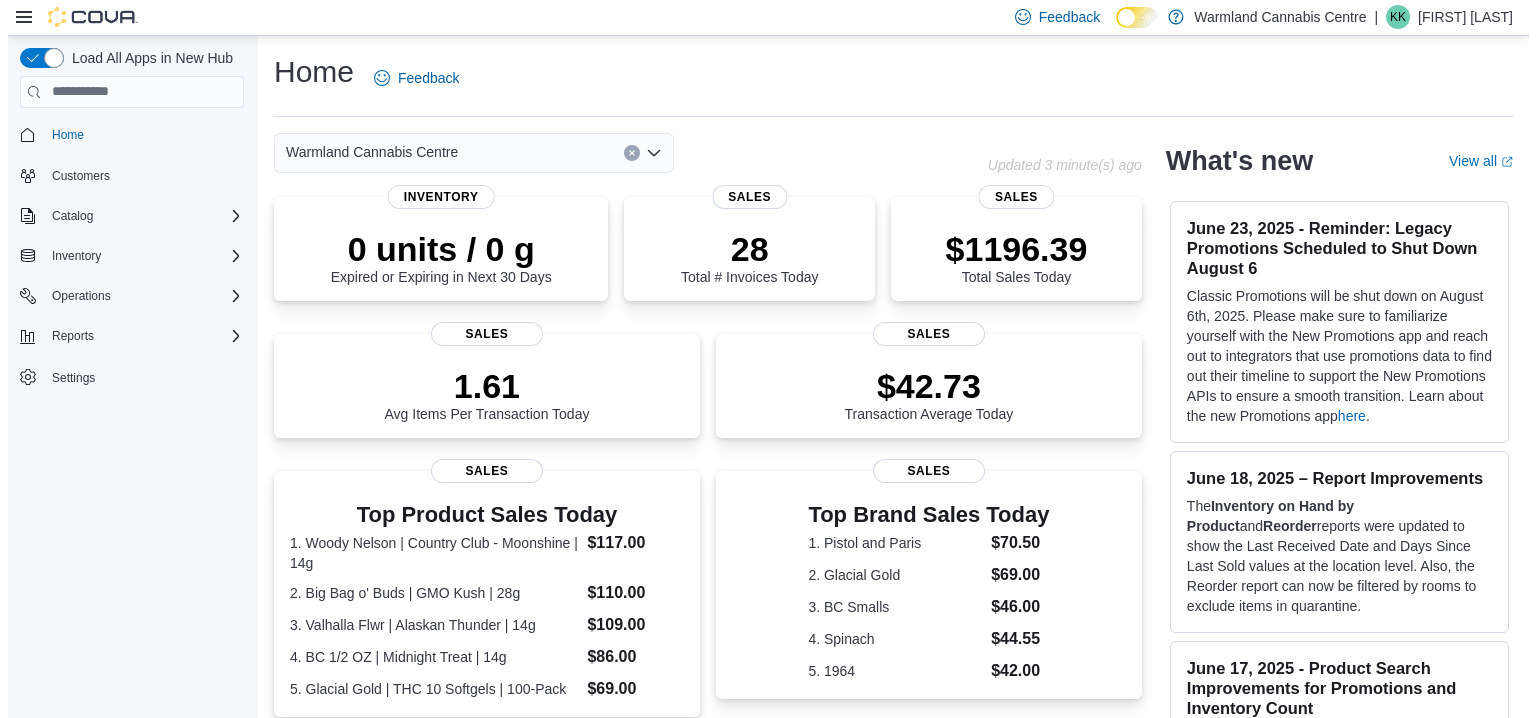 scroll, scrollTop: 0, scrollLeft: 0, axis: both 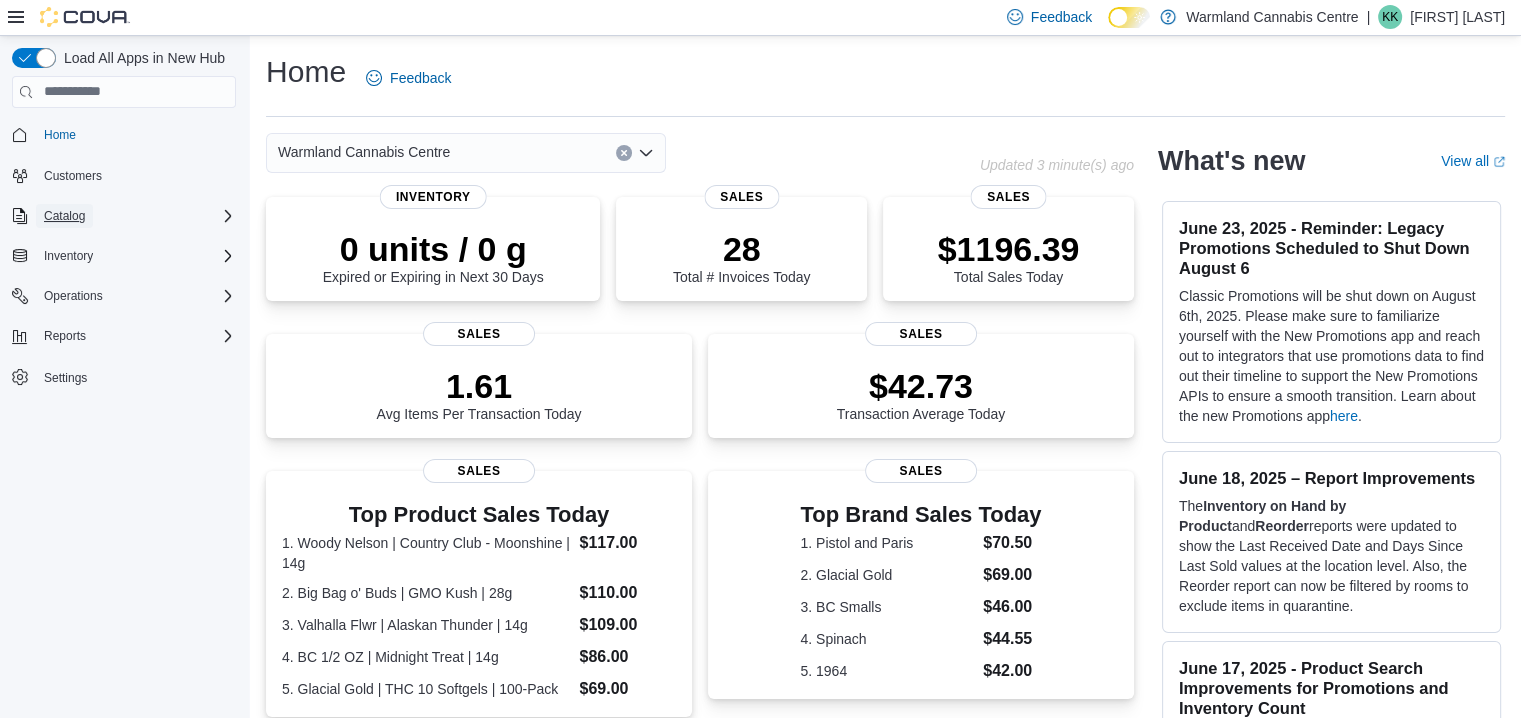 click on "Catalog" at bounding box center (64, 216) 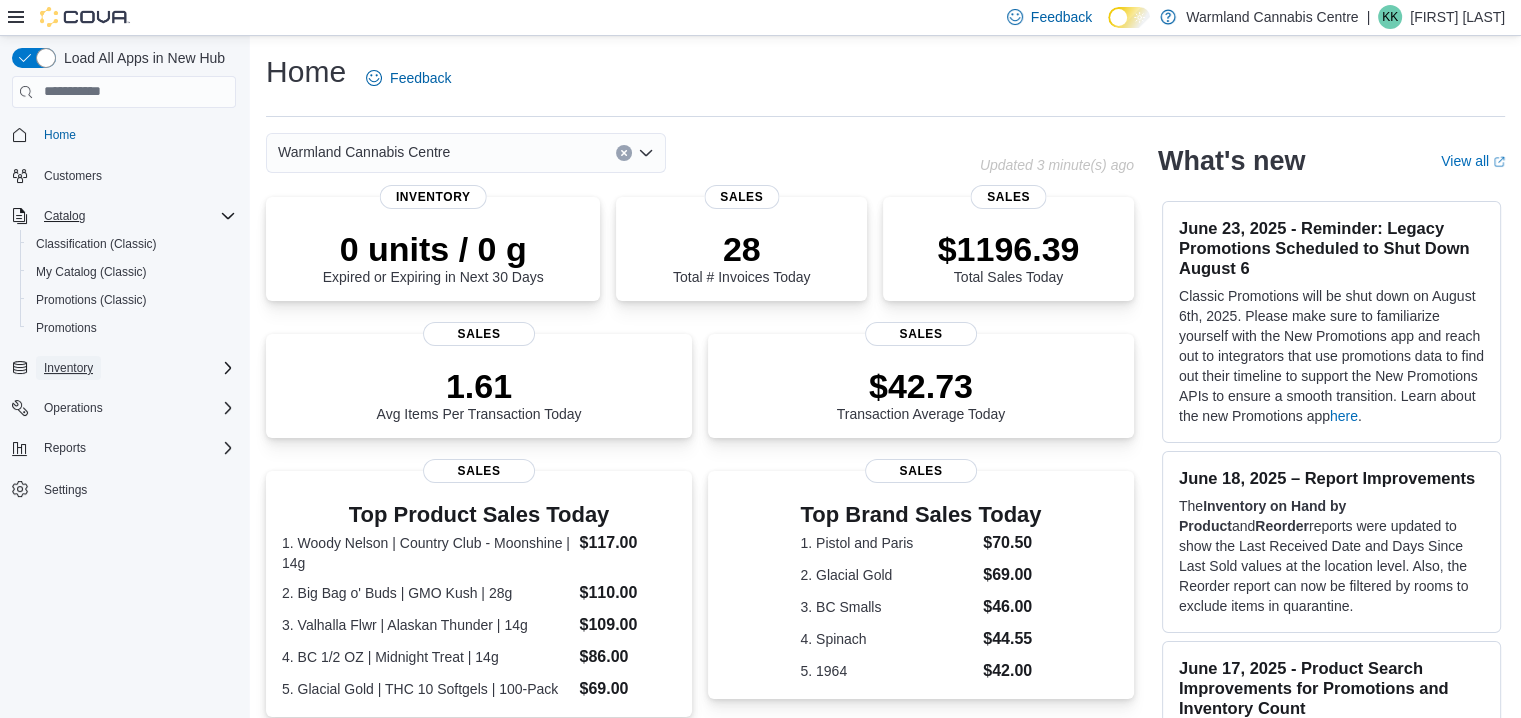 click on "Inventory" at bounding box center (68, 368) 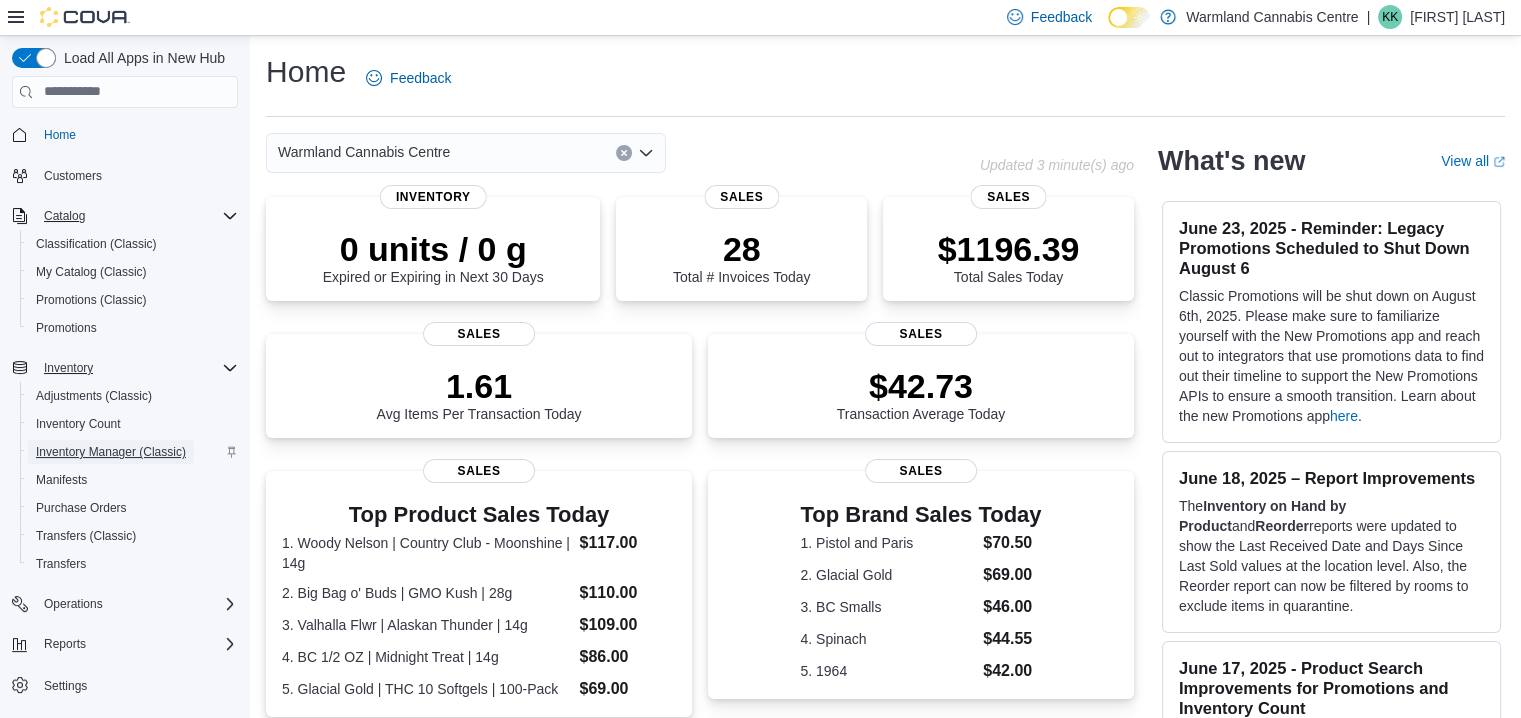 click on "Inventory Manager (Classic)" at bounding box center [111, 452] 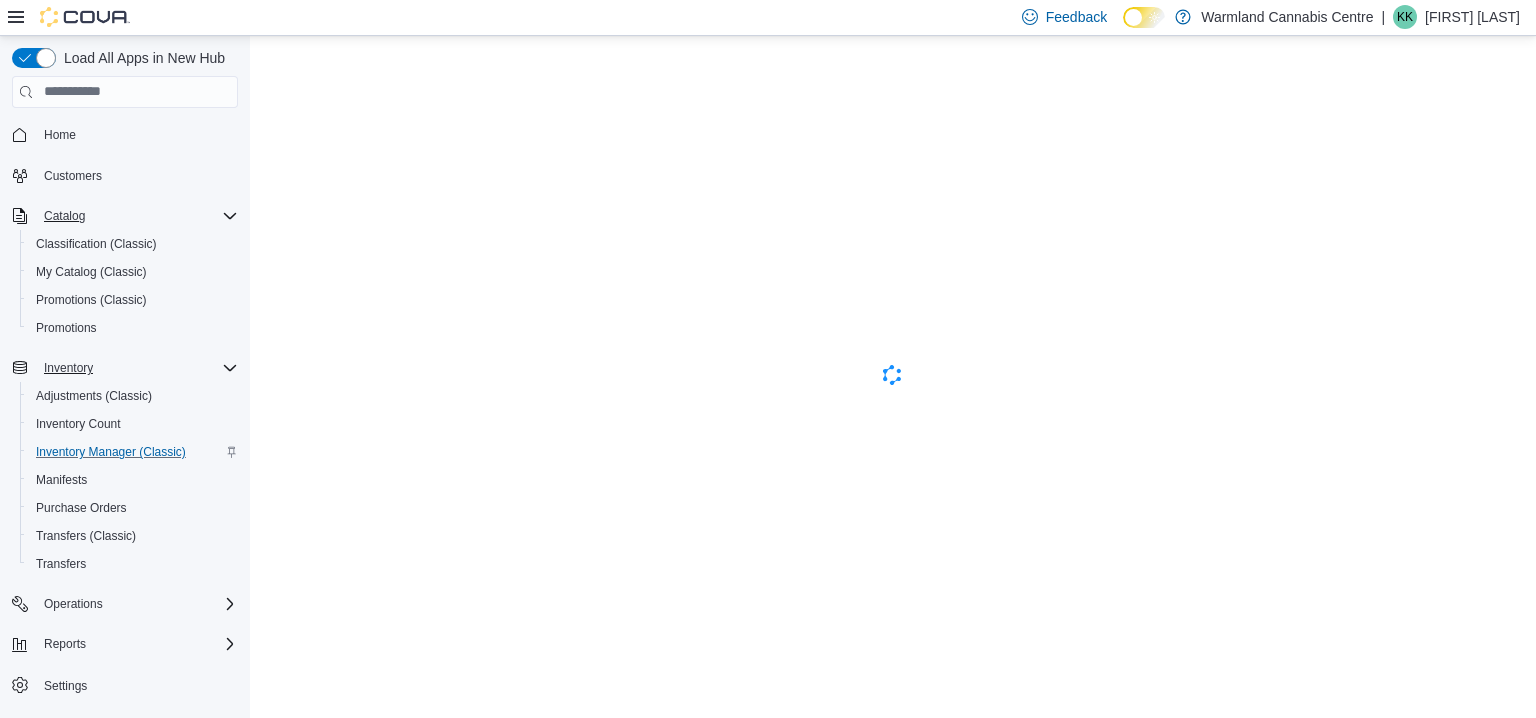 scroll, scrollTop: 0, scrollLeft: 0, axis: both 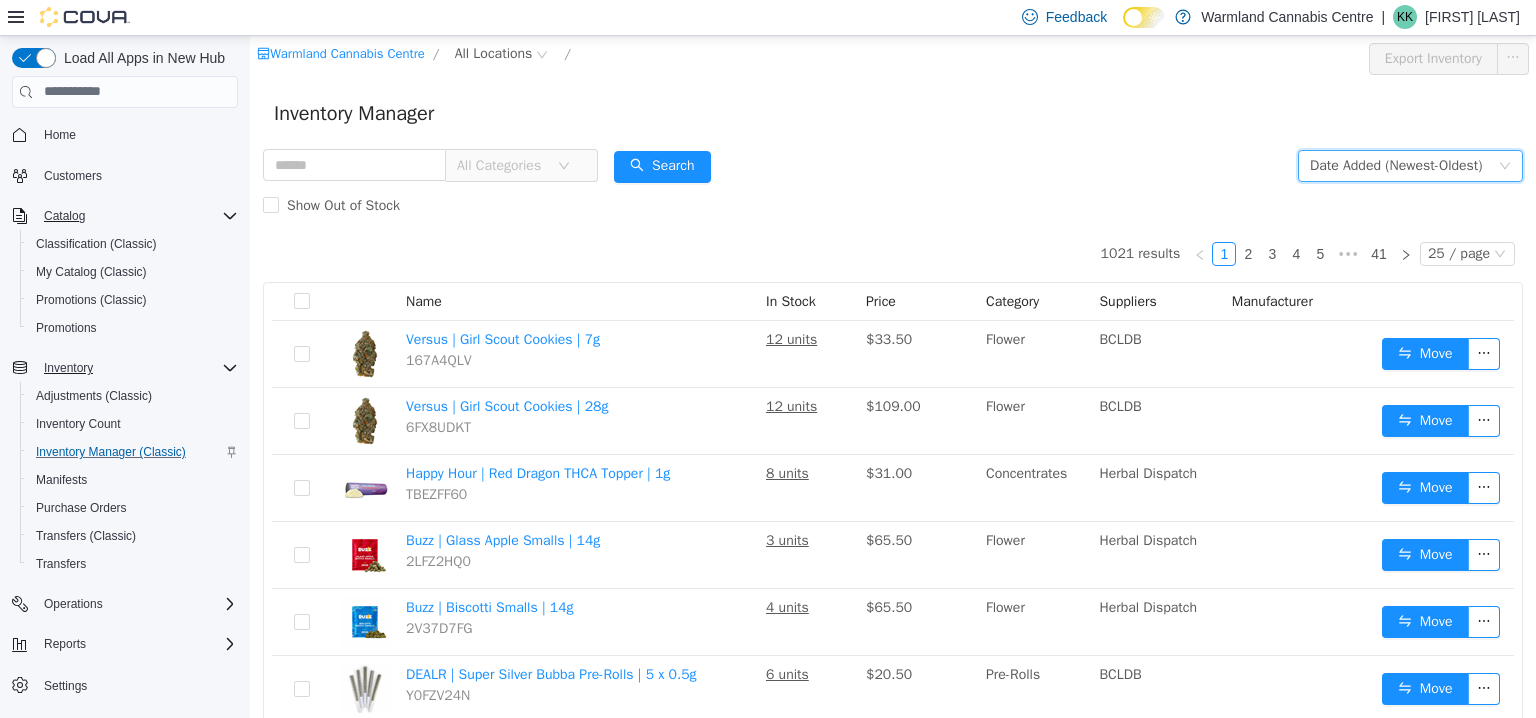 click on "Date Added (Newest-Oldest)" at bounding box center [1396, 165] 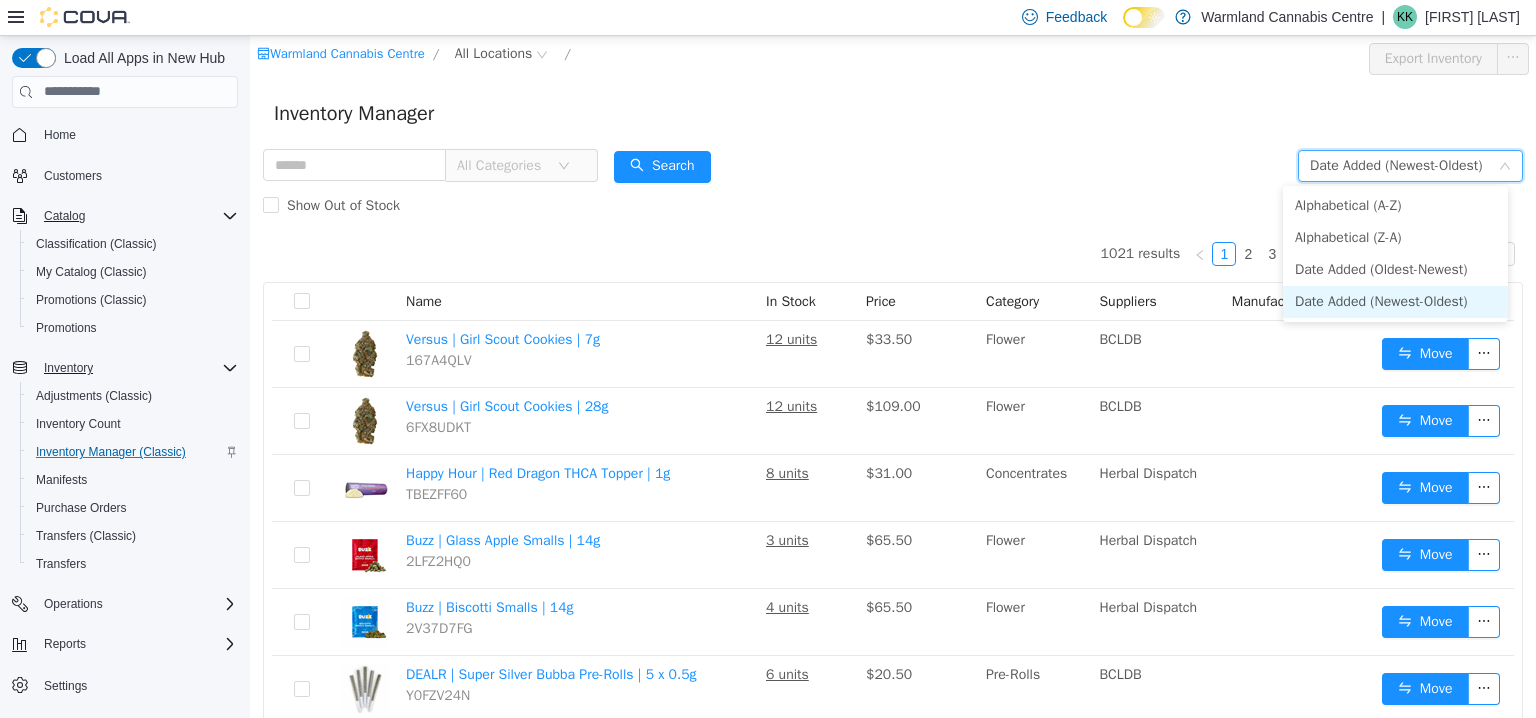 click on "Date Added (Newest-Oldest)" at bounding box center (1396, 165) 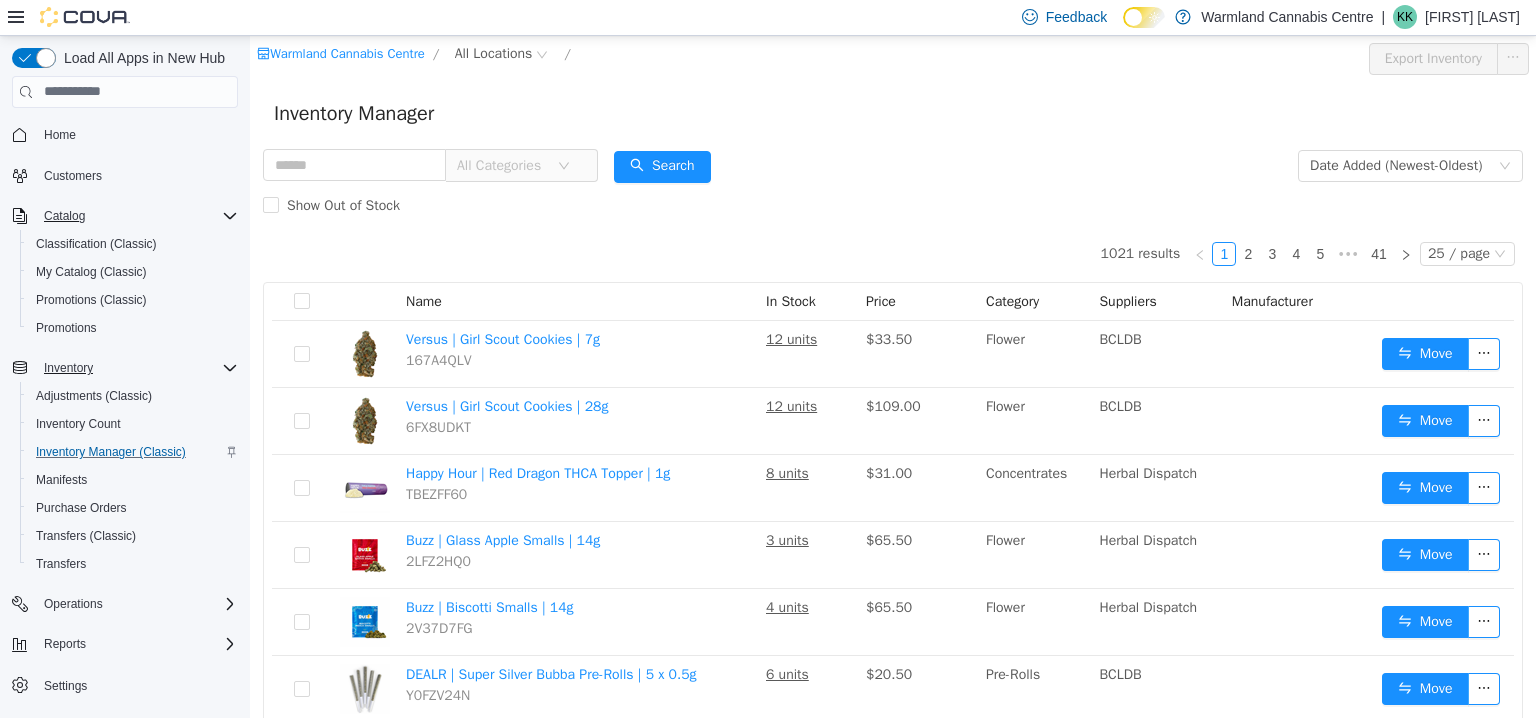 click on "All Categories" at bounding box center [430, 165] 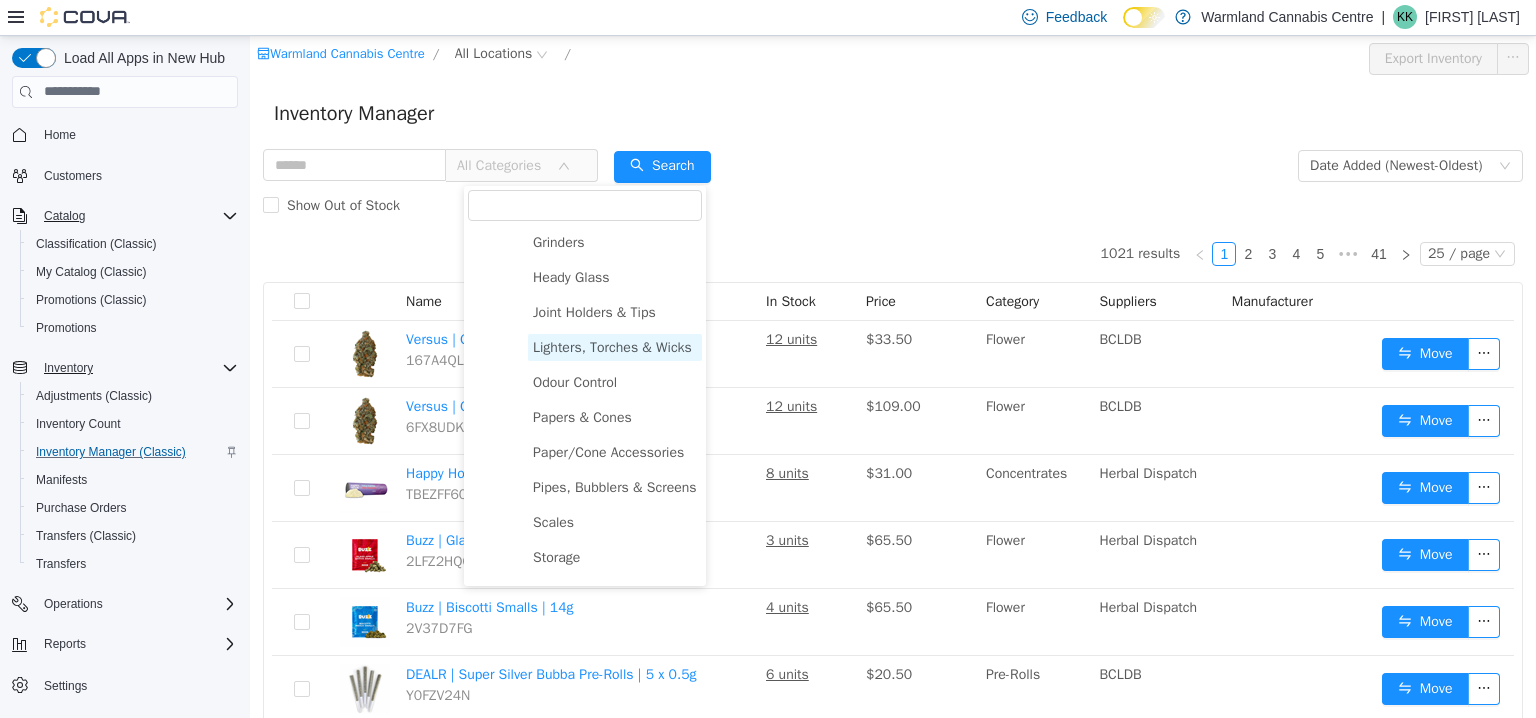 scroll, scrollTop: 956, scrollLeft: 0, axis: vertical 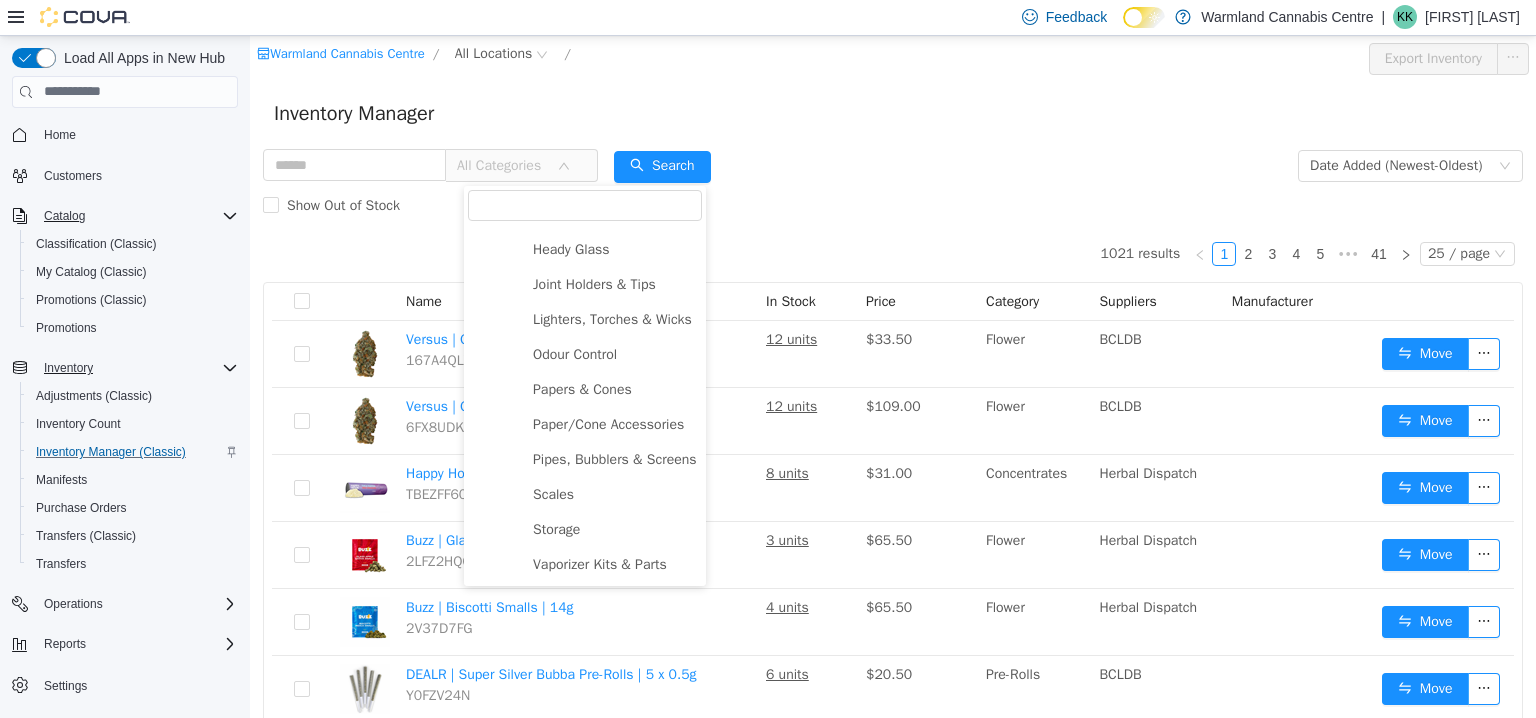 click on "Inventory Manager" at bounding box center (893, 113) 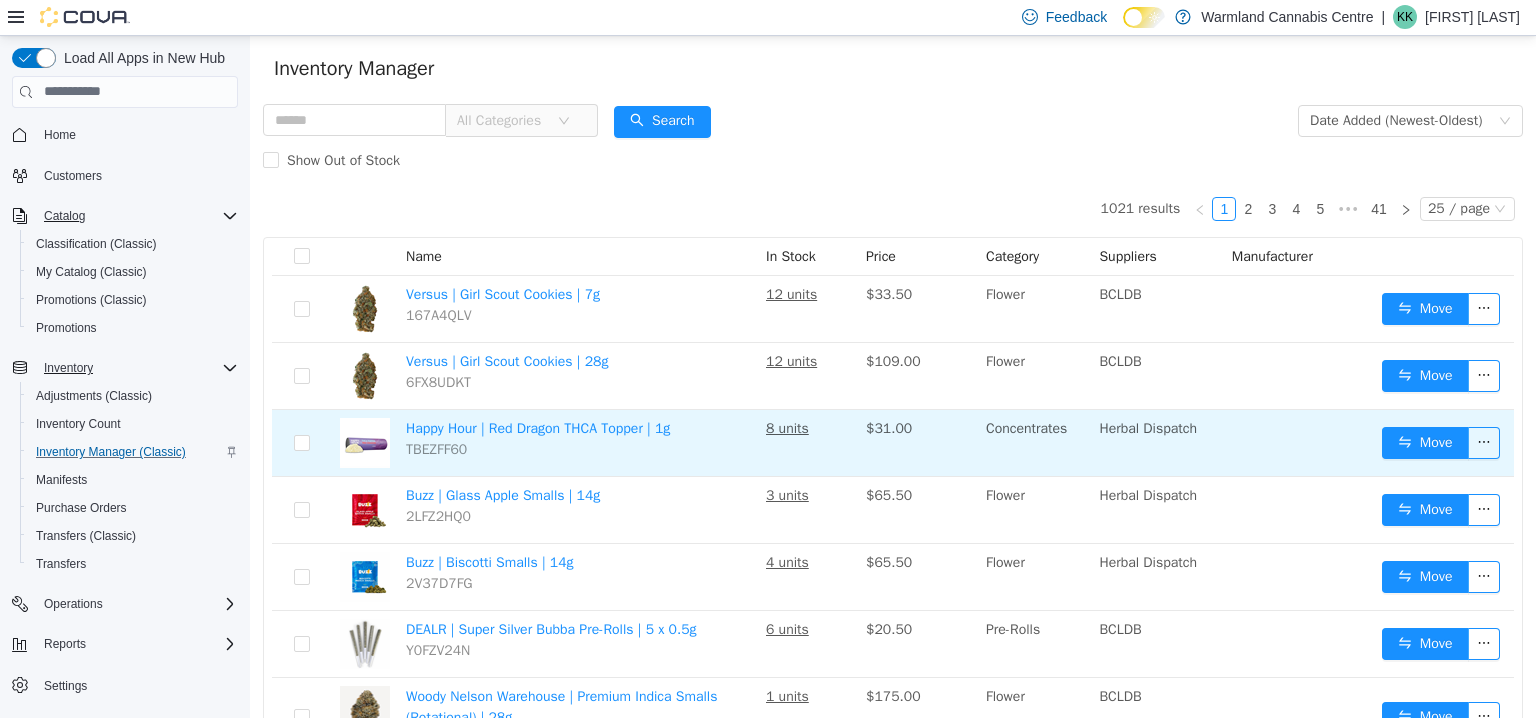 scroll, scrollTop: 0, scrollLeft: 0, axis: both 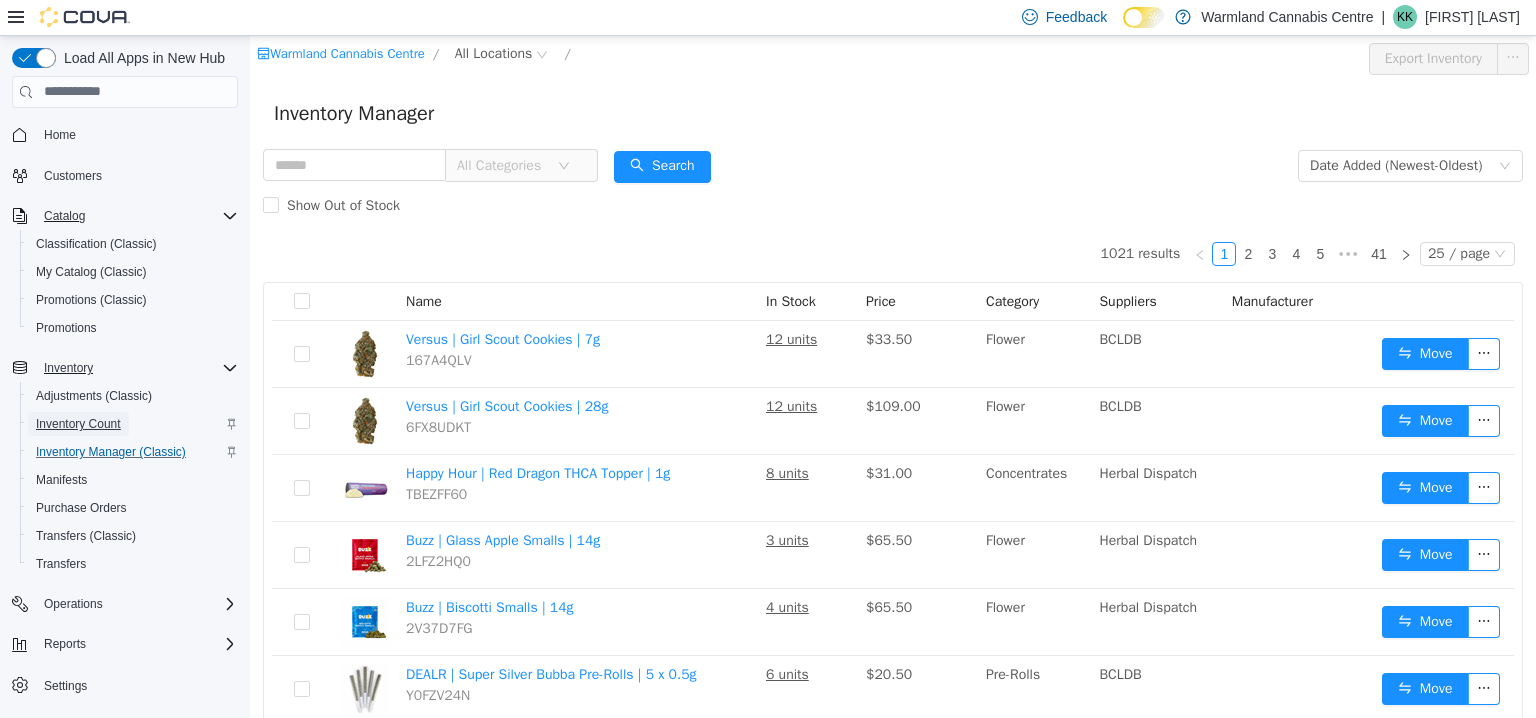 click on "Inventory Count" at bounding box center [78, 424] 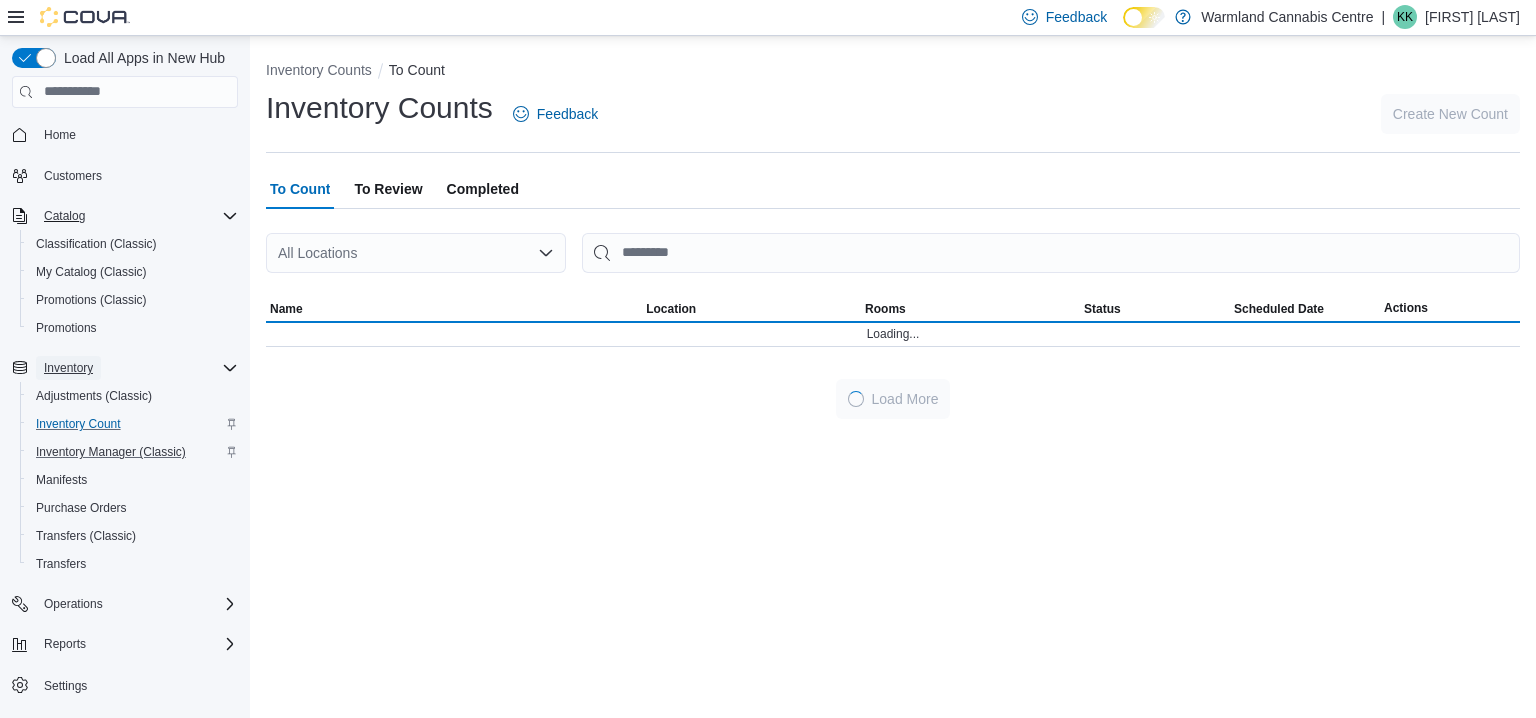 click on "Inventory" at bounding box center [68, 368] 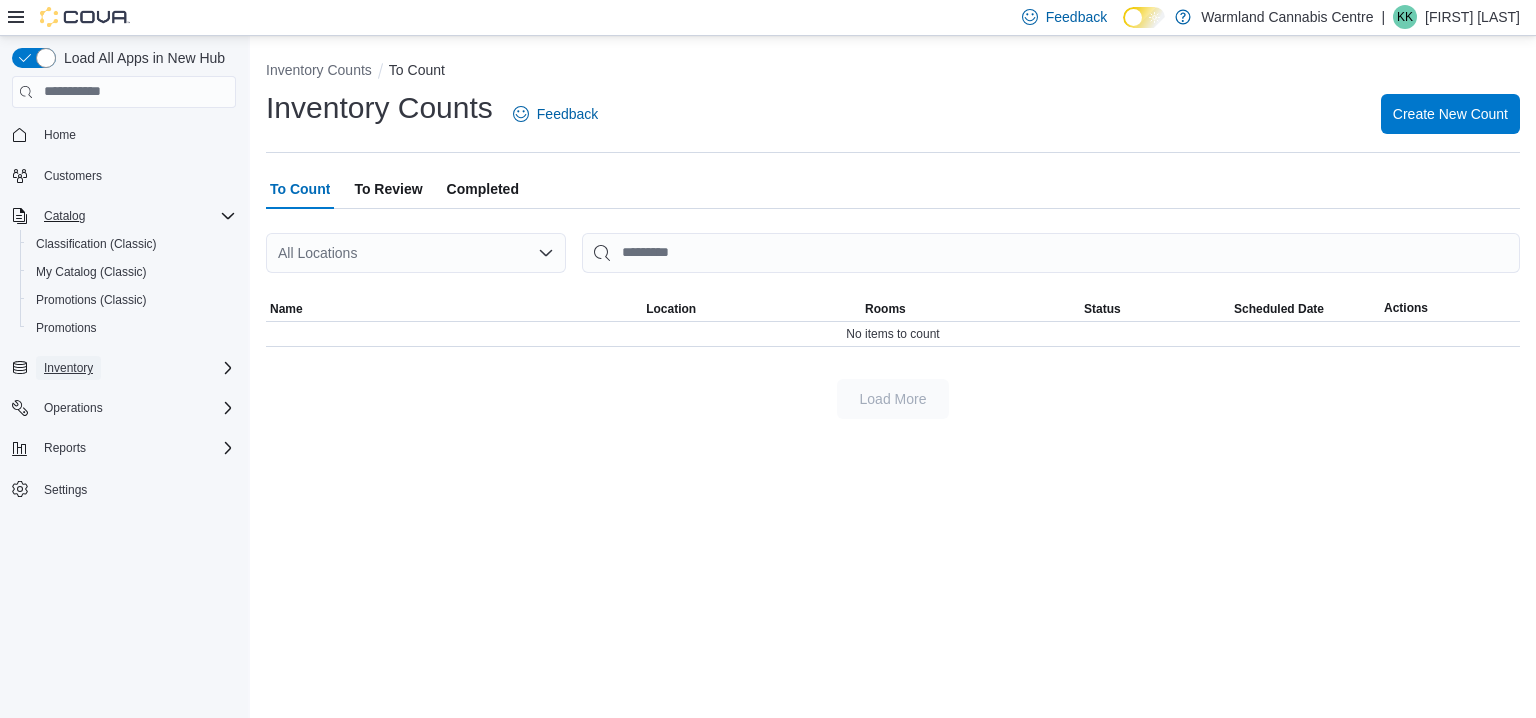 click on "Inventory" at bounding box center (68, 368) 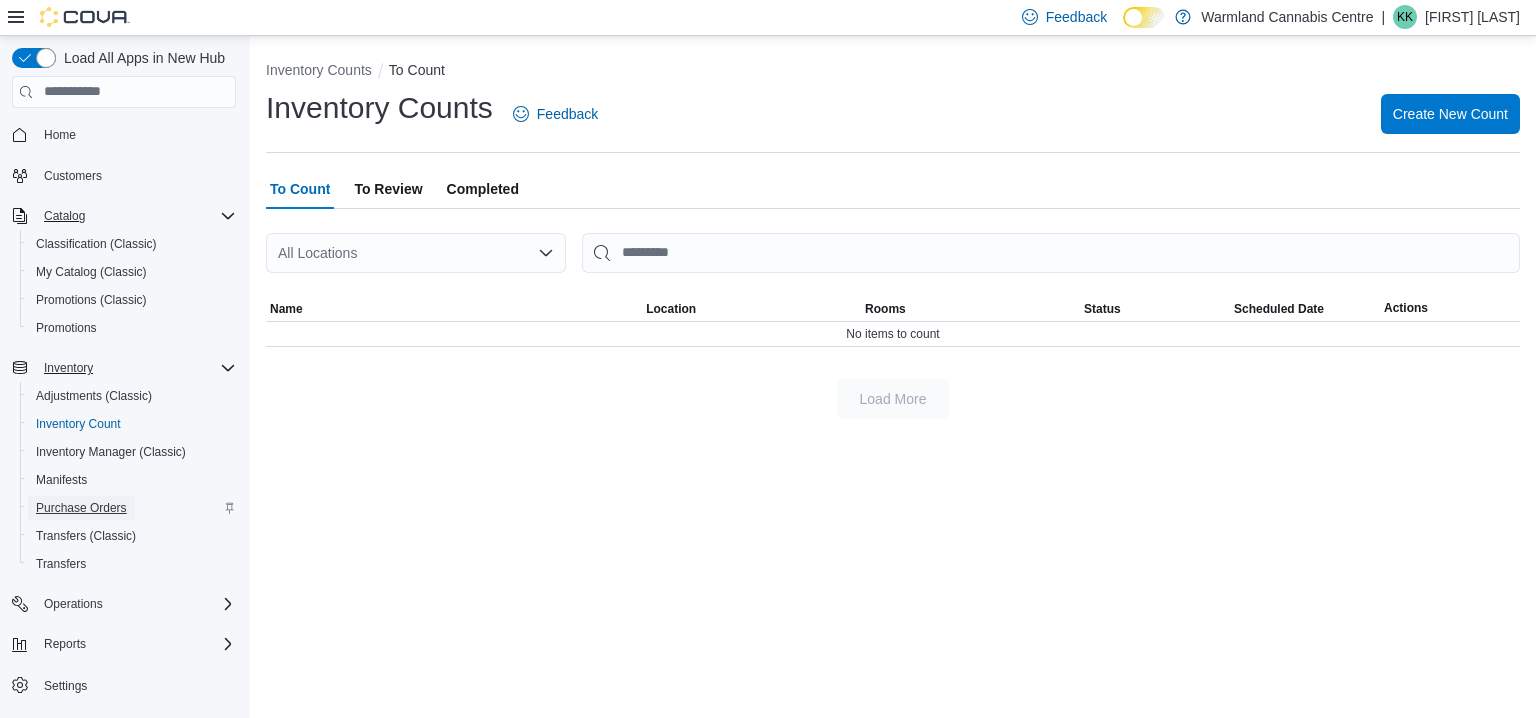 click on "Purchase Orders" at bounding box center (81, 508) 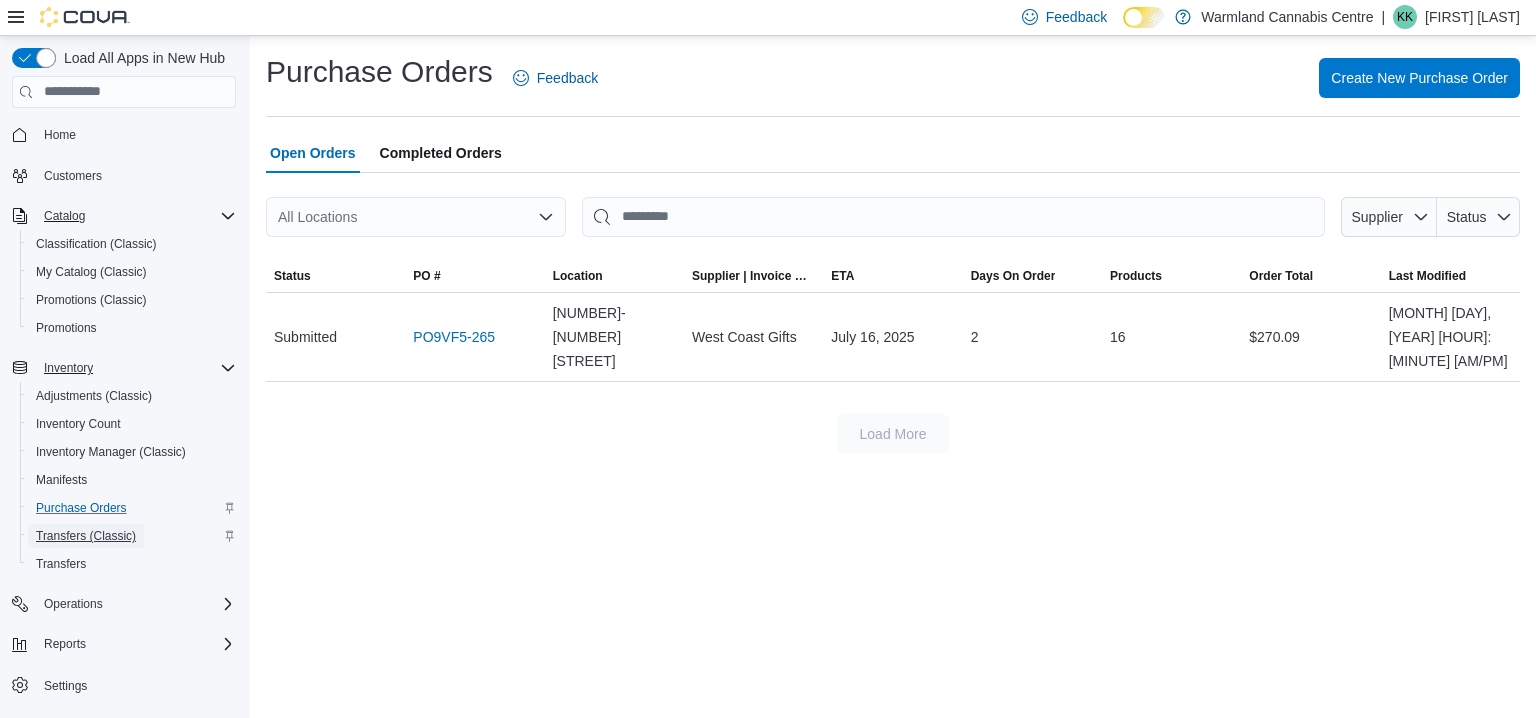 click on "Transfers (Classic)" at bounding box center (86, 536) 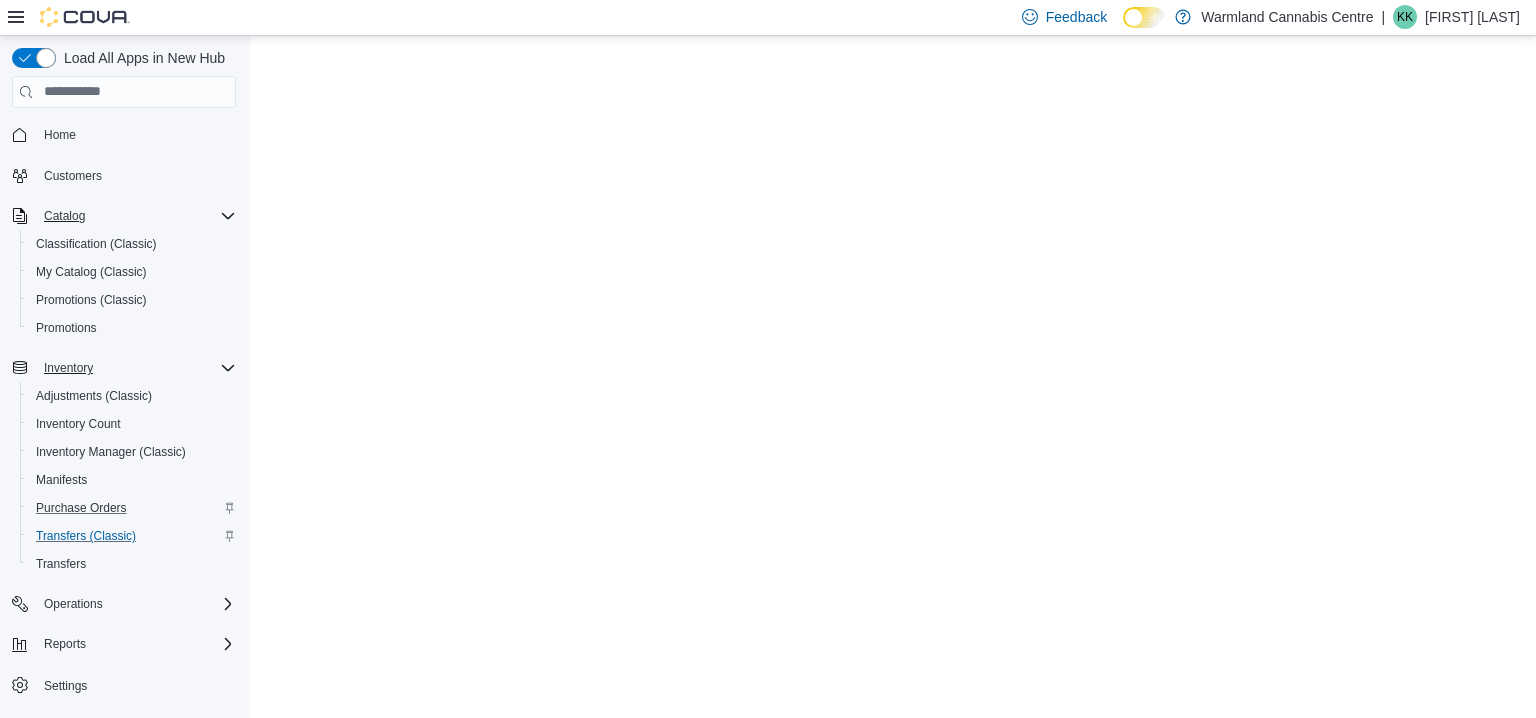 scroll, scrollTop: 0, scrollLeft: 0, axis: both 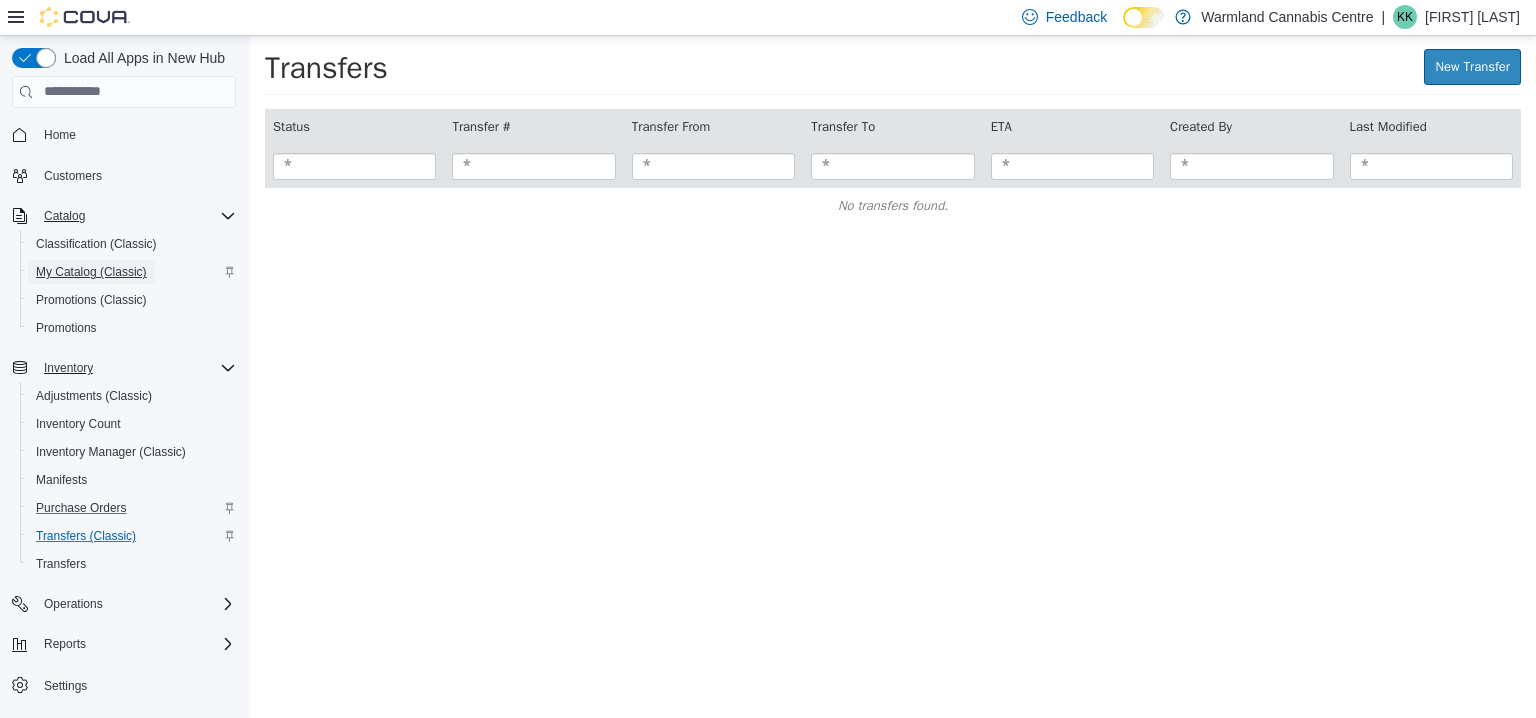 click on "My Catalog (Classic)" at bounding box center (91, 272) 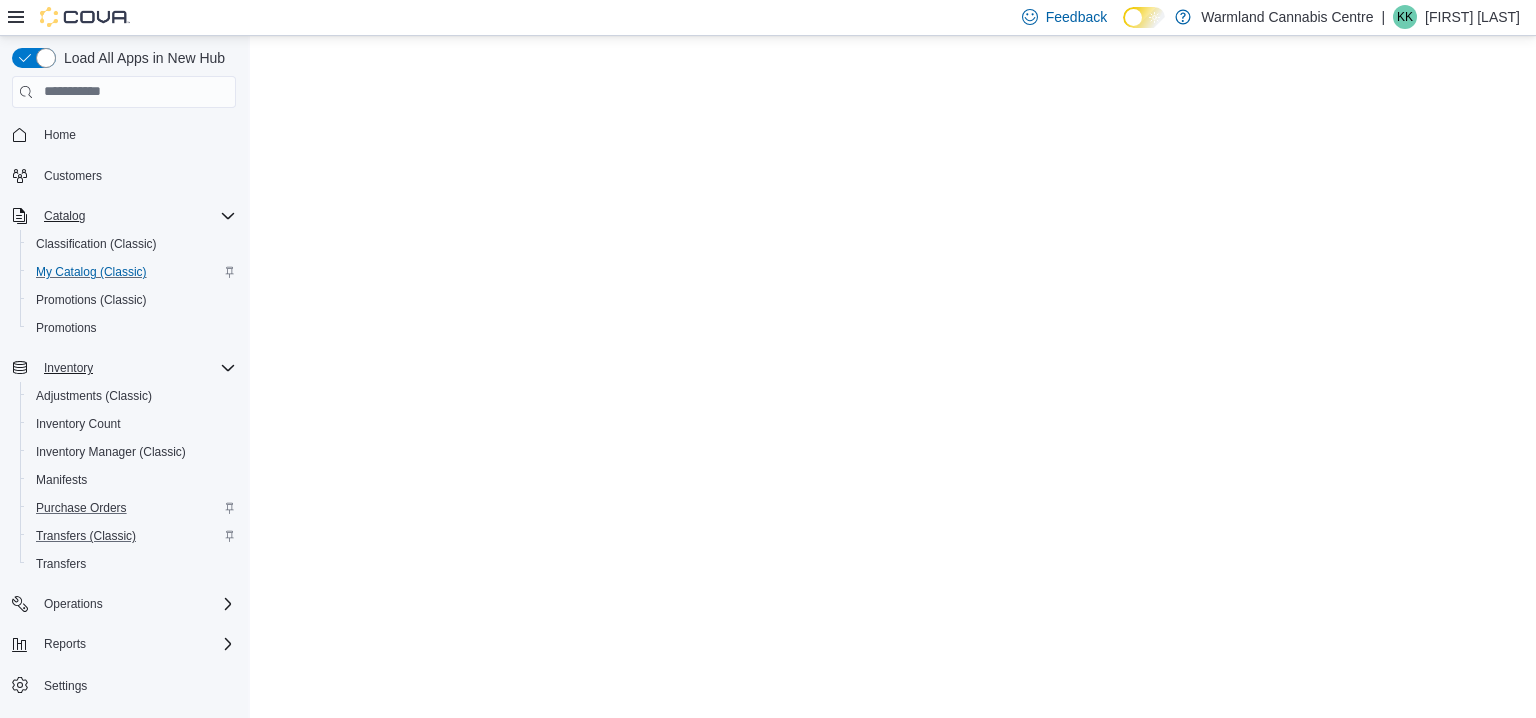scroll, scrollTop: 0, scrollLeft: 0, axis: both 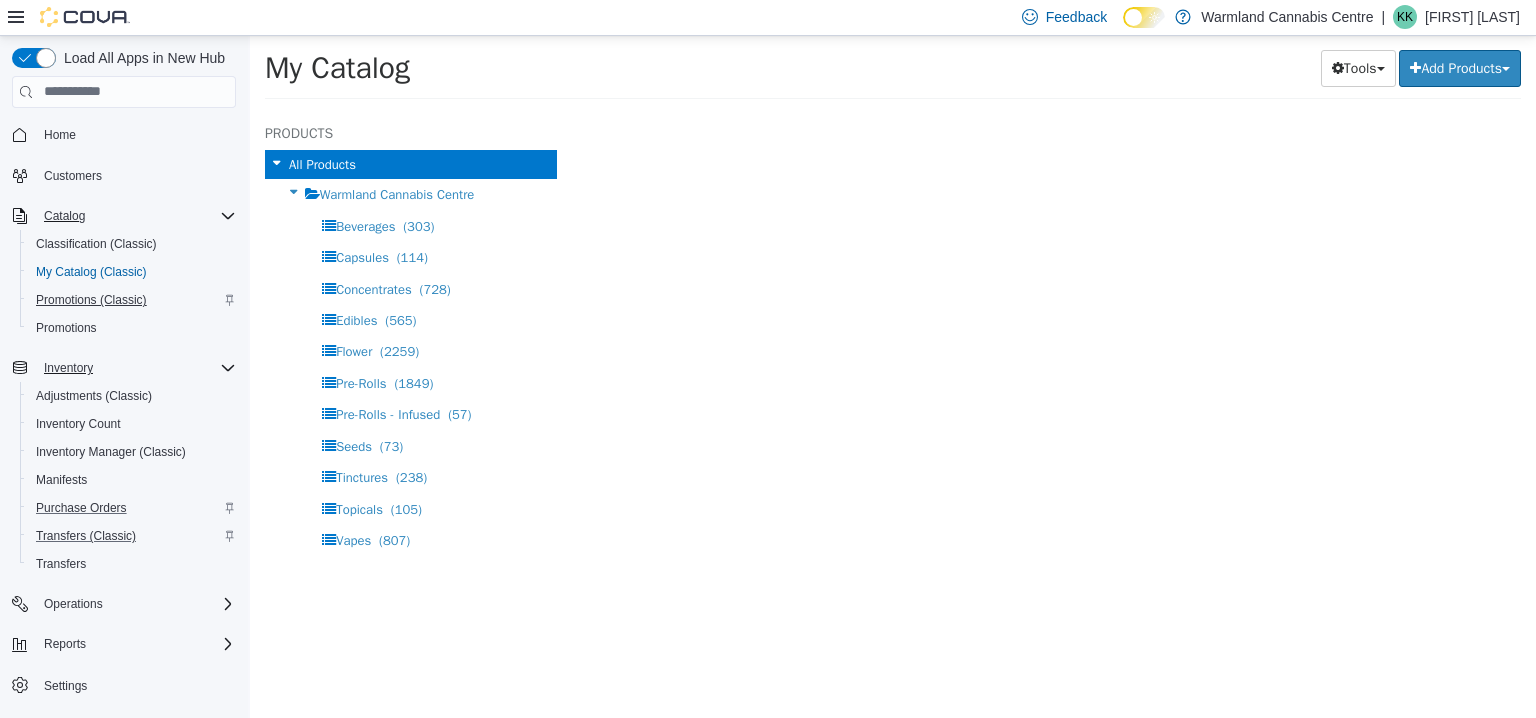 select on "**********" 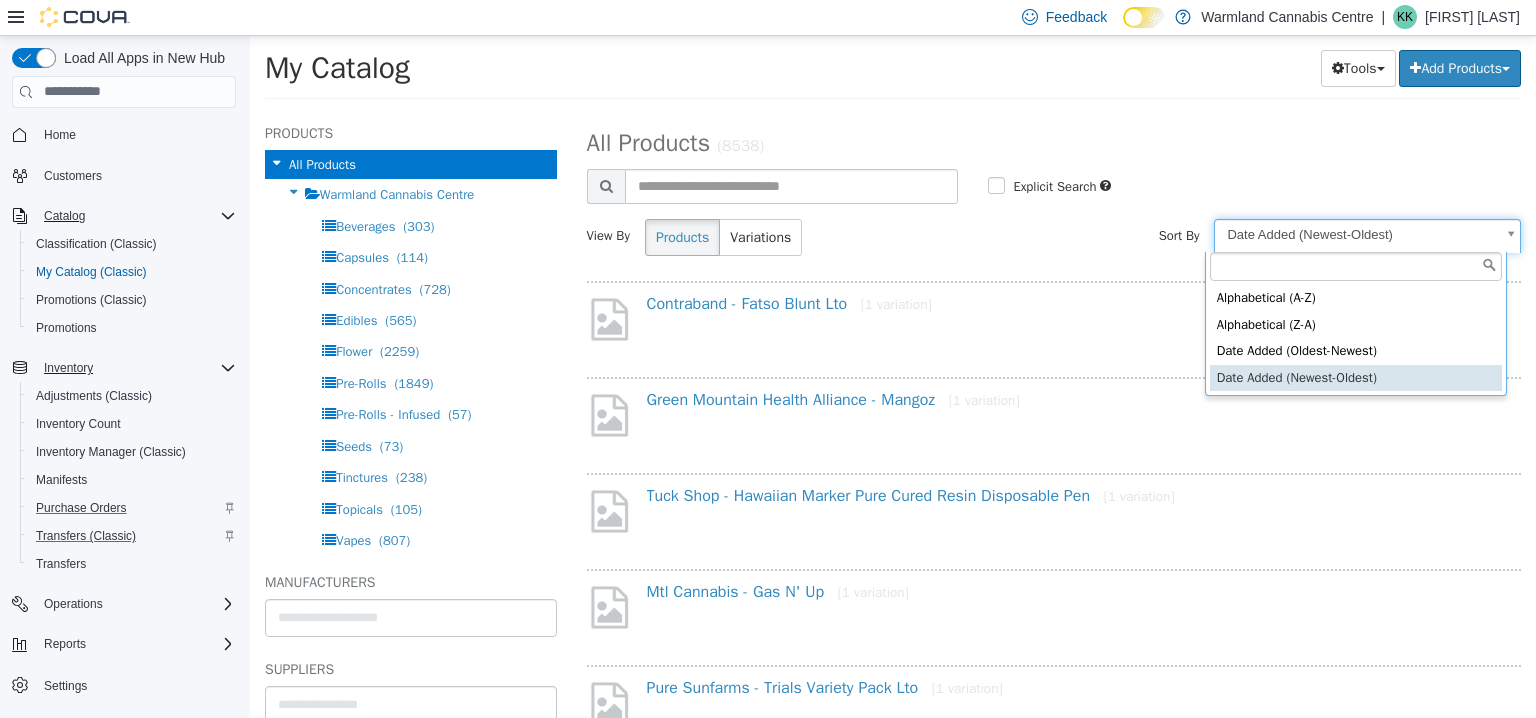 click on "Saving Bulk Changes...
×
My Catalog
Tools
Merge Products Map Private Products Bulk Product Editor Export
Add Products
Create New Product Bulk Import New Products
Products All Products  Warmland Cannabis Centre  Beverages
(303)  Capsules
(114)  Concentrates
(728)  Edibles
(565)  Flower
(2259)  Pre-Rolls
(1849)  Pre-Rolls - Infused
(57)  Seeds
(73)  Tinctures
(238)  Topicals
(105)  Vapes
(807)  Gift Cards
(1)  Accessories
(1409)  Ashtrays
(32)  Apparel
(1)  Batteries
(78)  Bongs & Rigs
(164)  Bong/Rig Accessories
(220)  Books
(8)  Cleaning Supplies
(27)  Concentrate Supplies
(22)  Detox
(1)  Edible Supplies
(29)  Fuel
(7)  Grinders
(82)  Heady Glass
(16)  Lighters, Torches & Wicks
(93)  Odour Control
(47)  Papers & Cones
(132)  Paper/Cone Accessories
(88)
(197)" at bounding box center [893, 73] 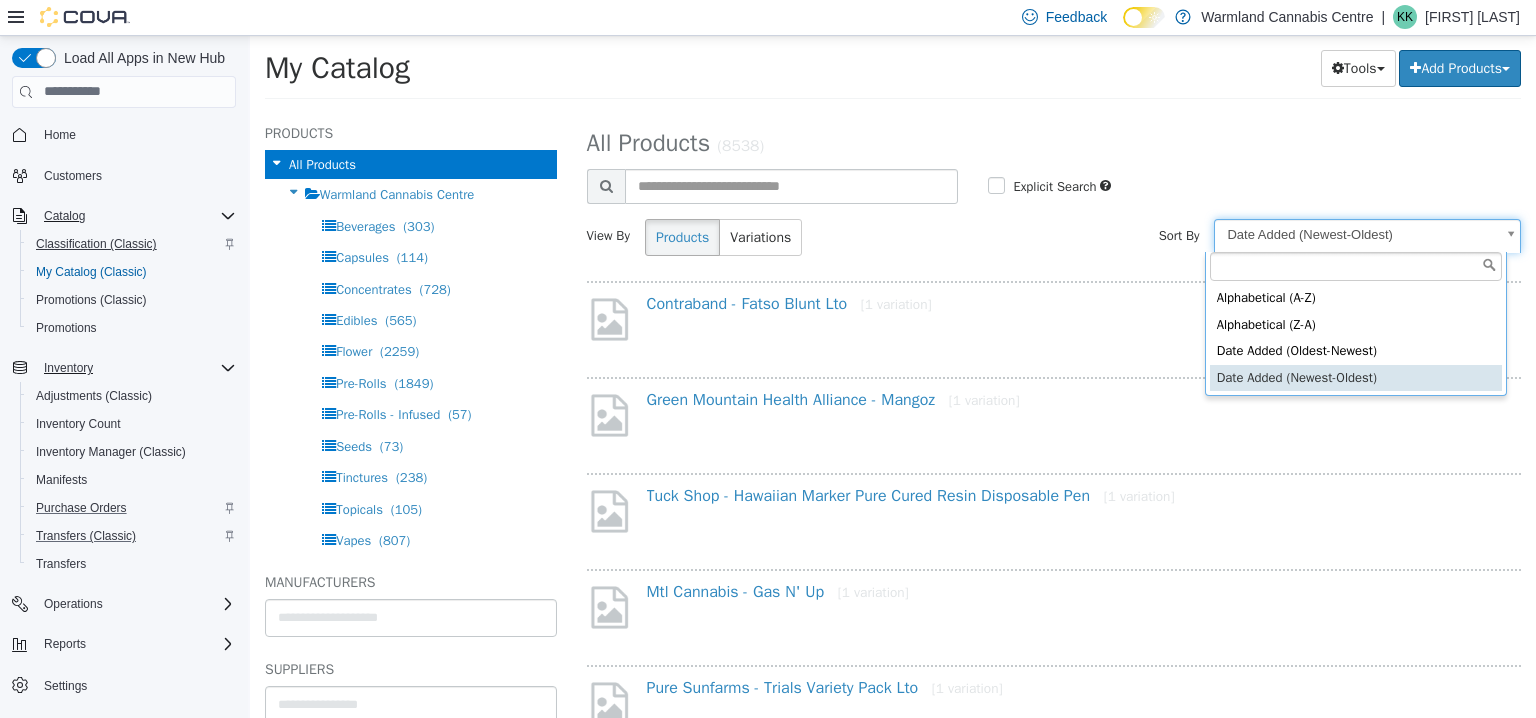 click on "Classification (Classic)" at bounding box center [96, 244] 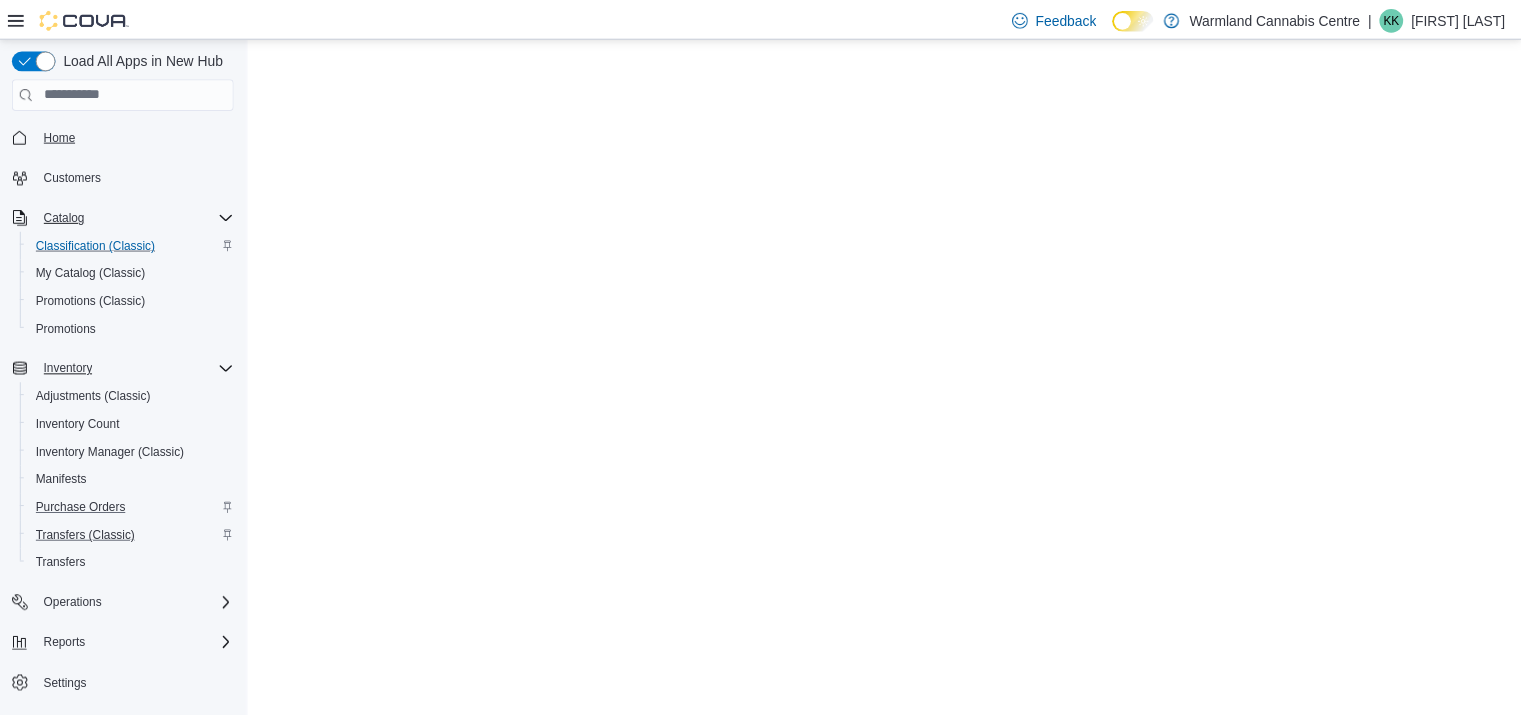 scroll, scrollTop: 0, scrollLeft: 0, axis: both 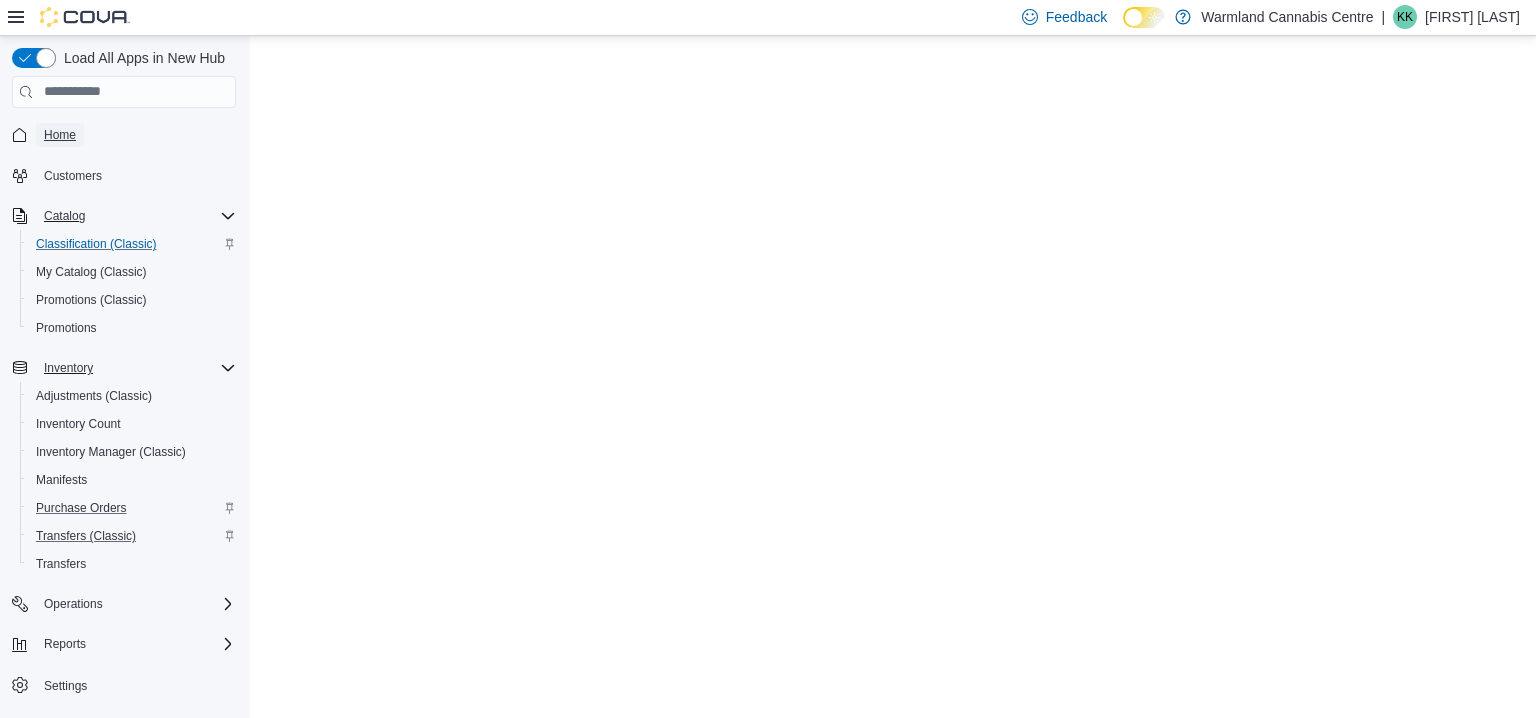 click on "Home" at bounding box center (60, 135) 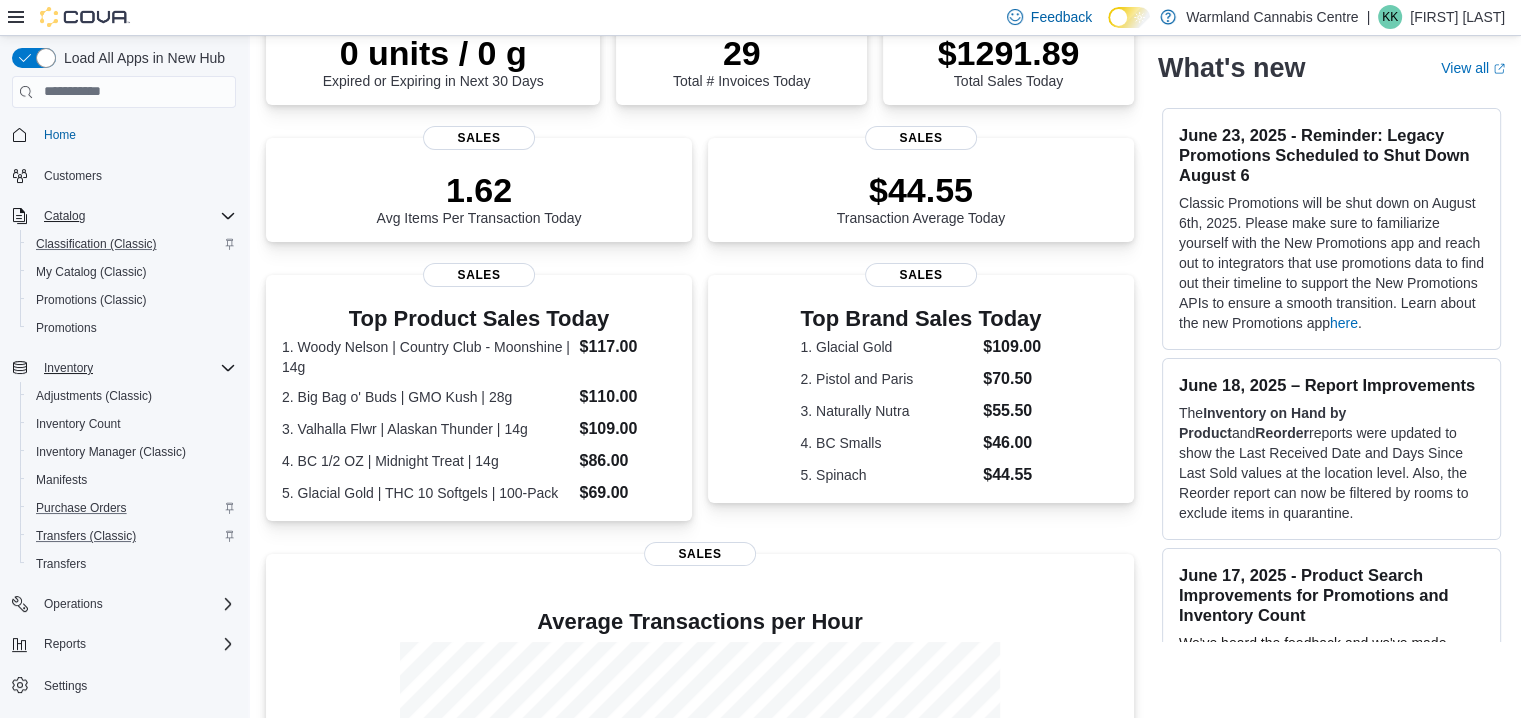 scroll, scrollTop: 200, scrollLeft: 0, axis: vertical 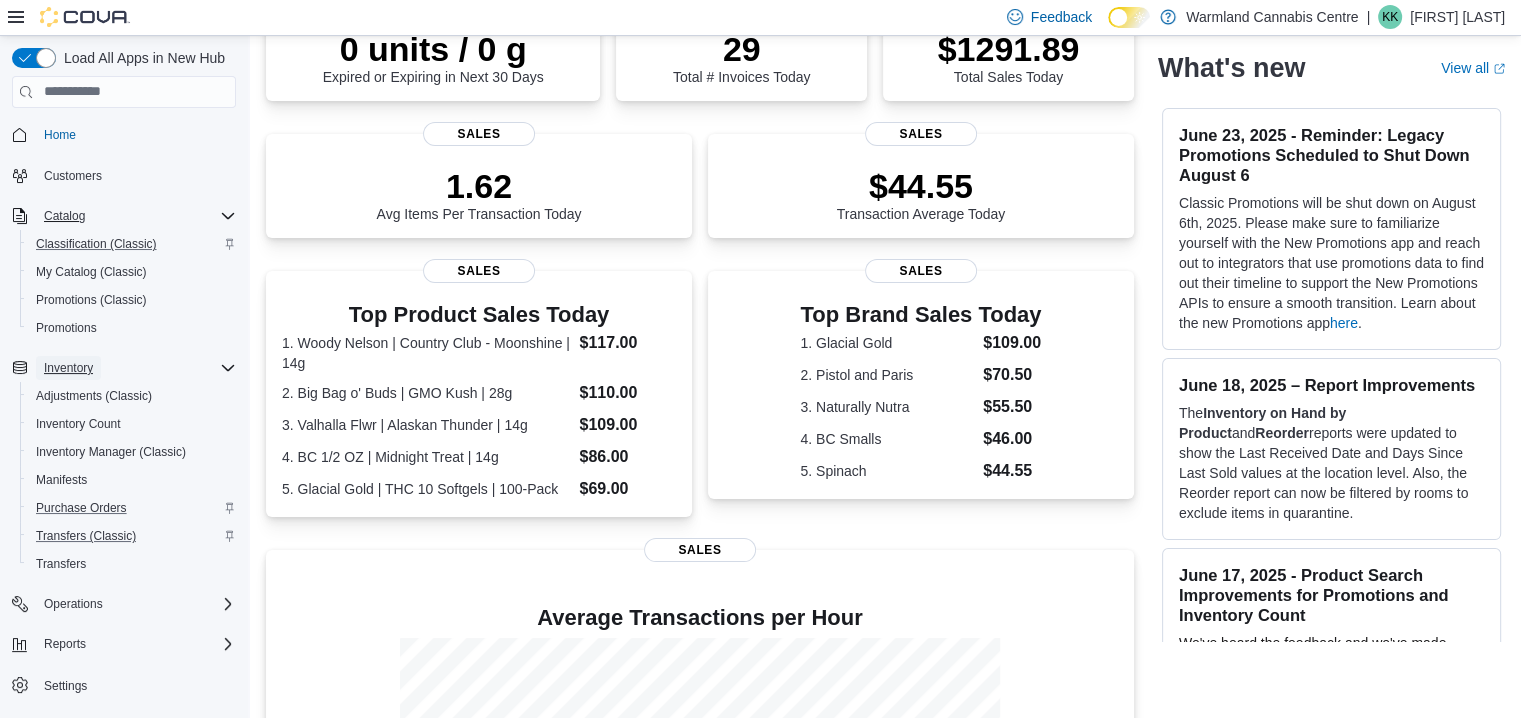 click on "Inventory" at bounding box center (68, 368) 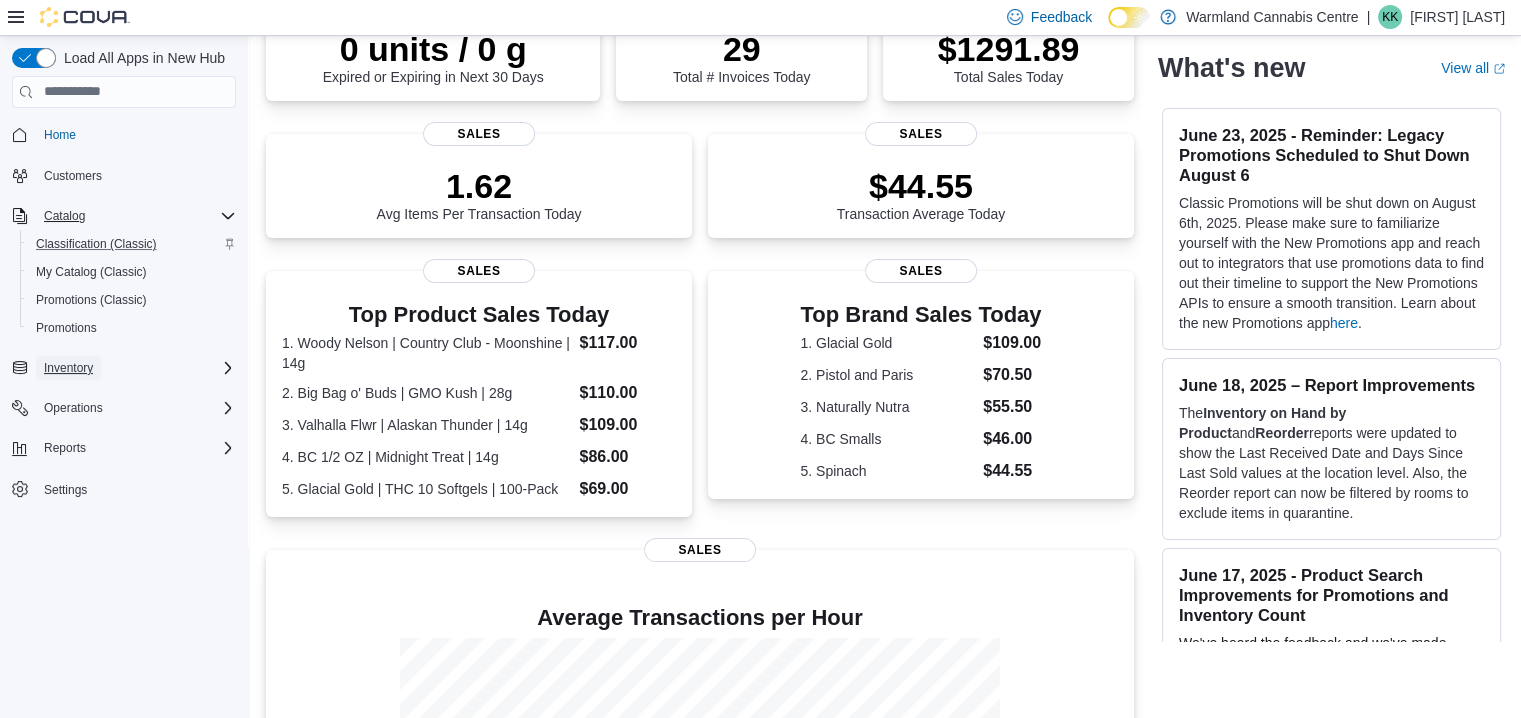 click on "Inventory" at bounding box center [68, 368] 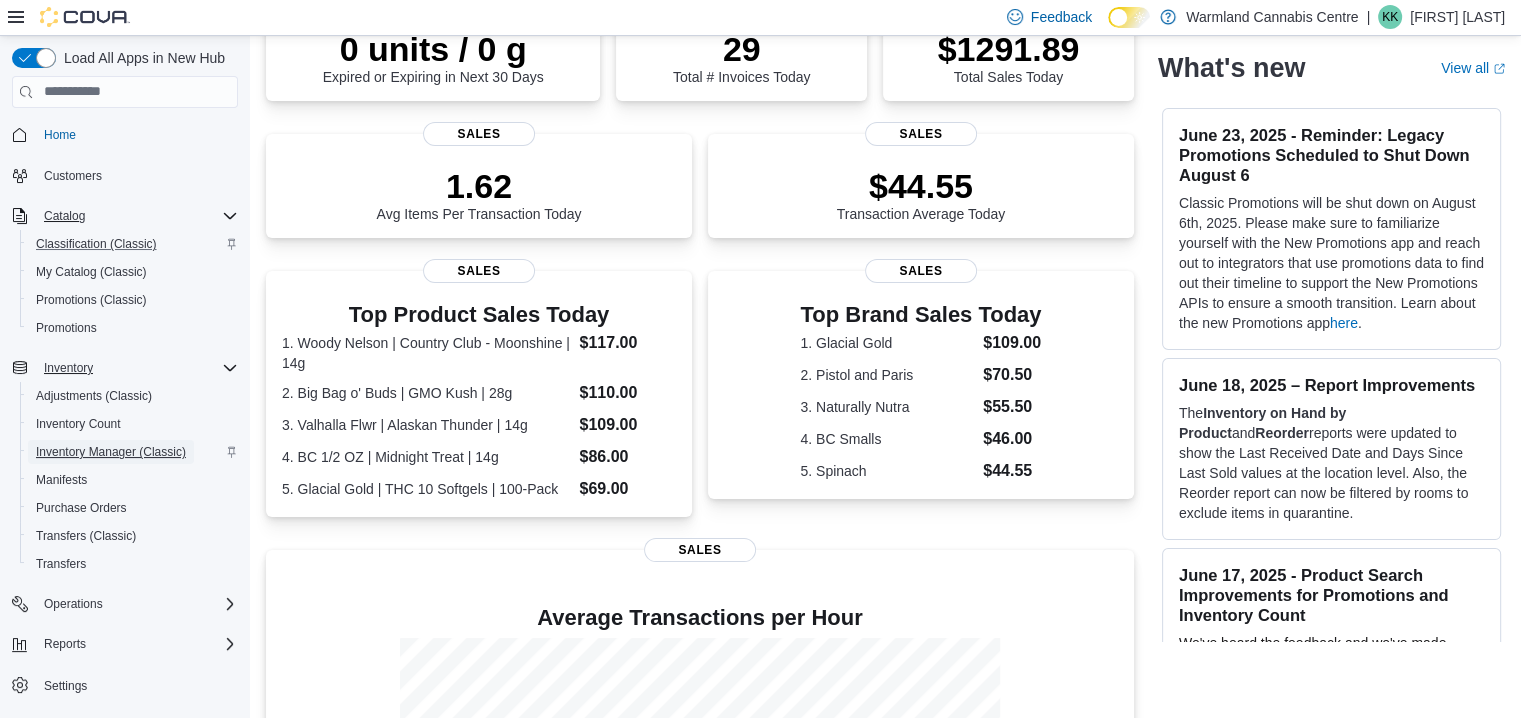 click on "Inventory Manager (Classic)" at bounding box center [111, 452] 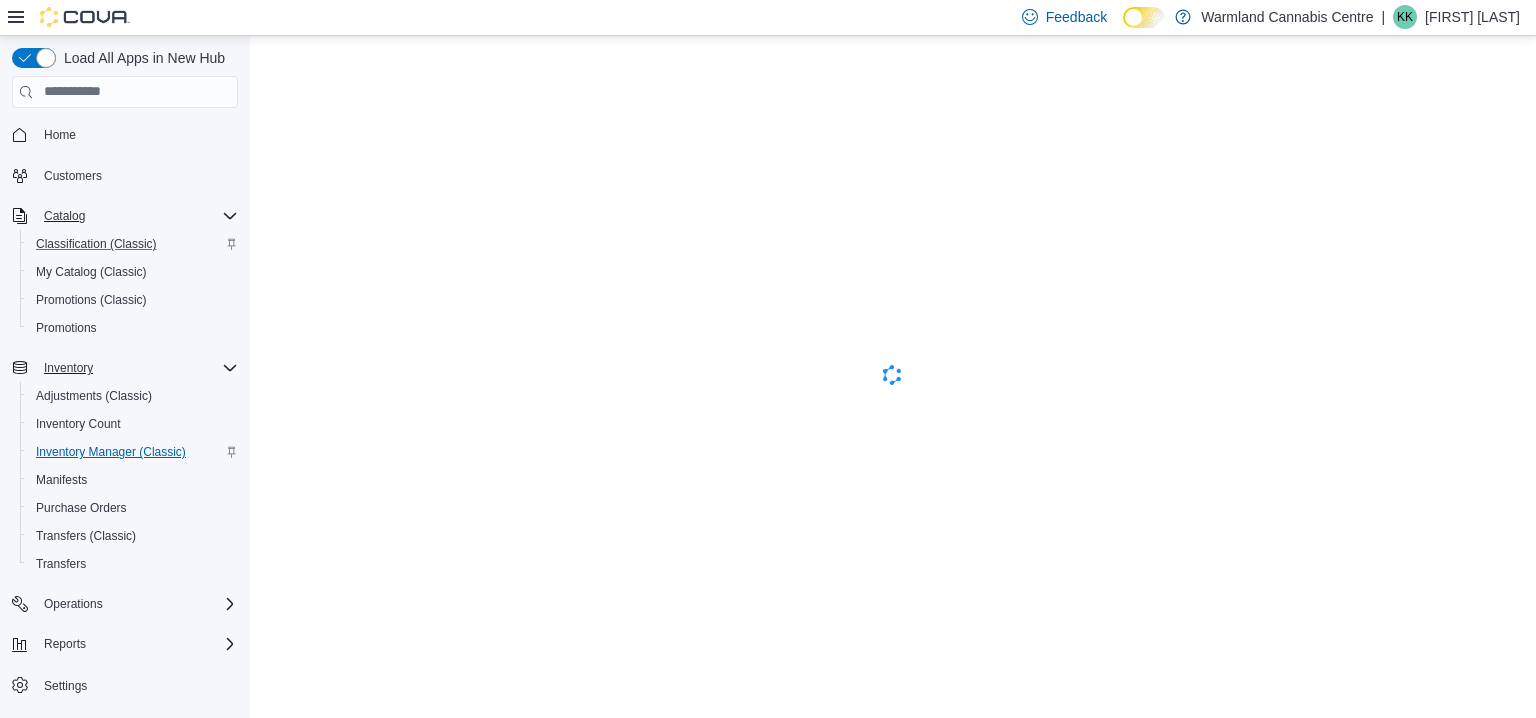 scroll, scrollTop: 0, scrollLeft: 0, axis: both 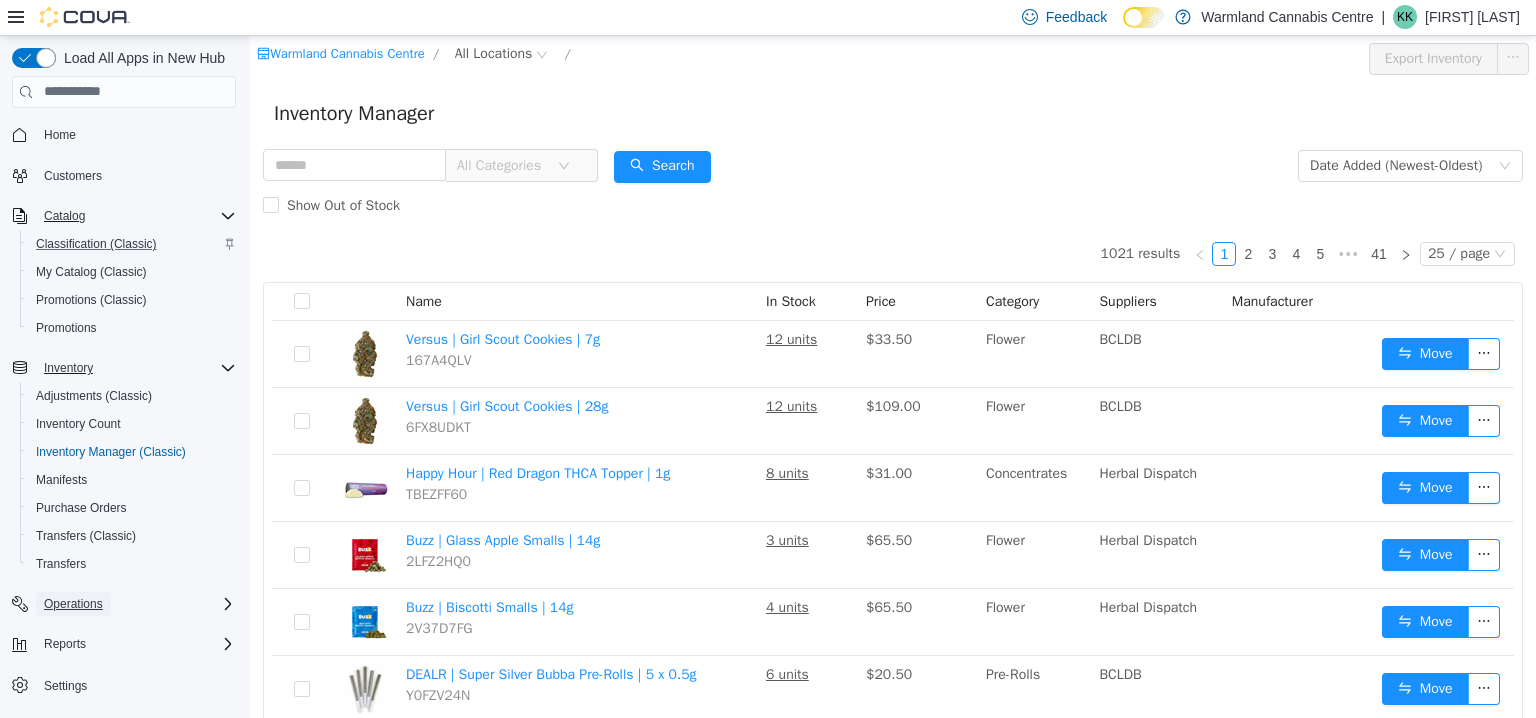 click on "Operations" at bounding box center (73, 604) 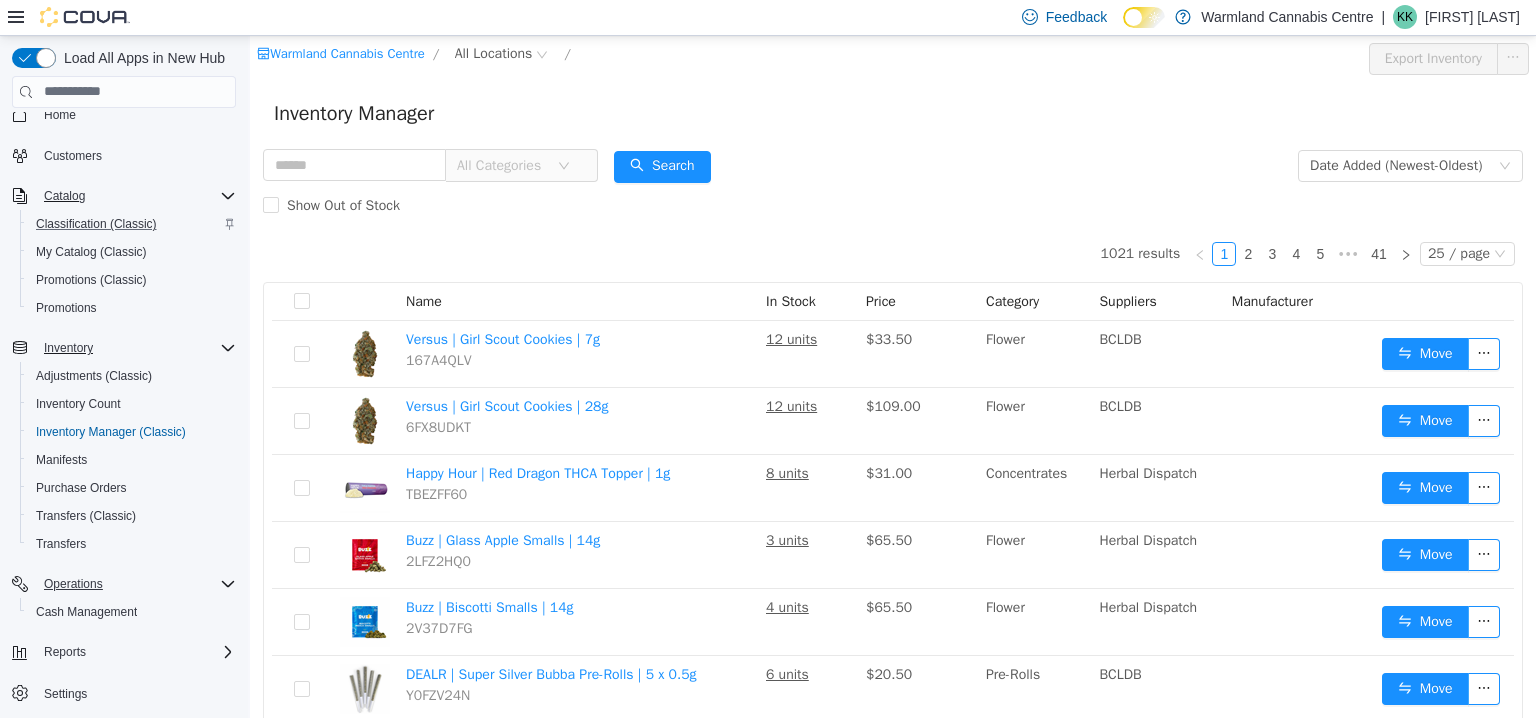 scroll, scrollTop: 28, scrollLeft: 0, axis: vertical 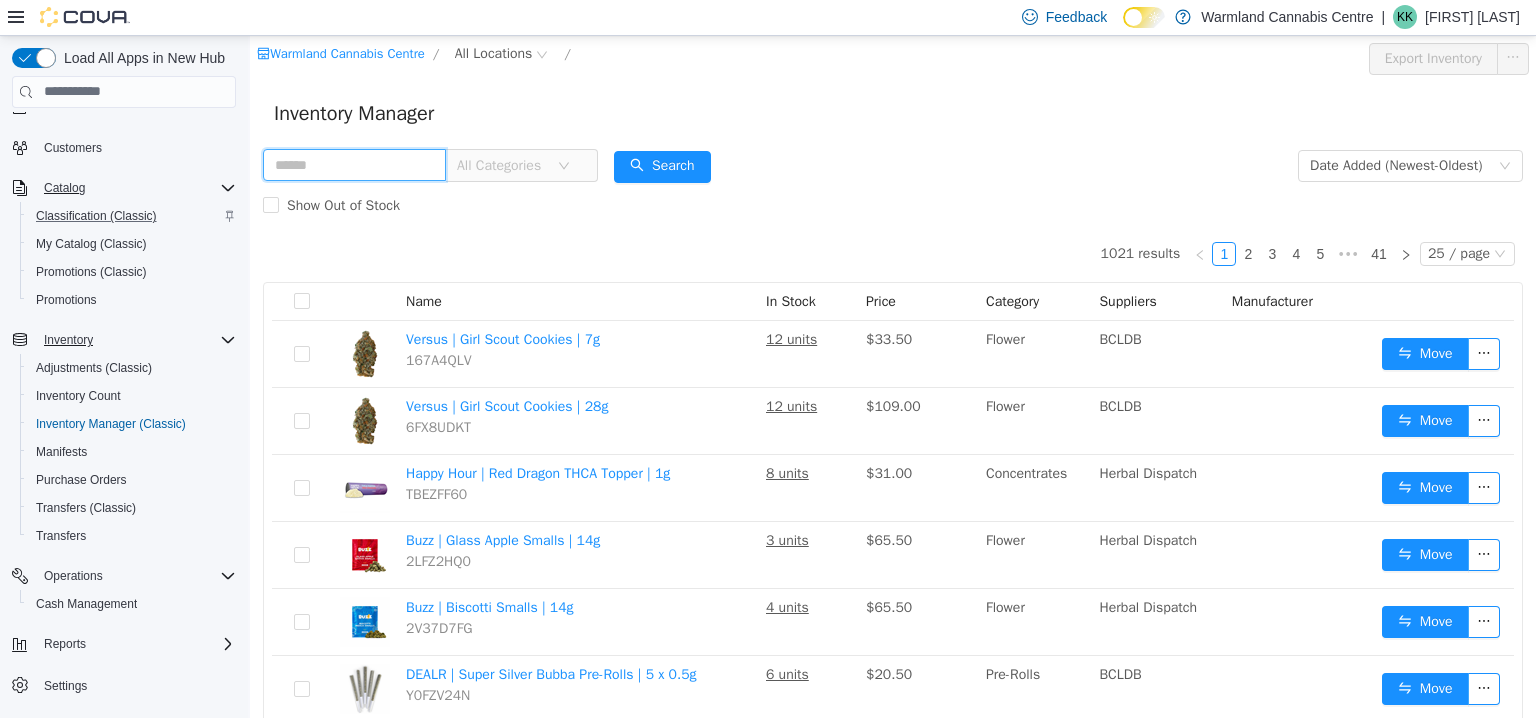 click at bounding box center [354, 164] 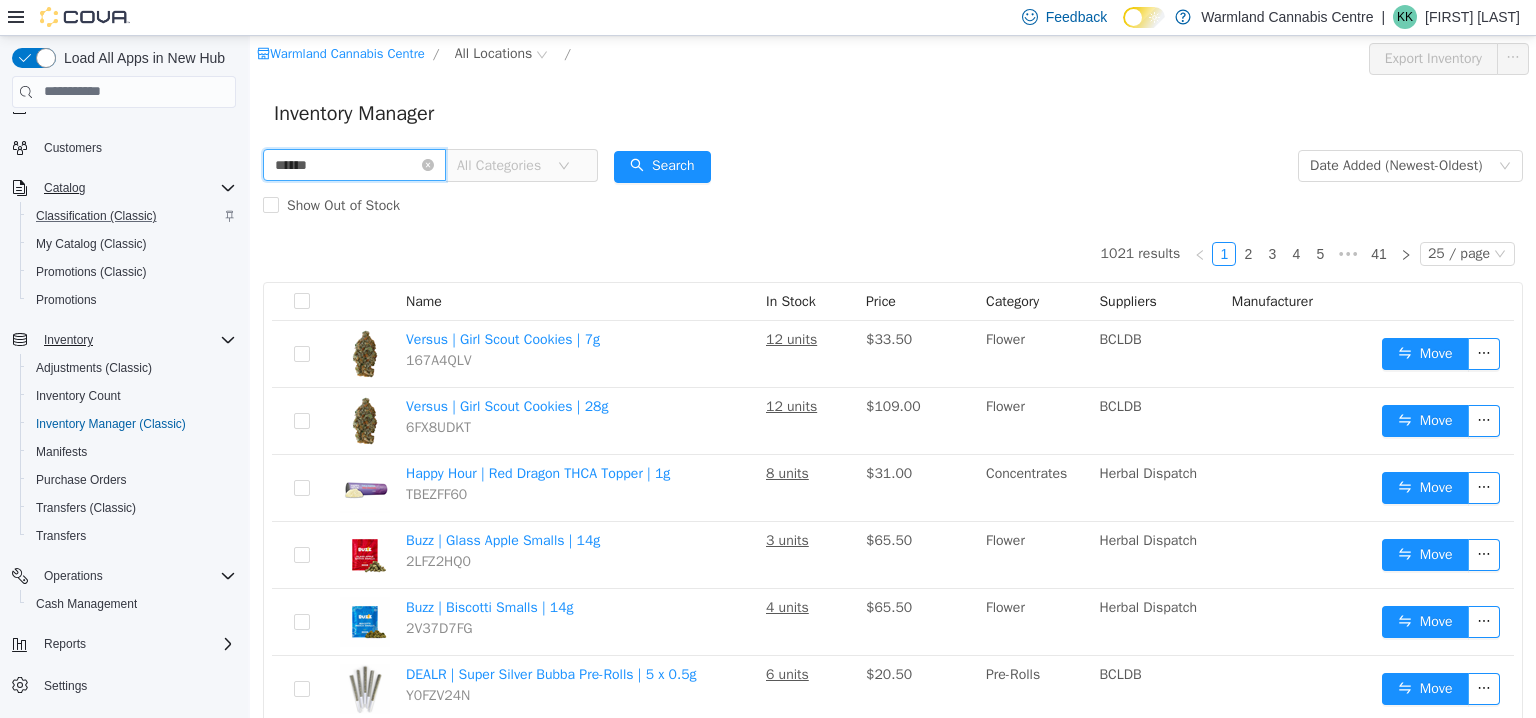 type on "******" 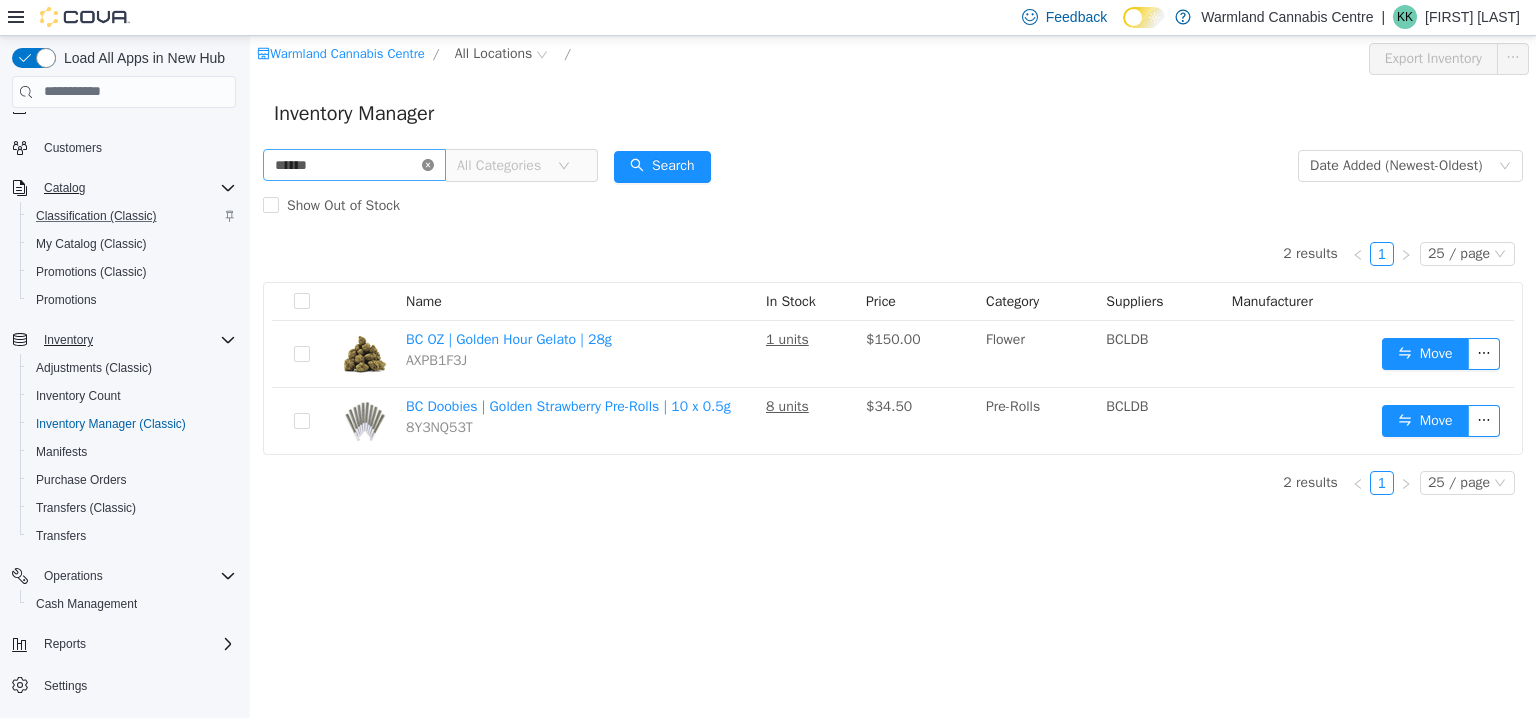 click 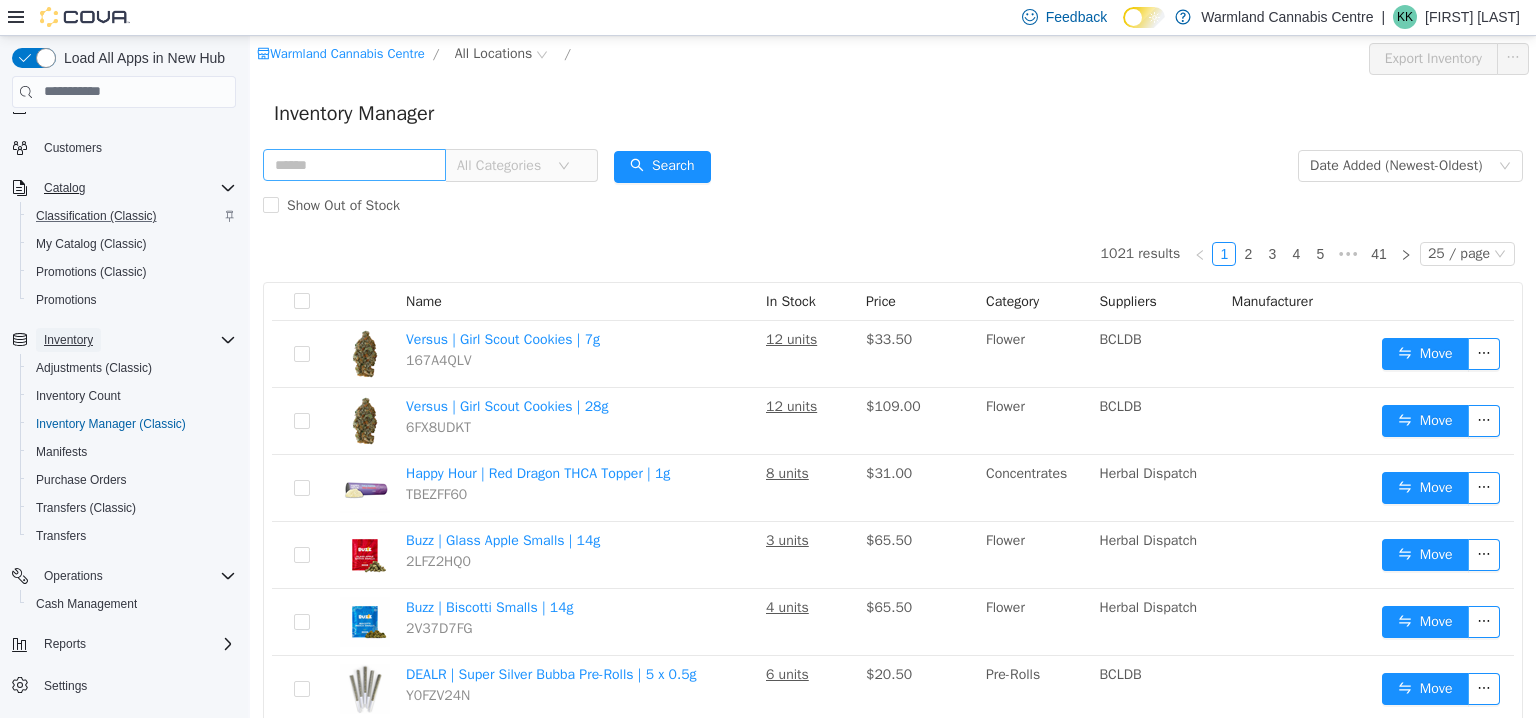 click on "Inventory" at bounding box center [68, 340] 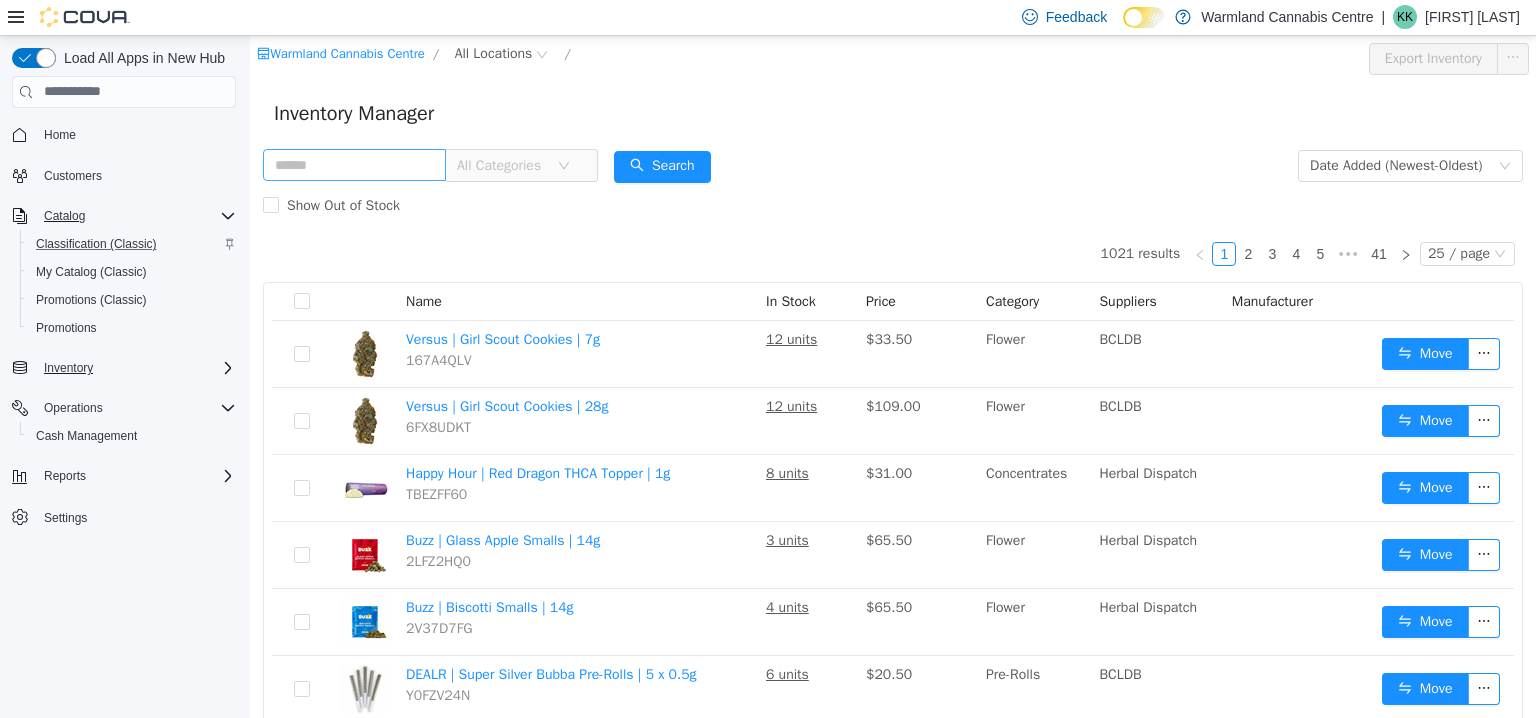 scroll, scrollTop: 0, scrollLeft: 0, axis: both 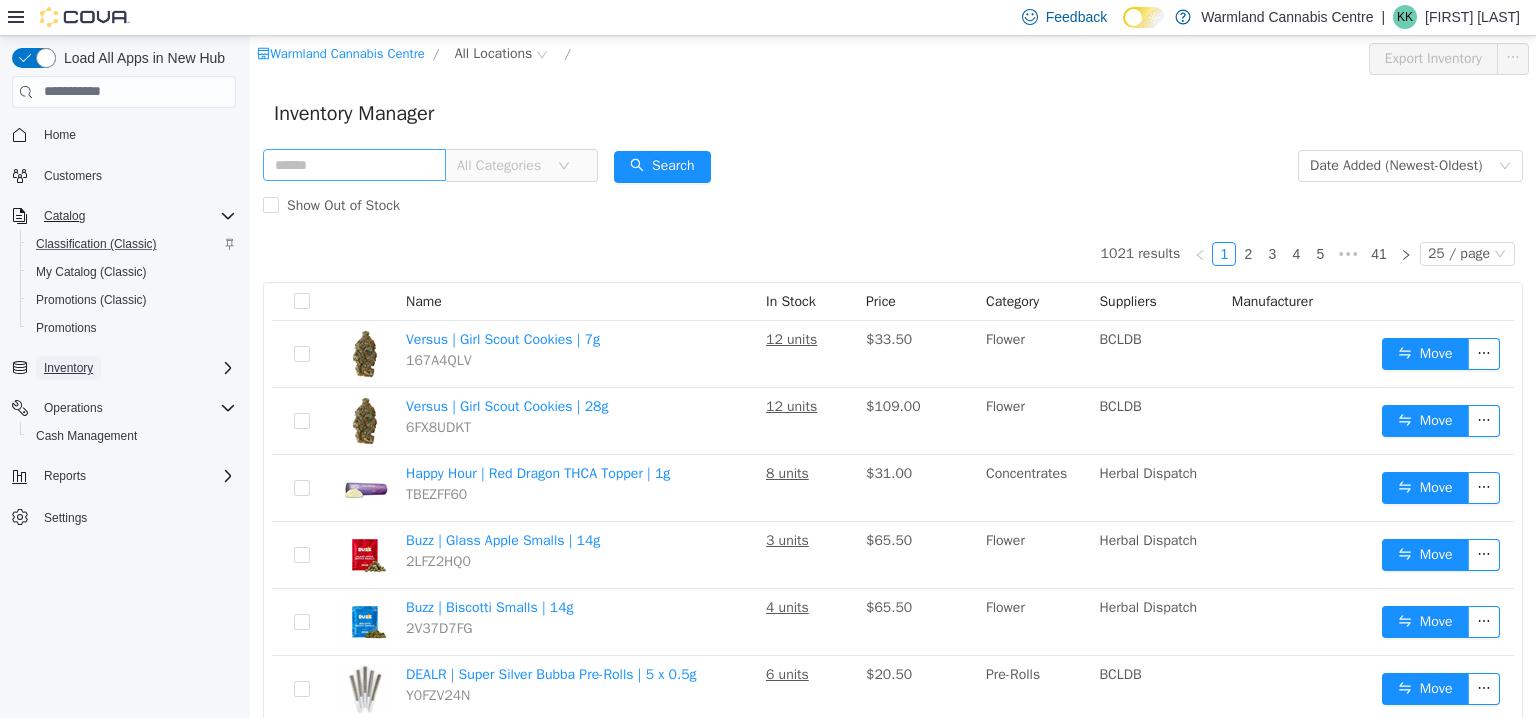 click on "Inventory" at bounding box center (68, 368) 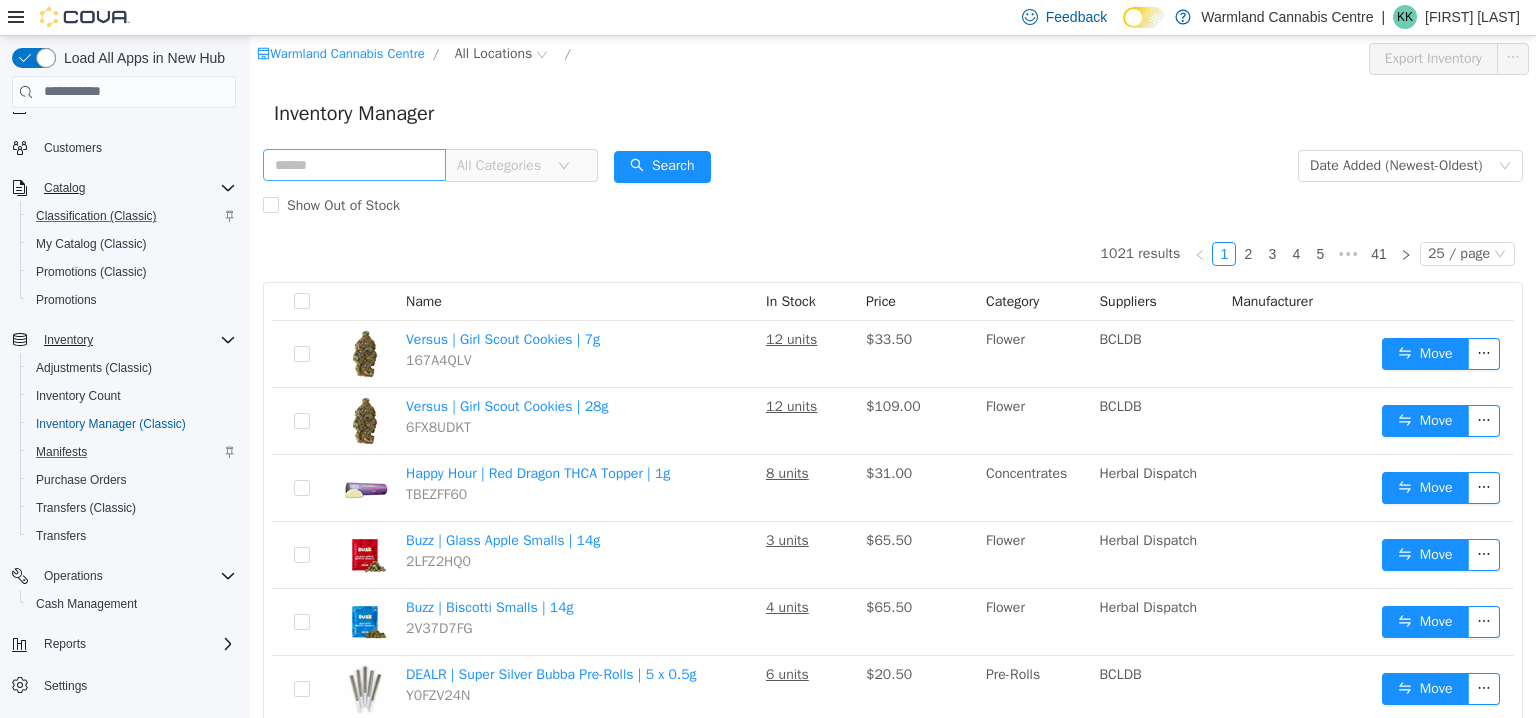 scroll, scrollTop: 0, scrollLeft: 0, axis: both 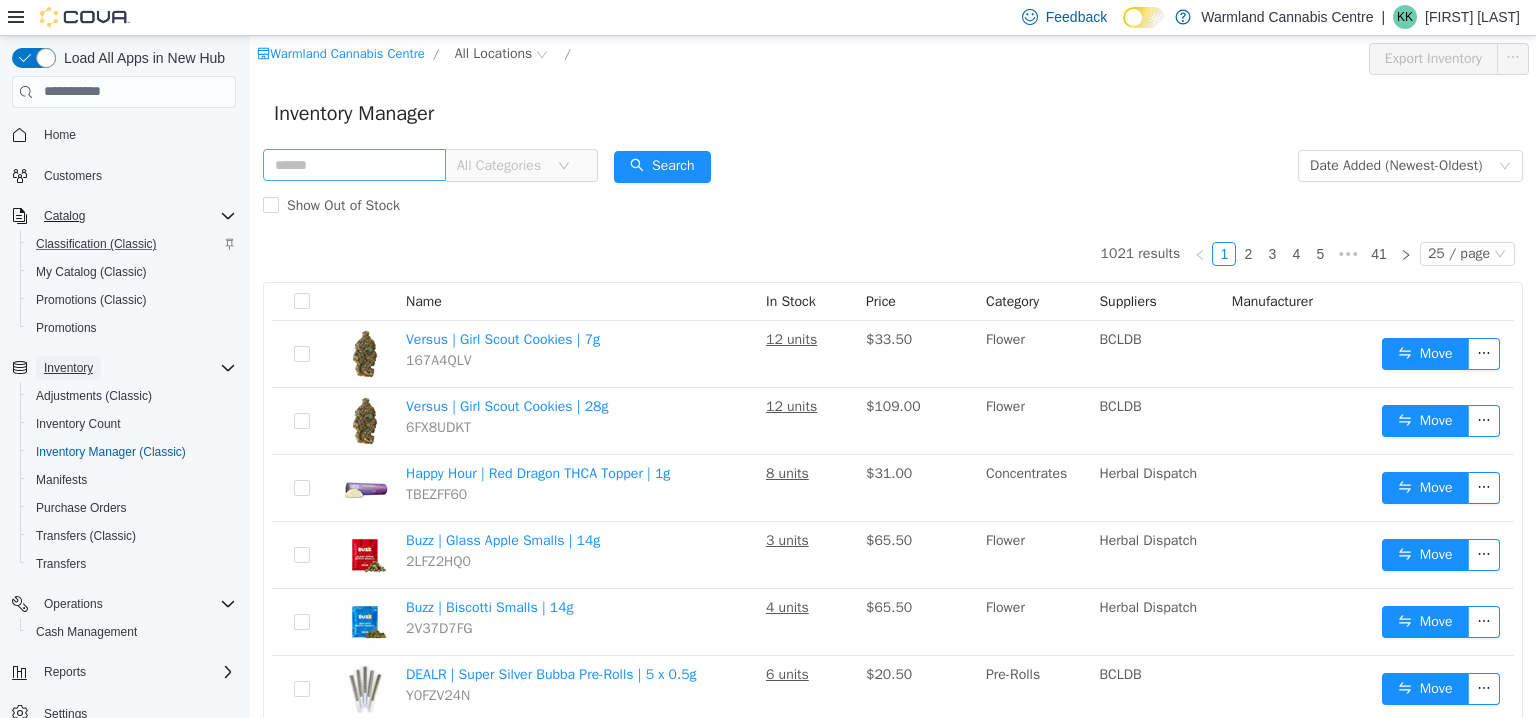 click on "Inventory" at bounding box center [68, 368] 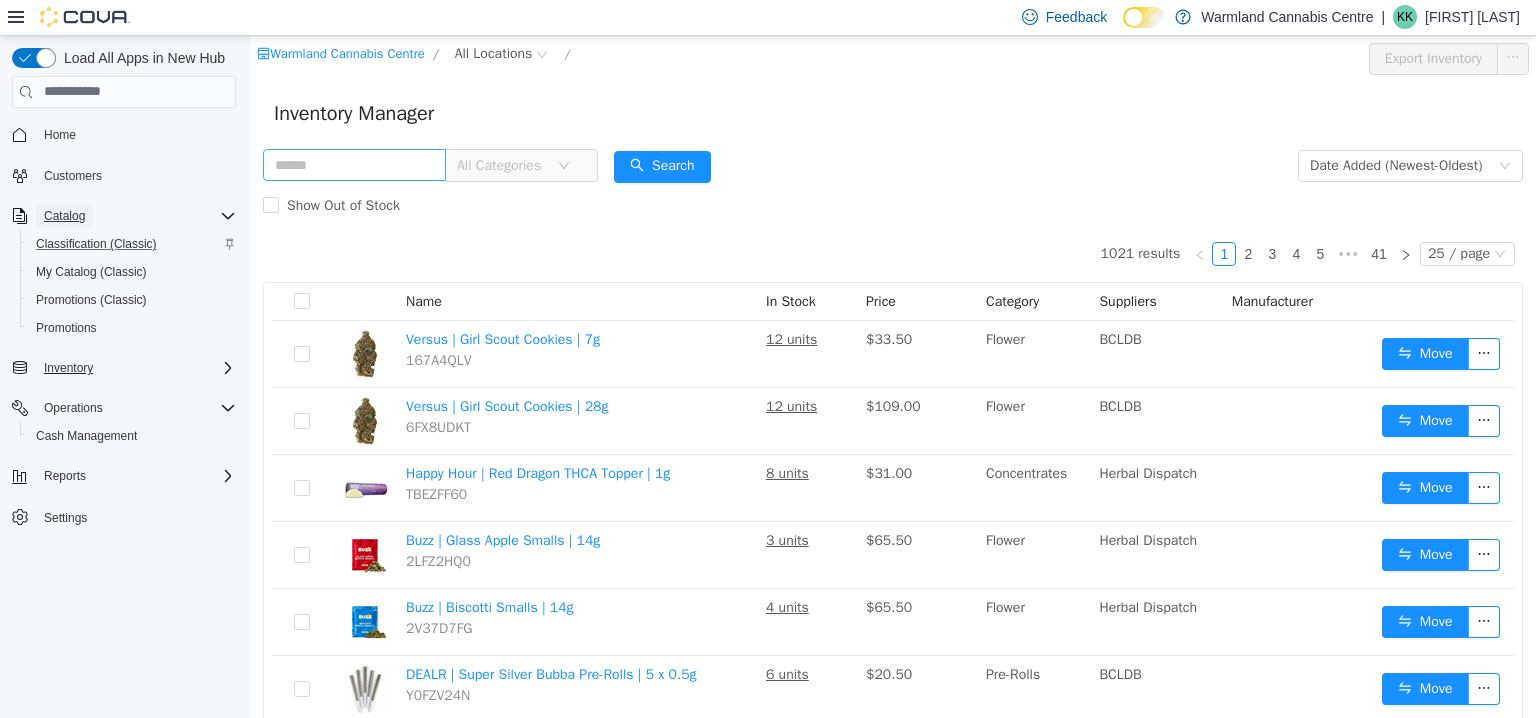 click on "Catalog" at bounding box center (64, 216) 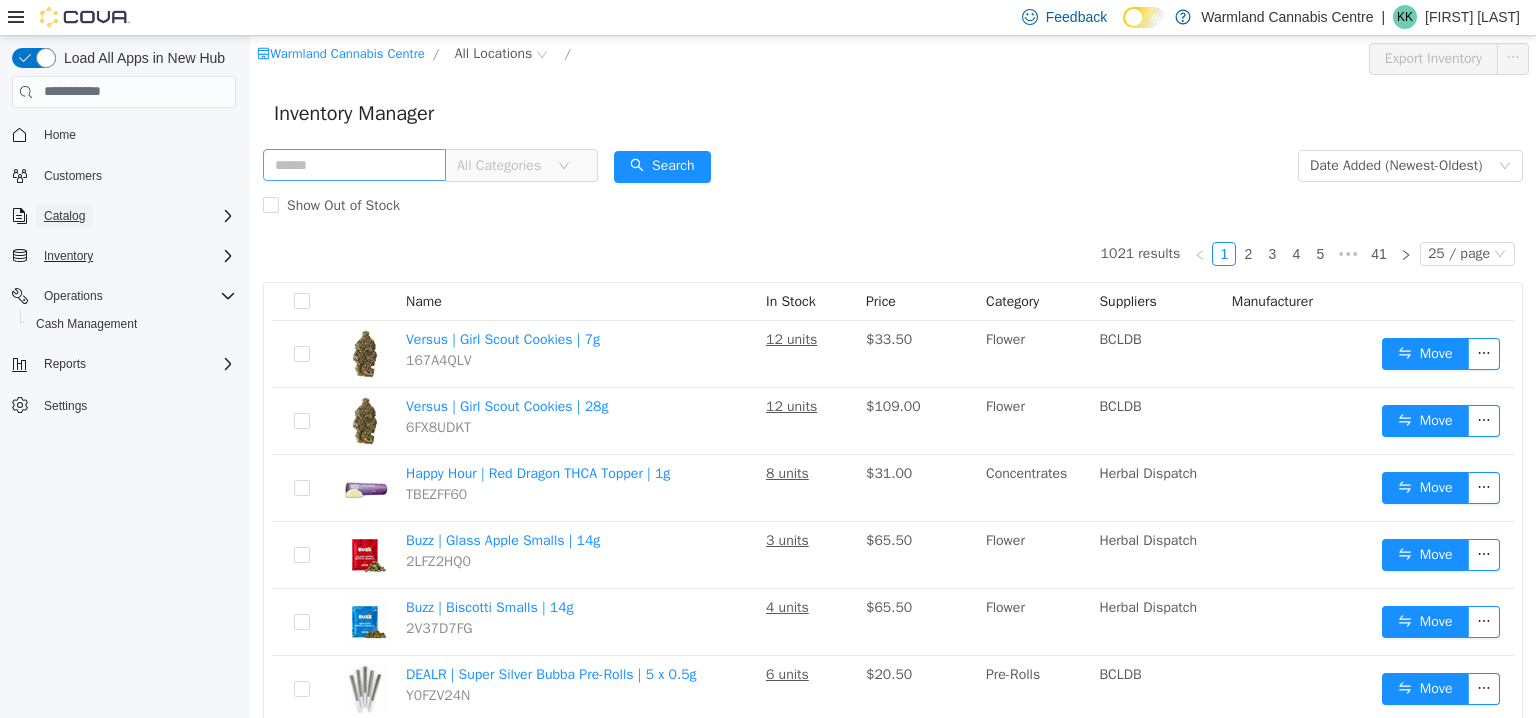 click on "Catalog" at bounding box center [64, 216] 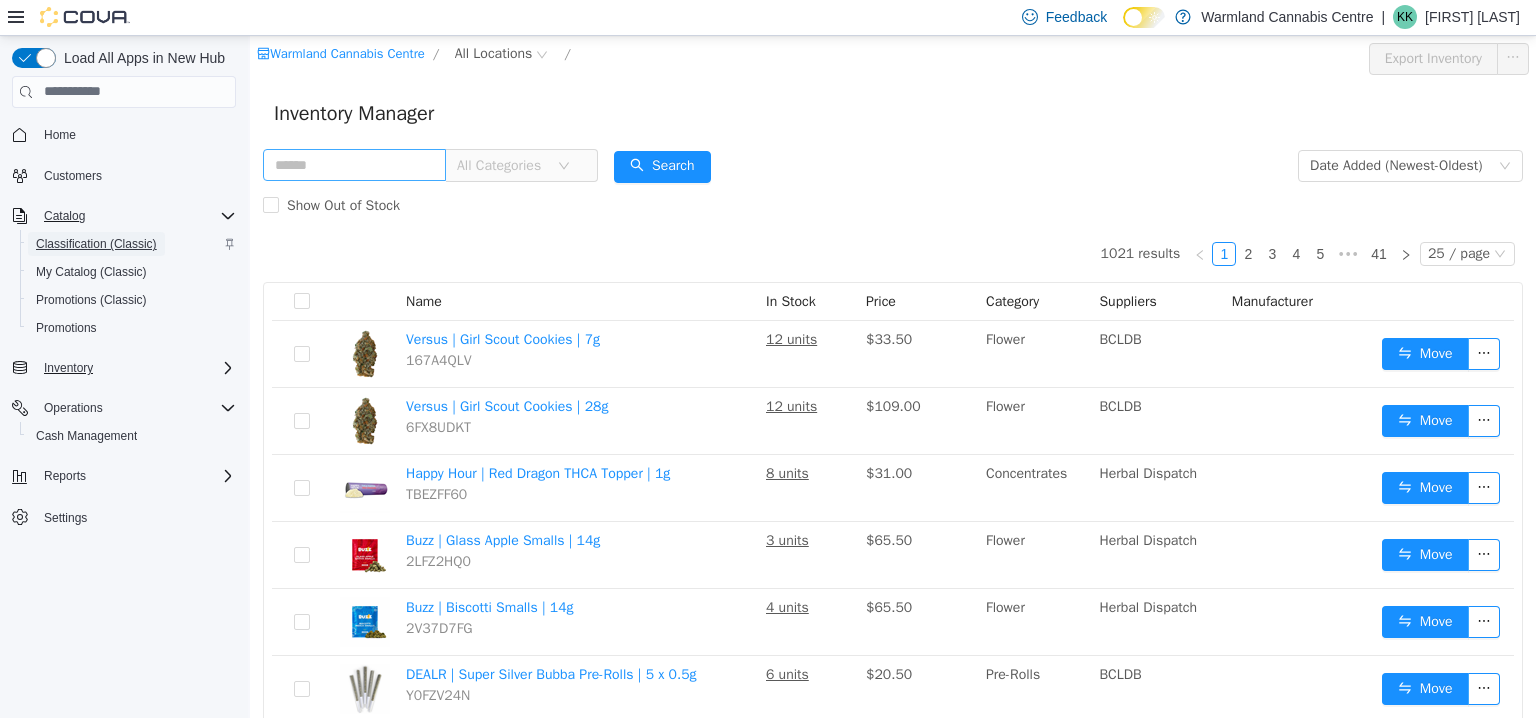 click on "Classification (Classic)" at bounding box center (96, 244) 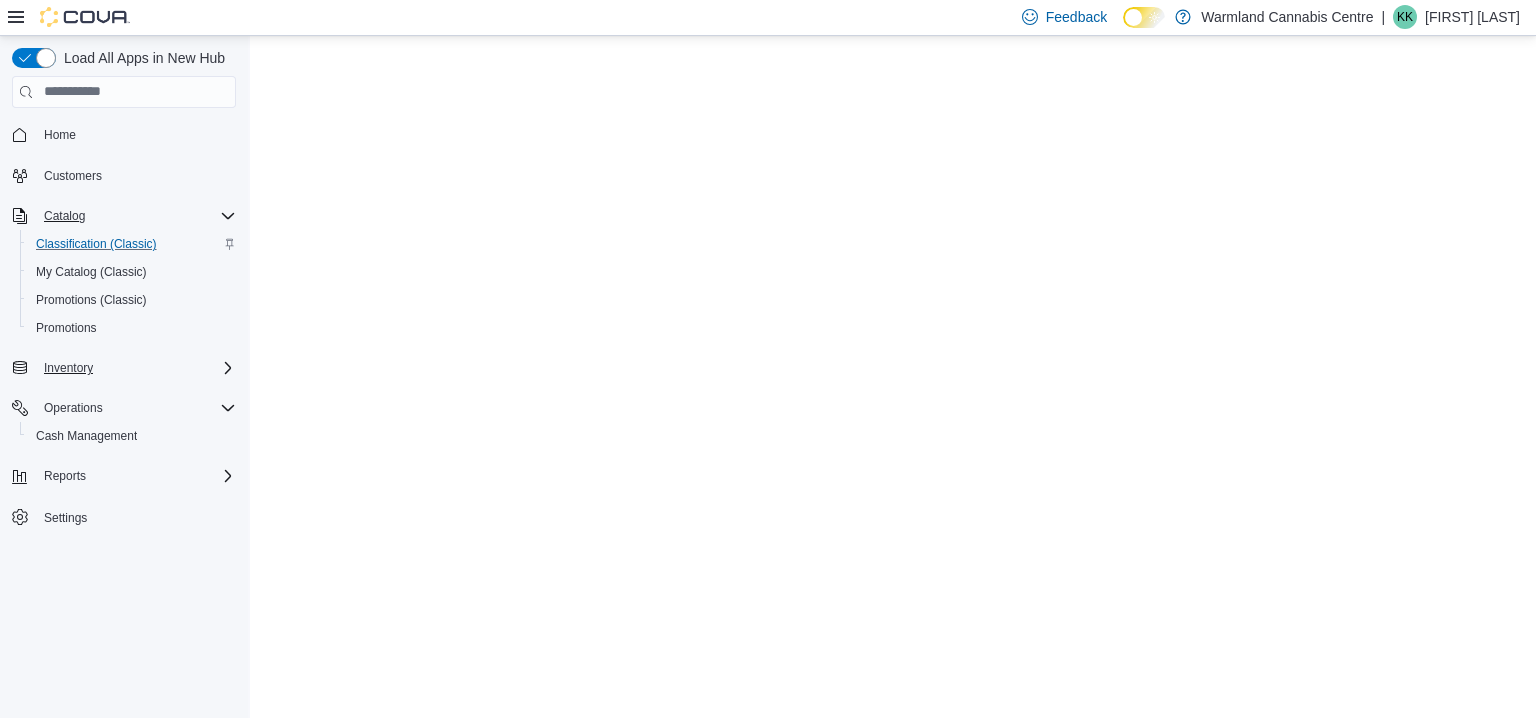 scroll, scrollTop: 0, scrollLeft: 0, axis: both 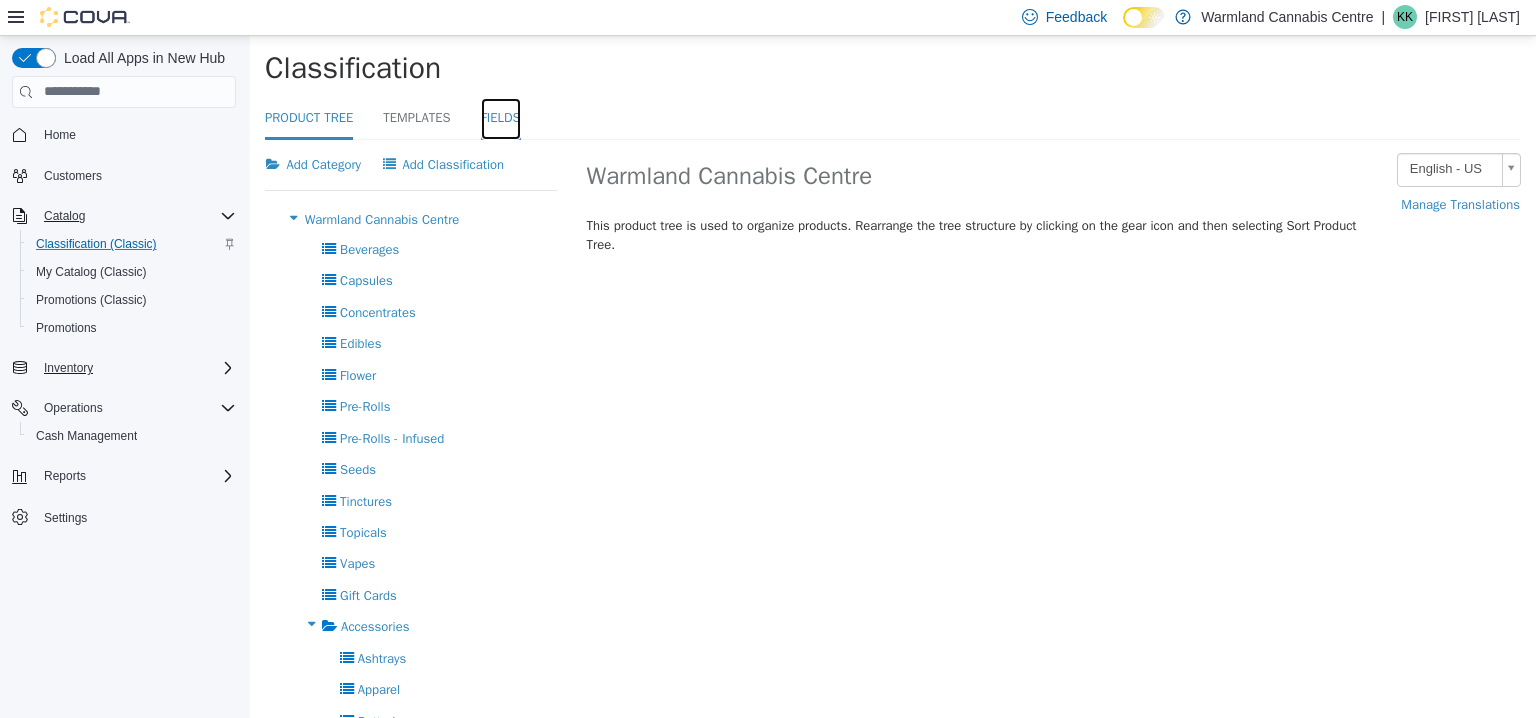 click on "Fields" at bounding box center (501, 118) 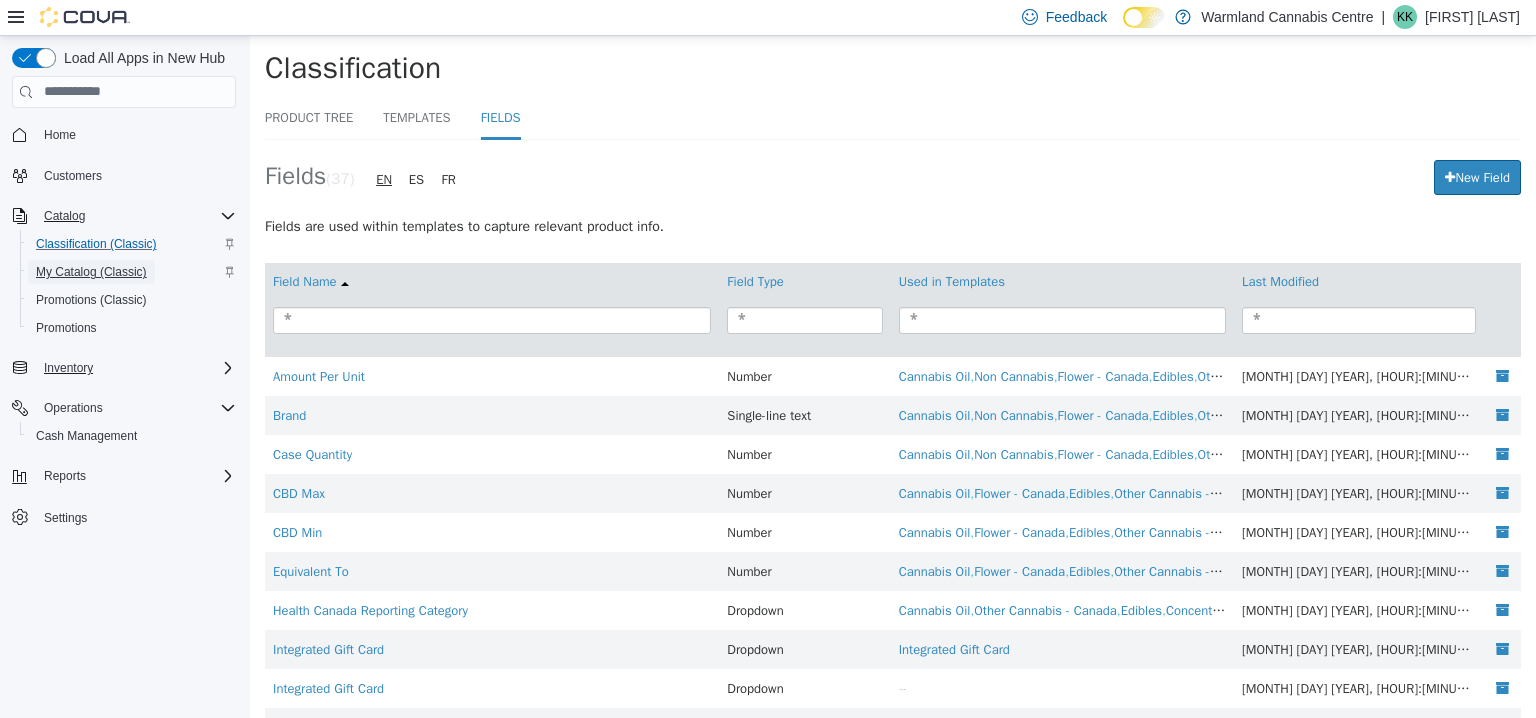click on "My Catalog (Classic)" at bounding box center [91, 272] 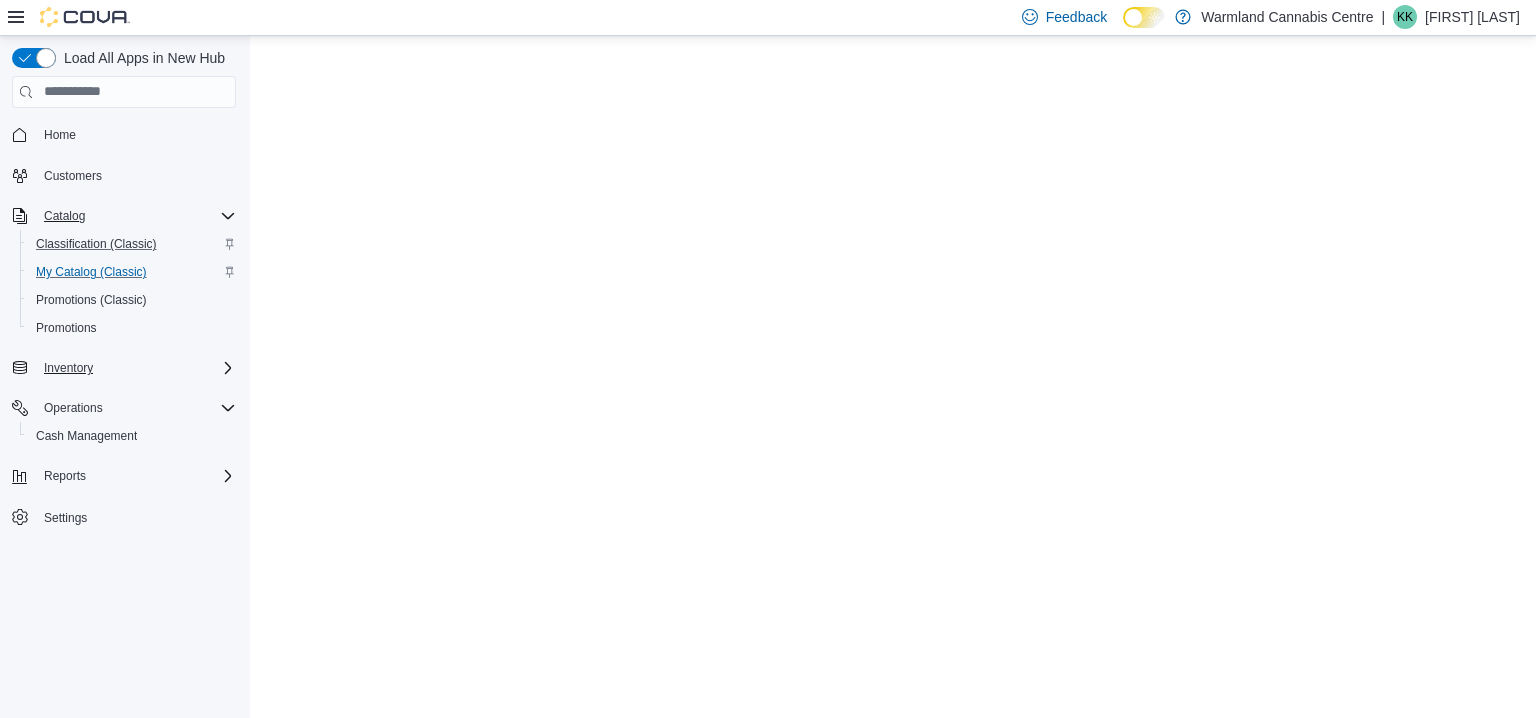scroll, scrollTop: 0, scrollLeft: 0, axis: both 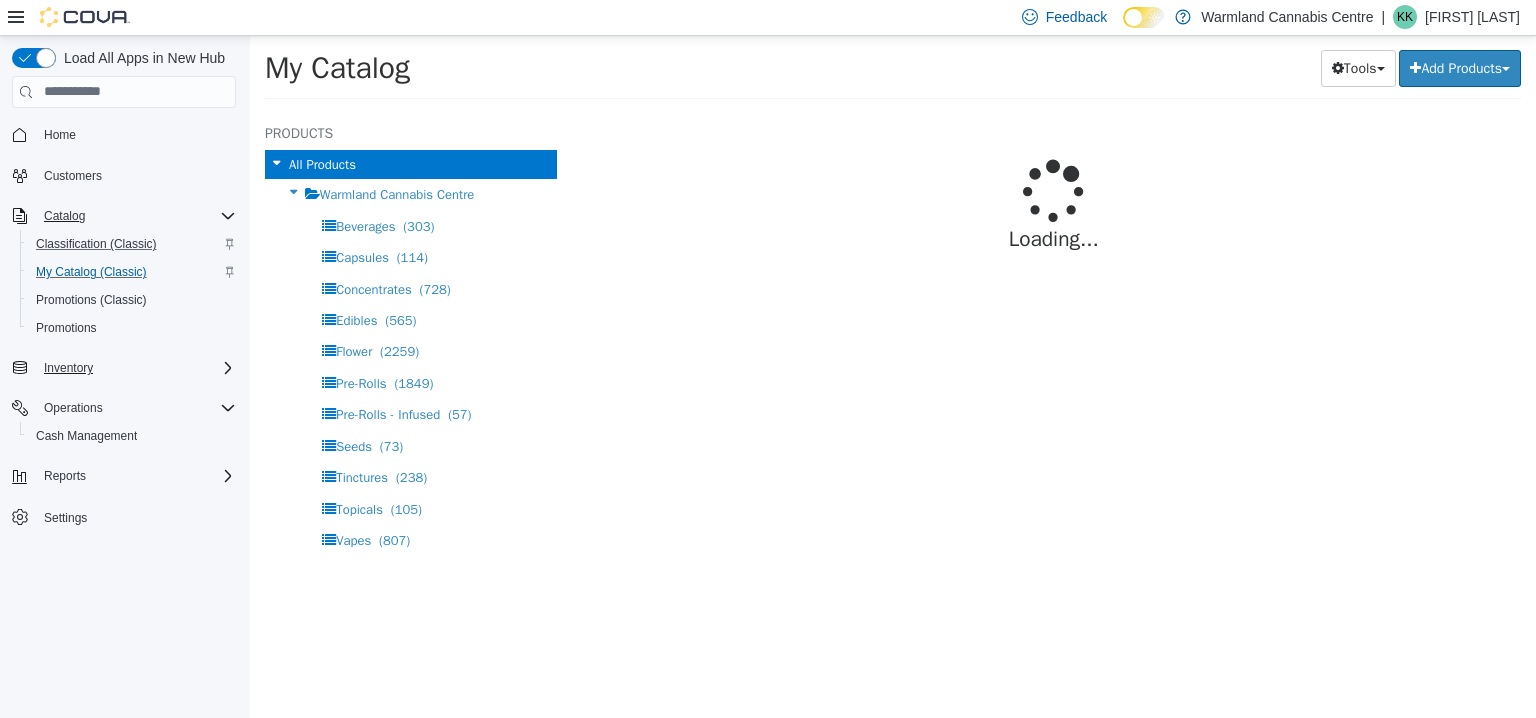 select on "**********" 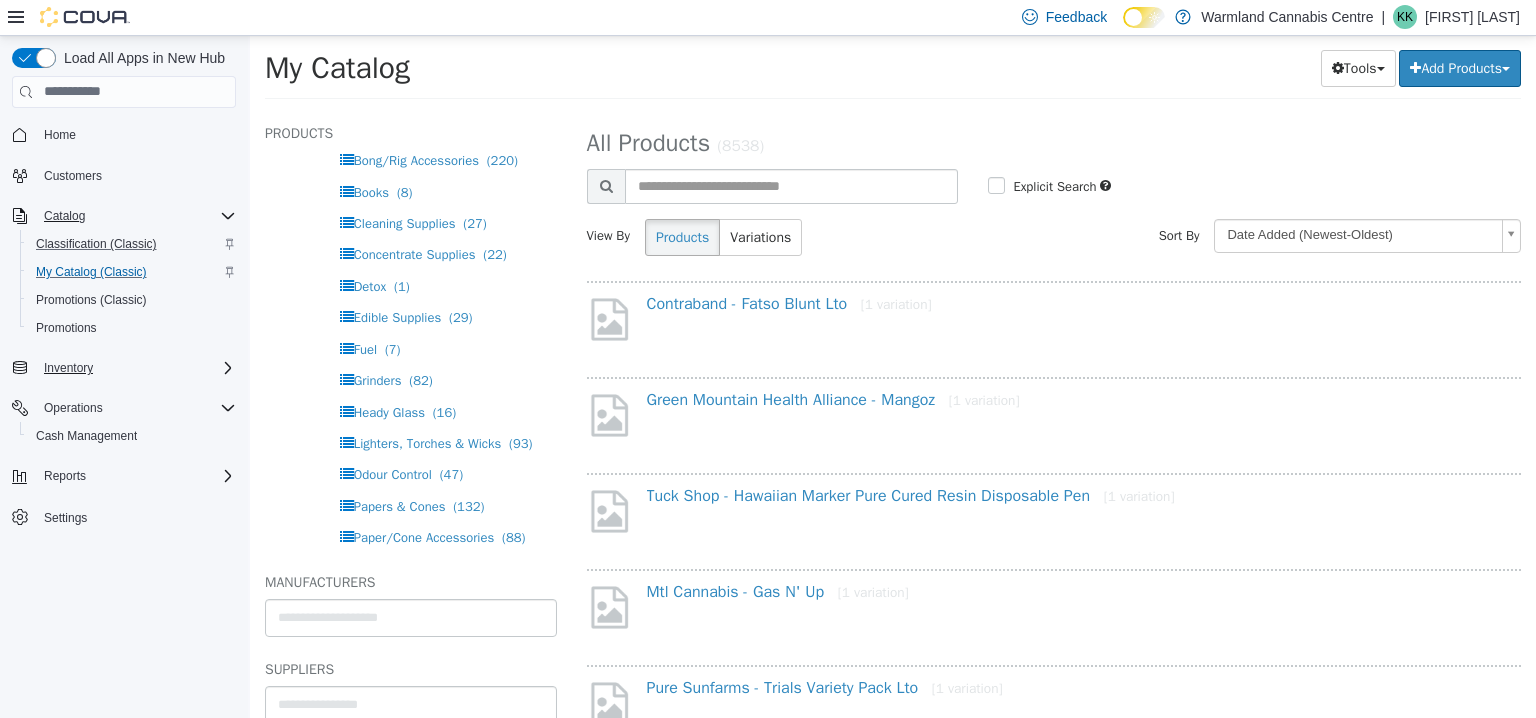 scroll, scrollTop: 781, scrollLeft: 0, axis: vertical 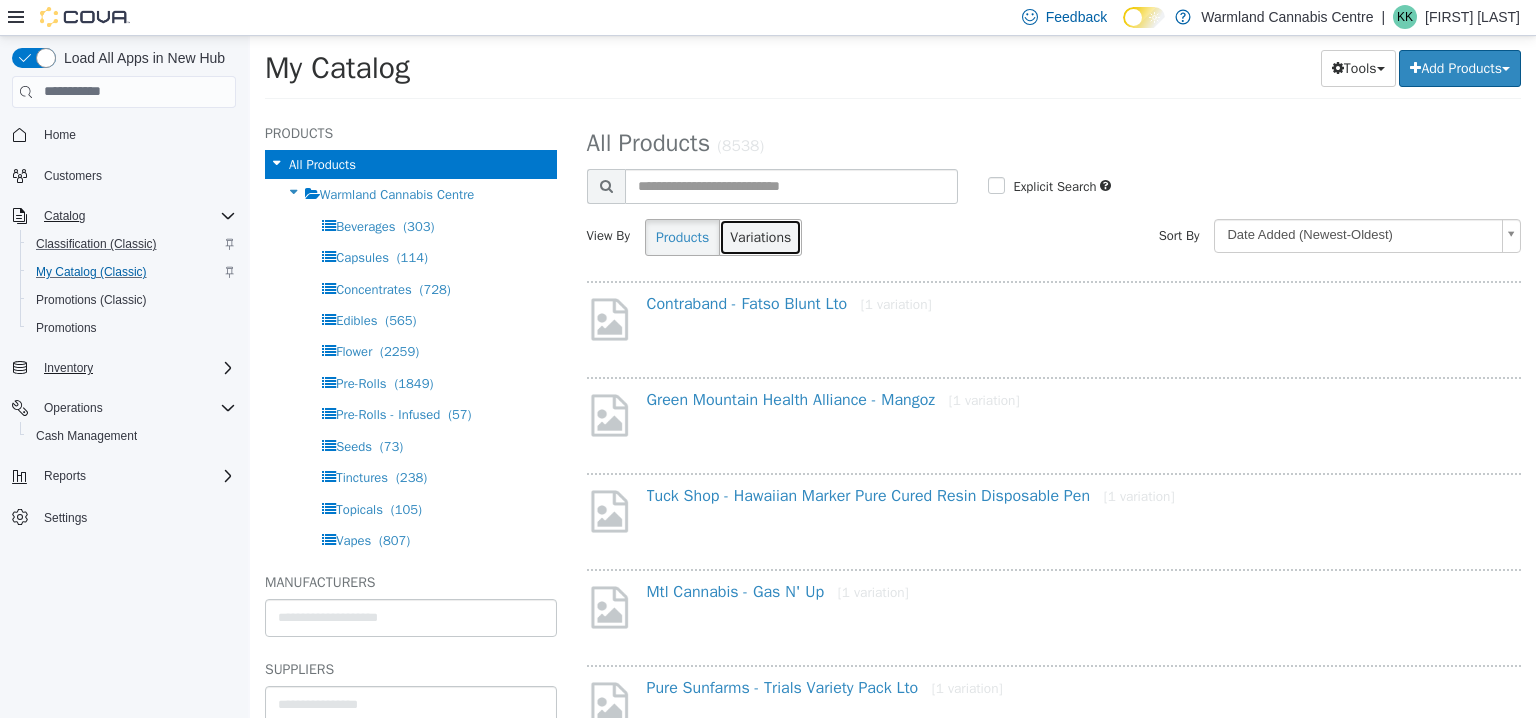click on "Variations" at bounding box center (760, 236) 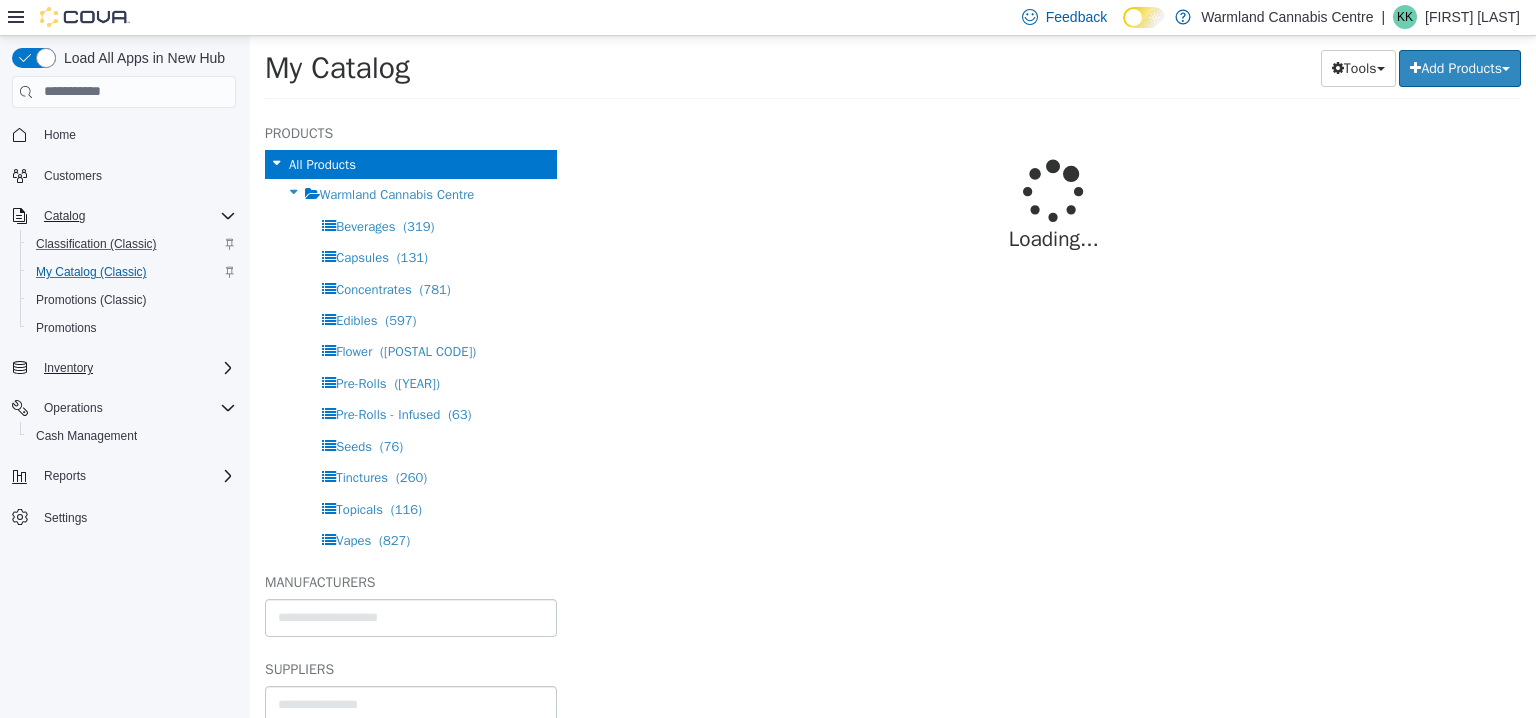 select on "**********" 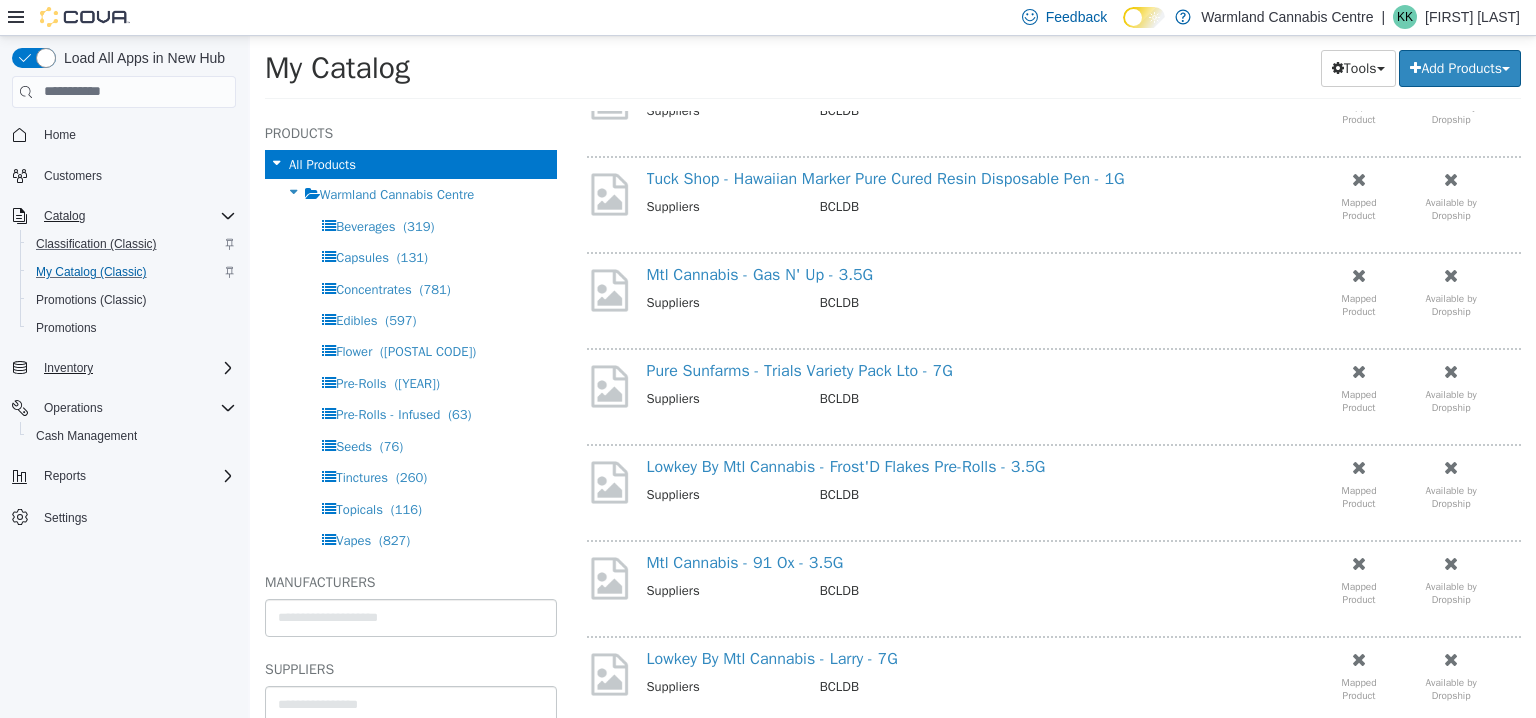scroll, scrollTop: 0, scrollLeft: 0, axis: both 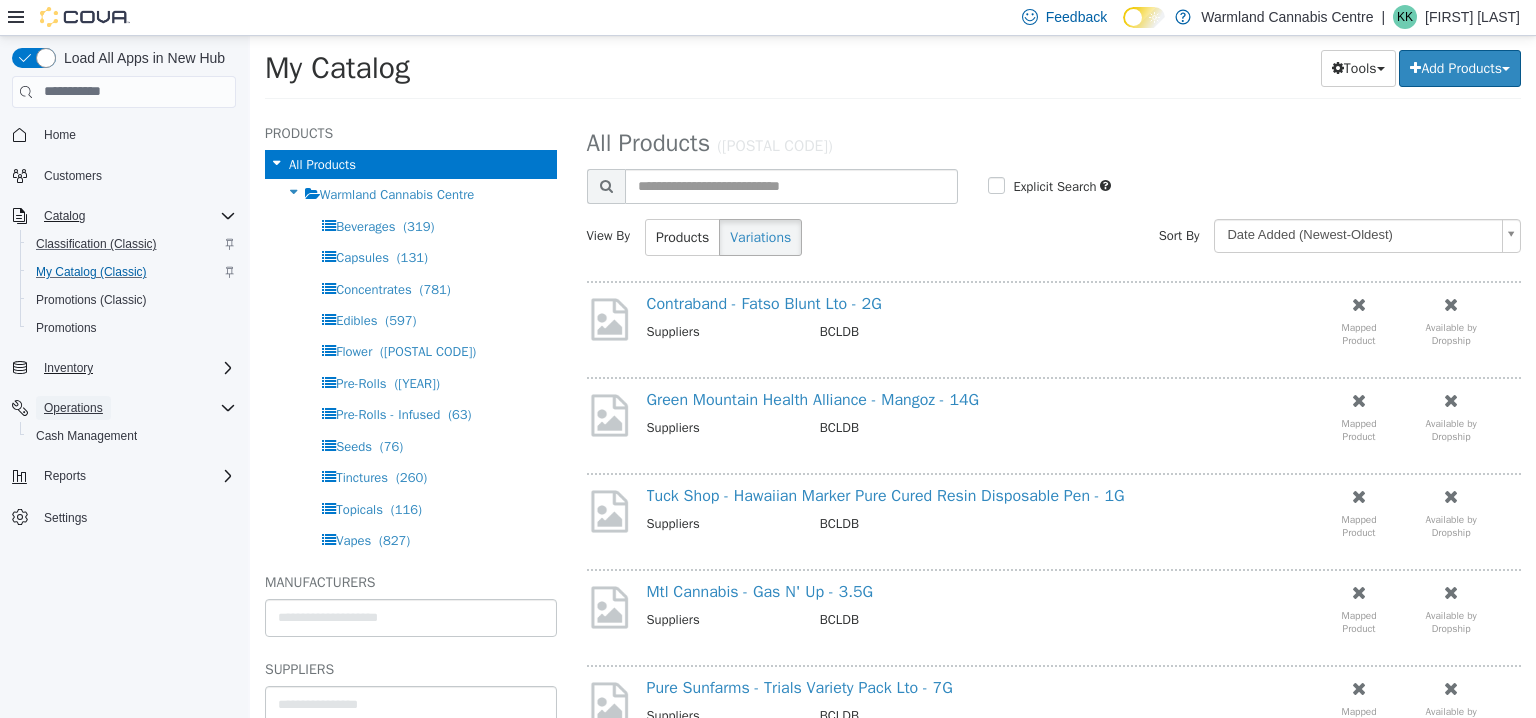click on "Operations" at bounding box center [73, 408] 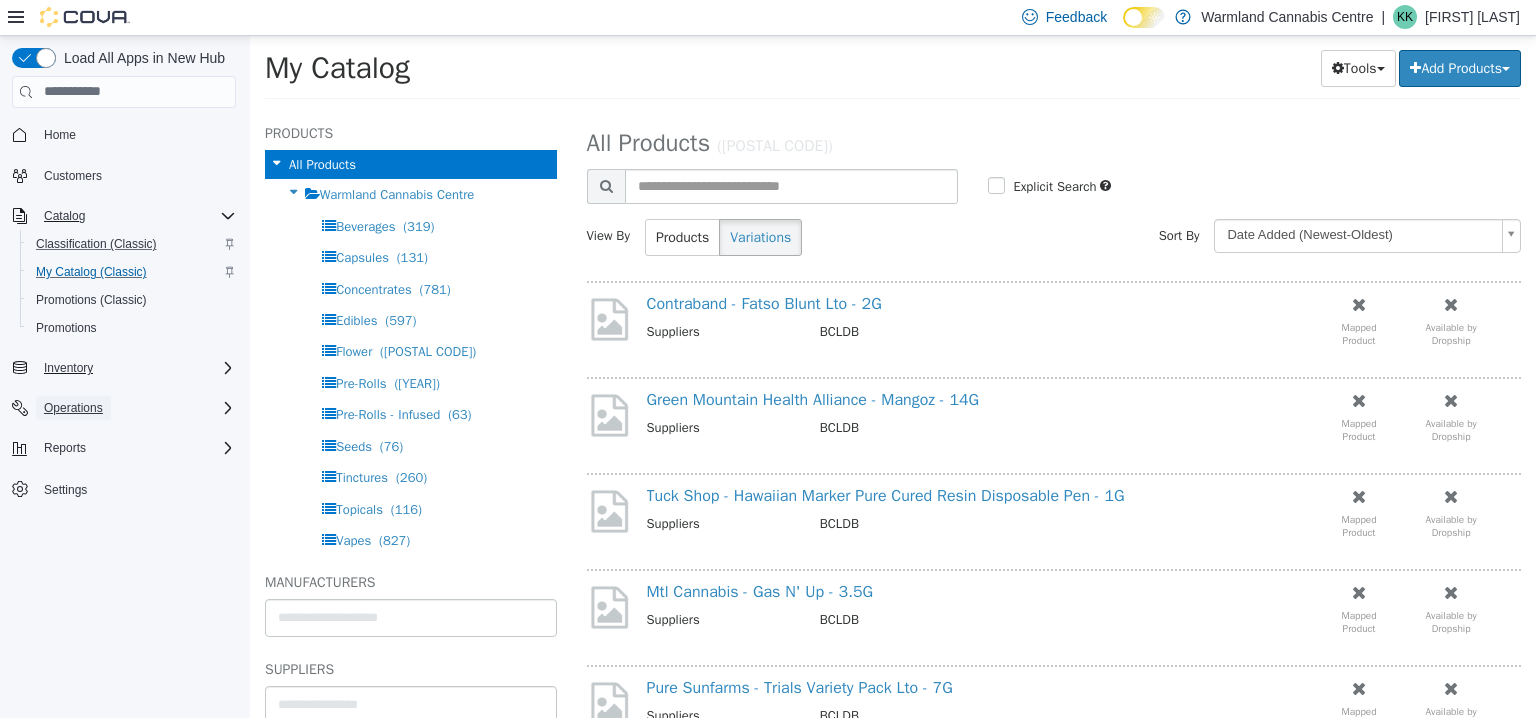 click on "Operations" at bounding box center [73, 408] 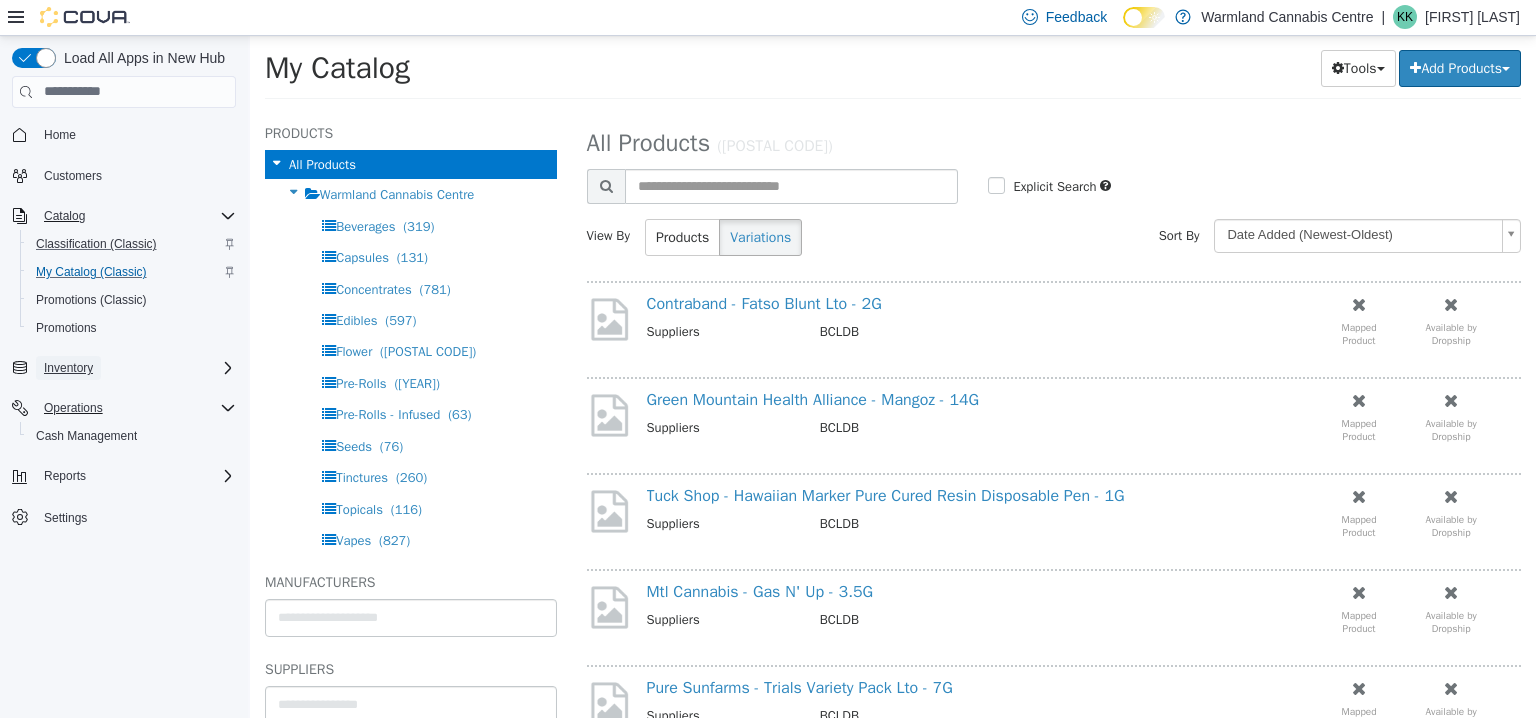 click on "Inventory" at bounding box center [68, 368] 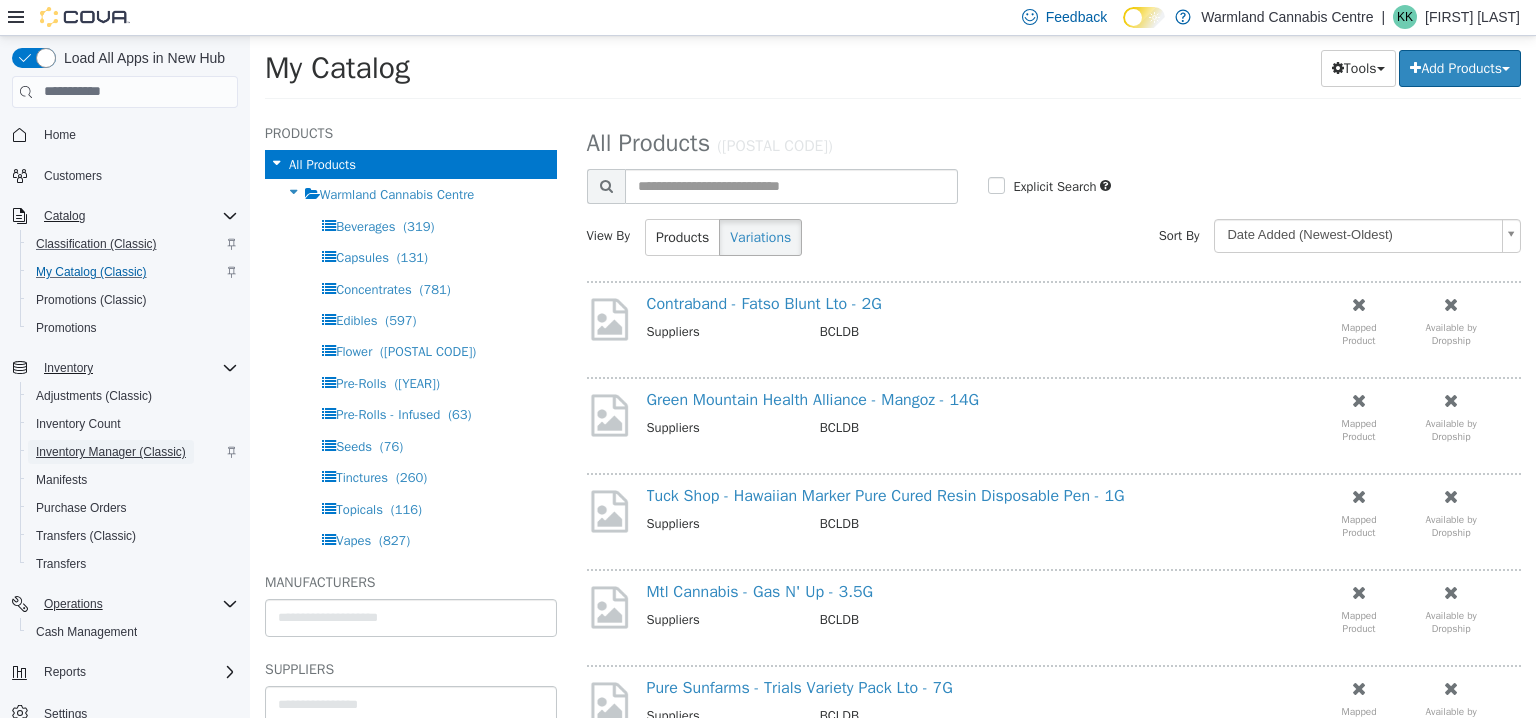 click on "Inventory Manager (Classic)" at bounding box center [111, 452] 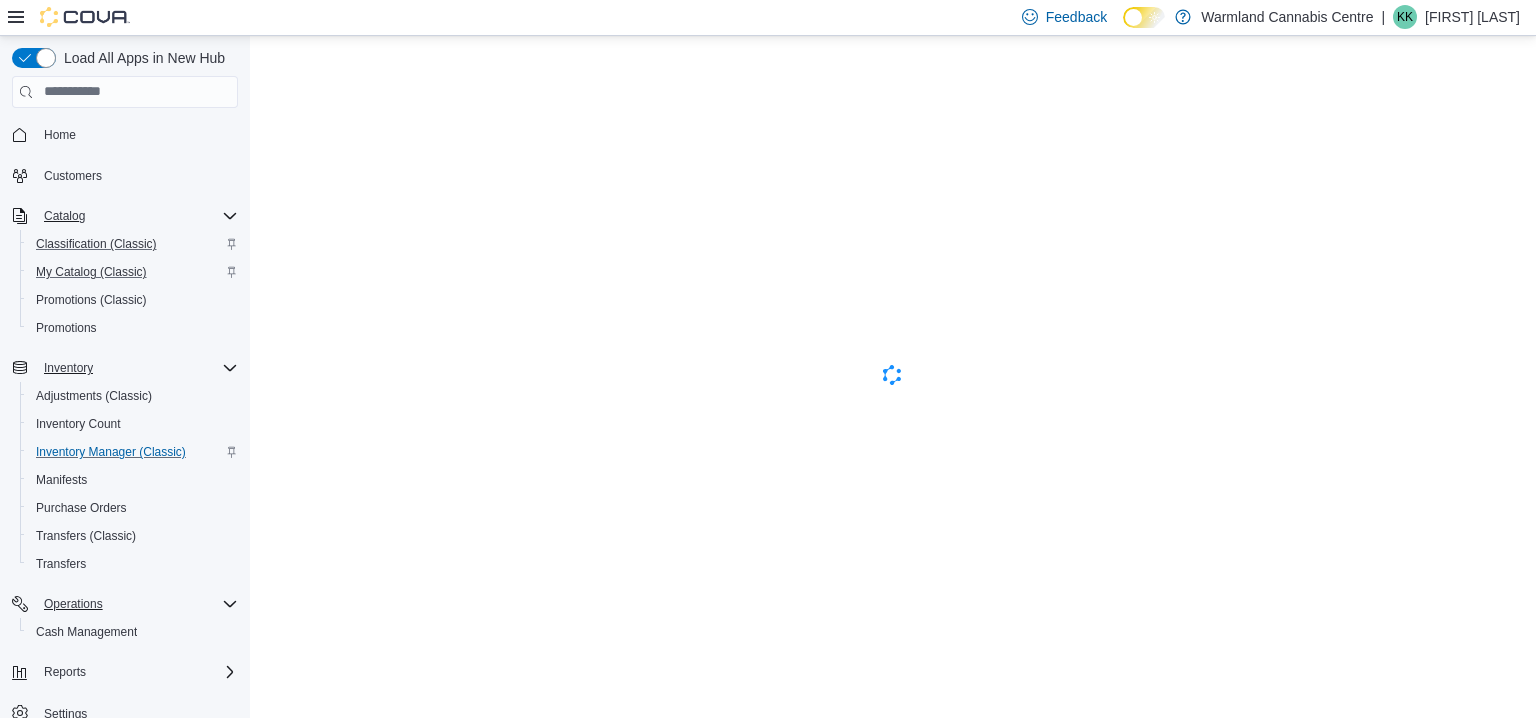 scroll, scrollTop: 0, scrollLeft: 0, axis: both 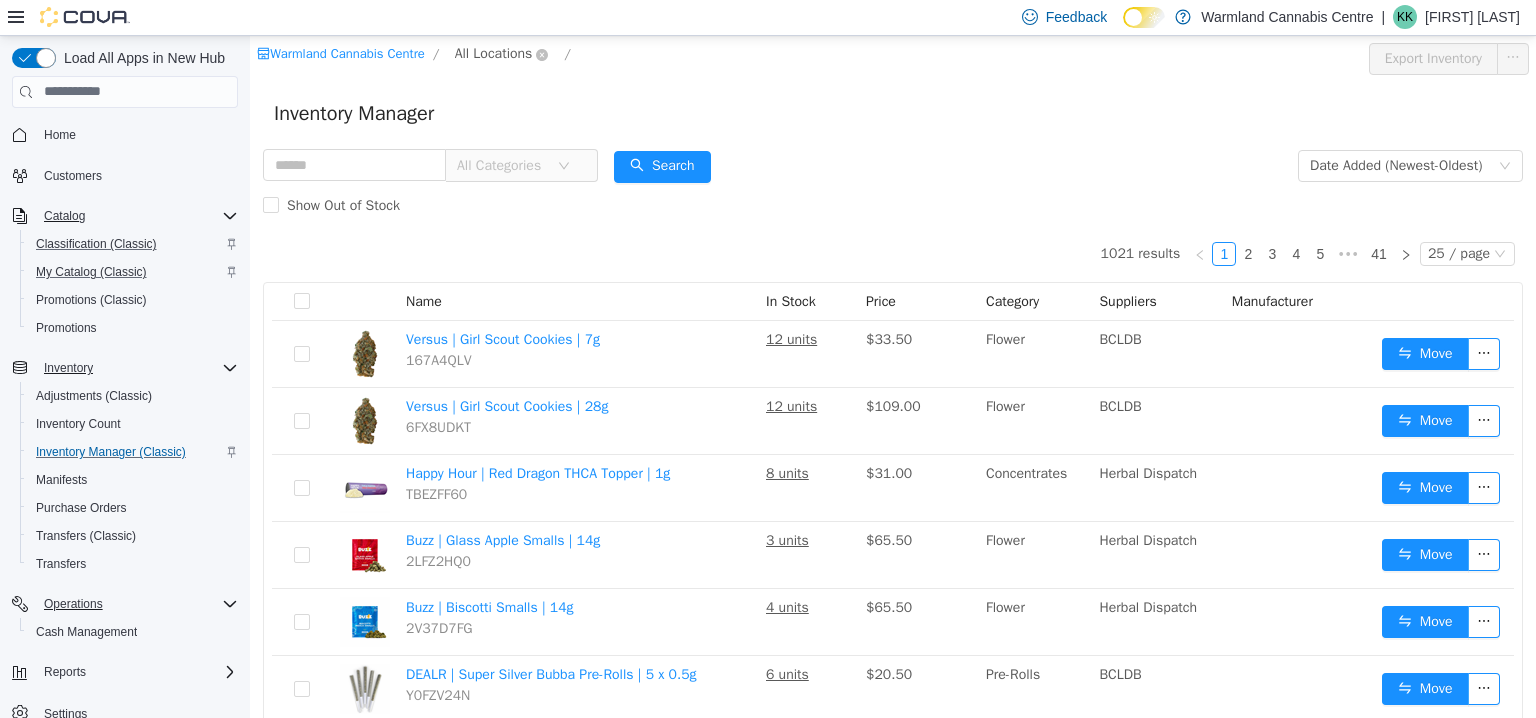 click on "All Locations" at bounding box center (494, 53) 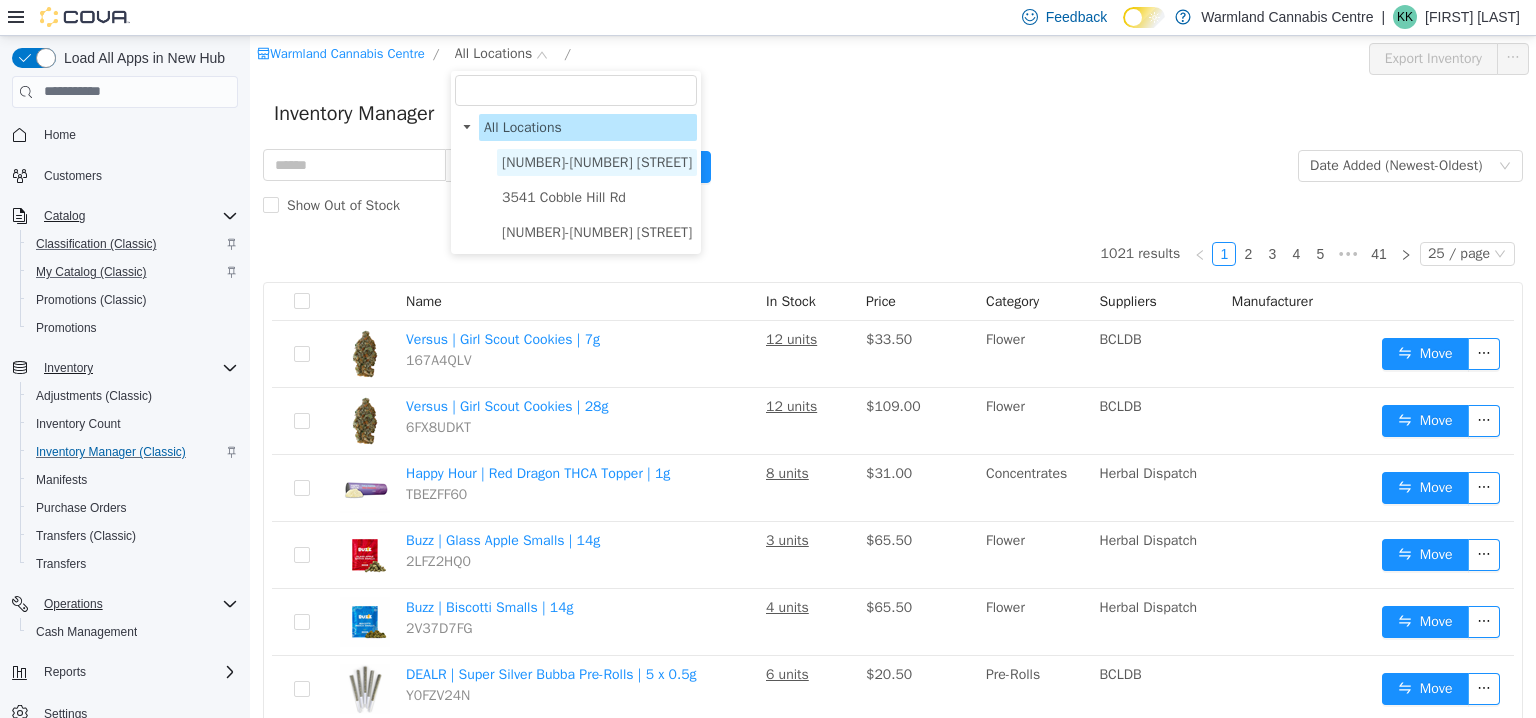 click on "103-855 Shawnigan Mill Bay Rd." at bounding box center [597, 161] 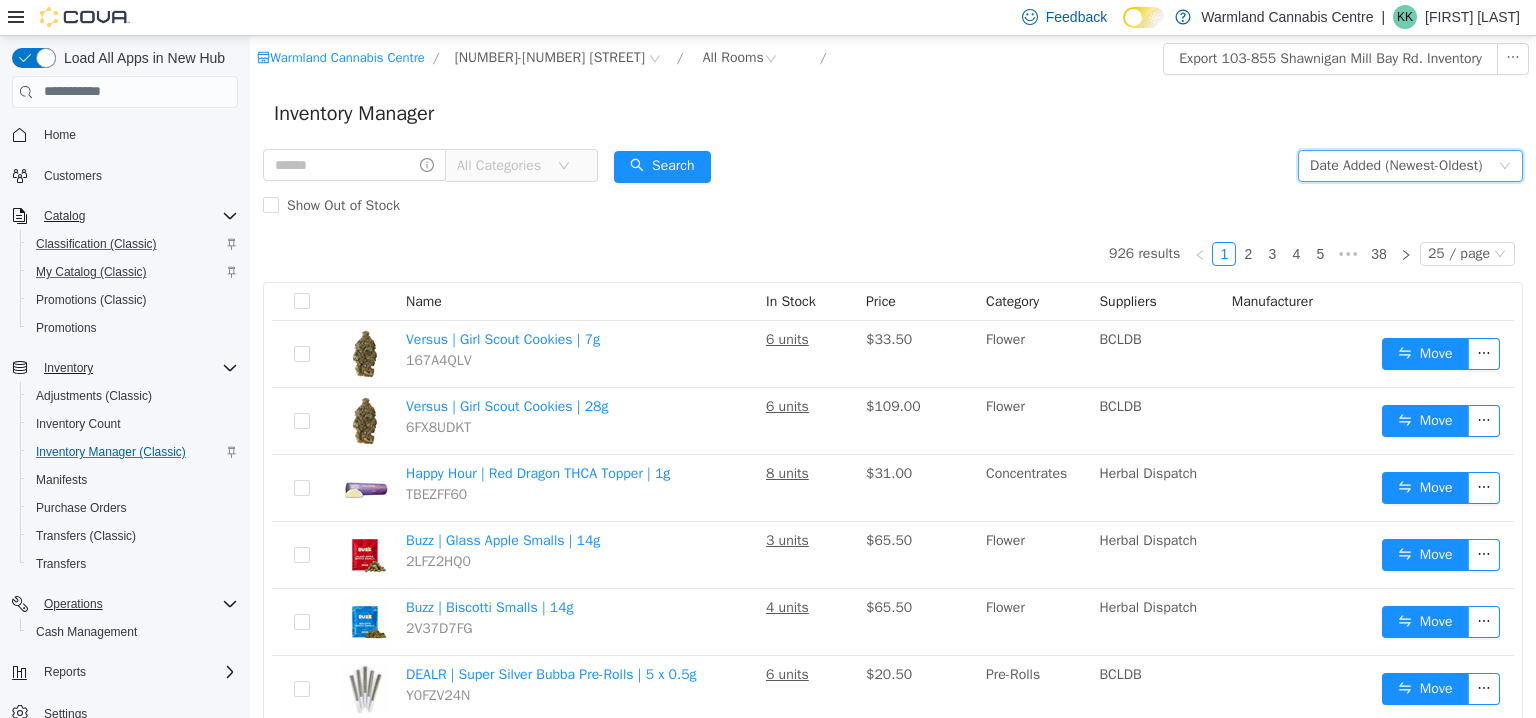 click 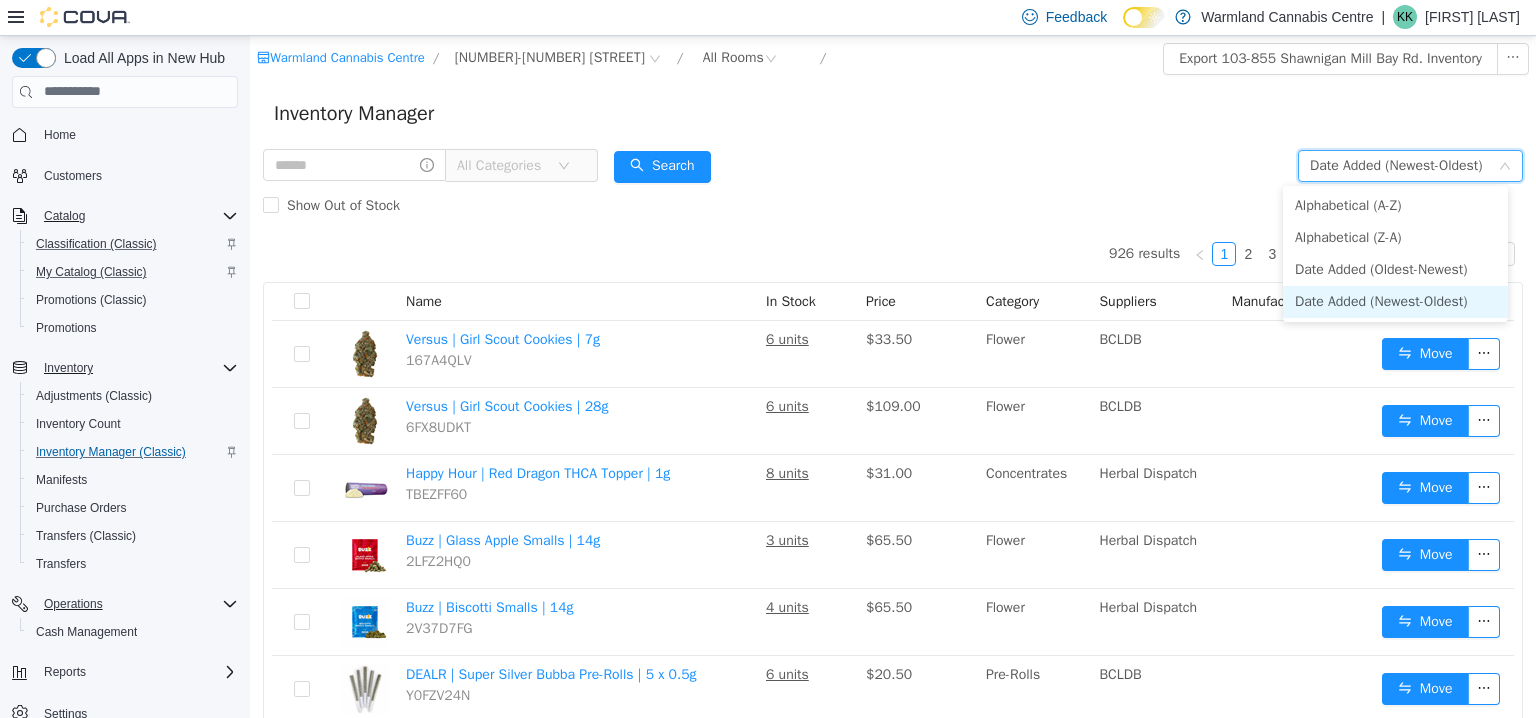 click 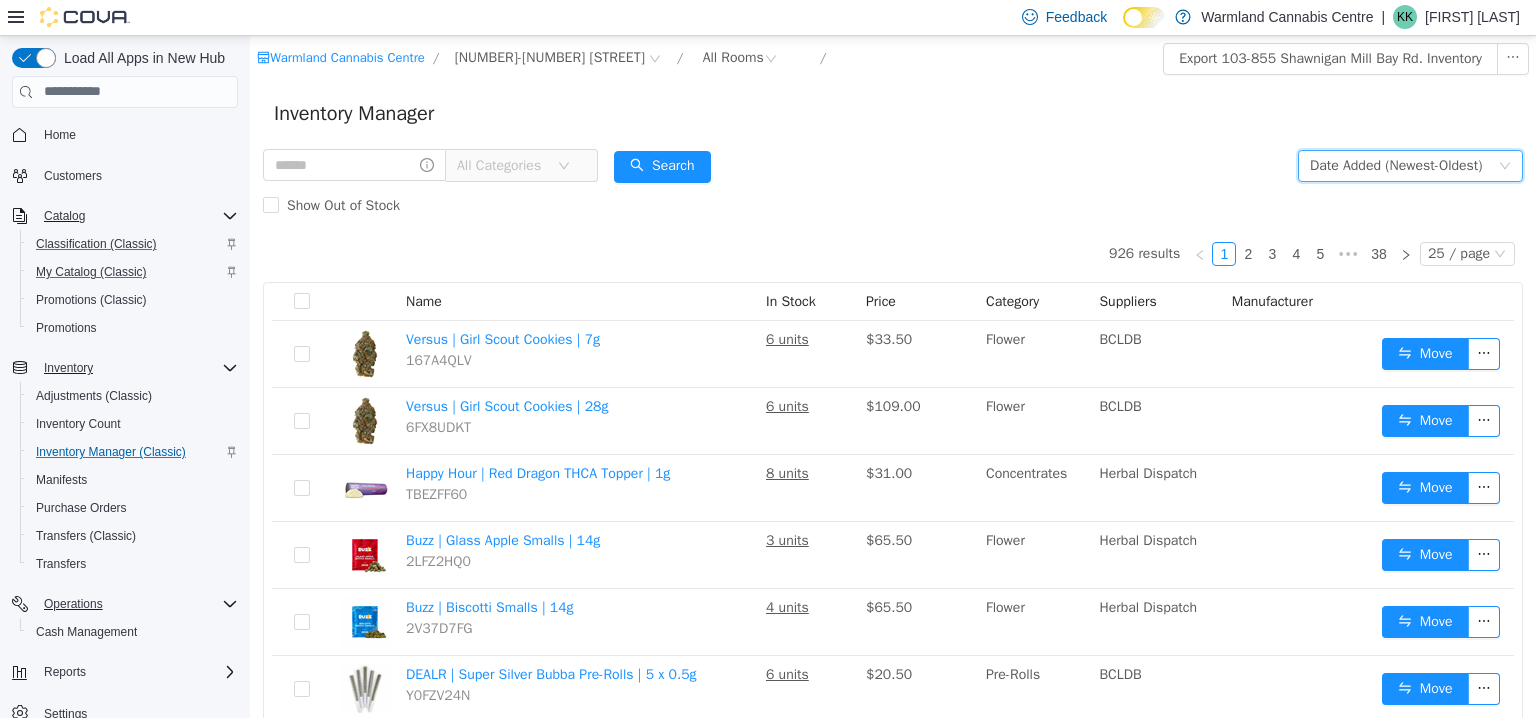 click on "Date Added (Newest-Oldest)" at bounding box center [1396, 165] 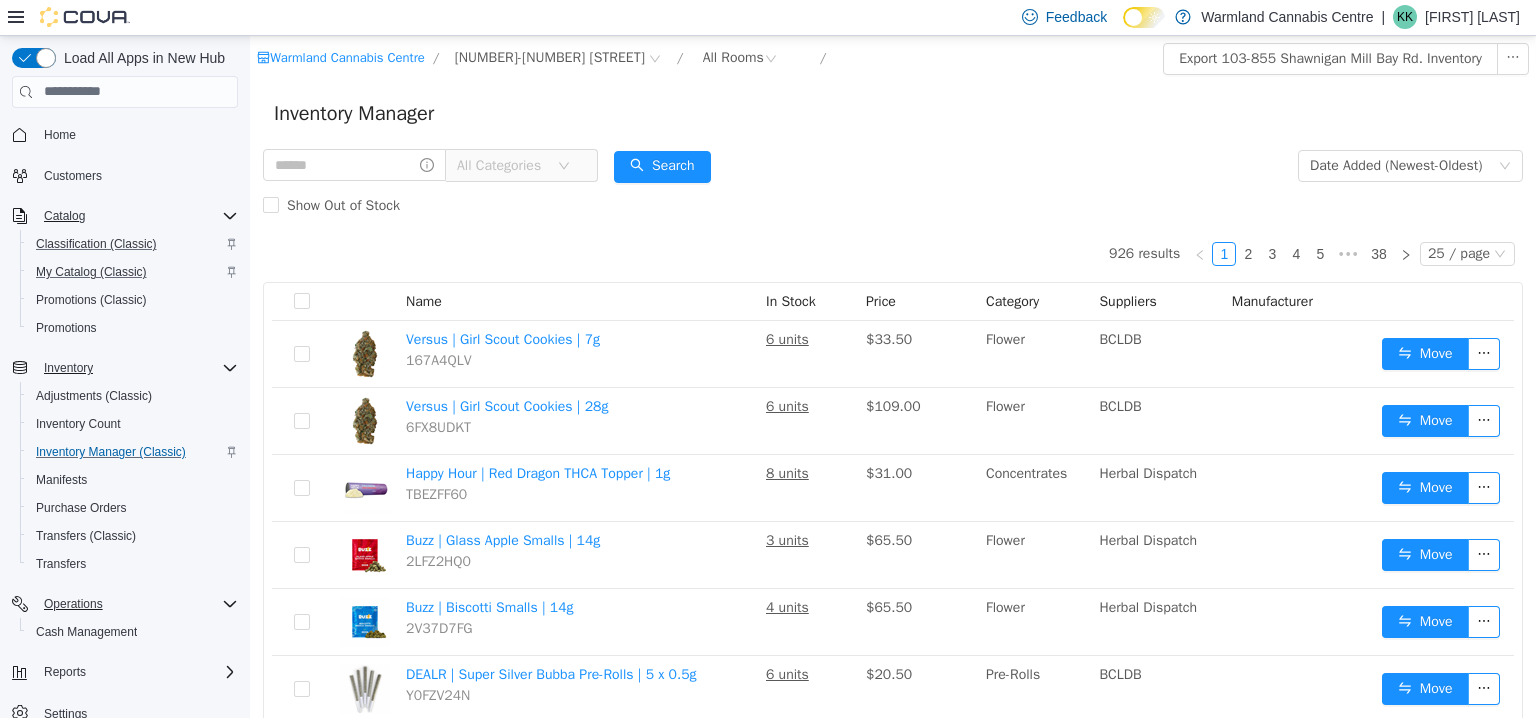 click on "All Categories Date Added (Newest-Oldest) Search Show Out of Stock" at bounding box center [893, 185] 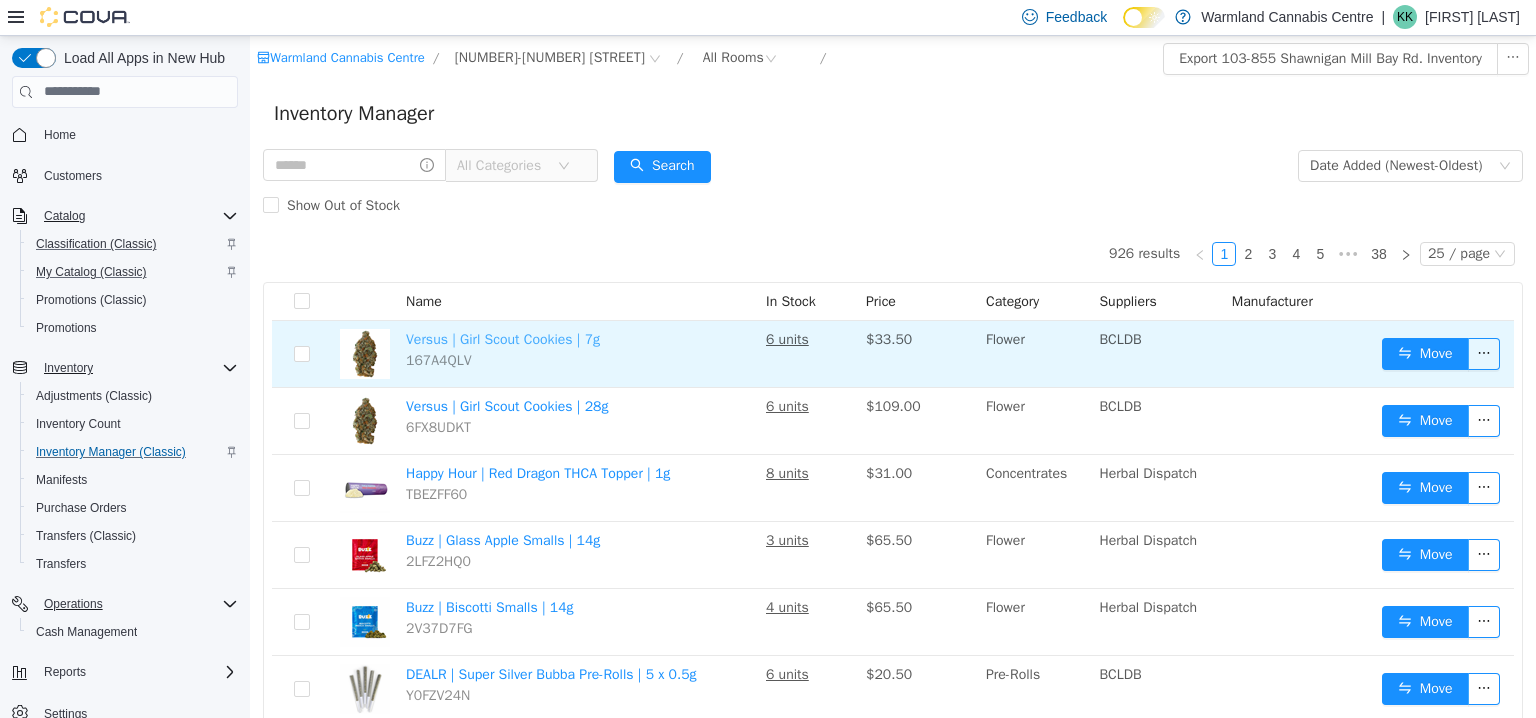 click on "Versus | Girl Scout Cookies | 7g" at bounding box center (503, 338) 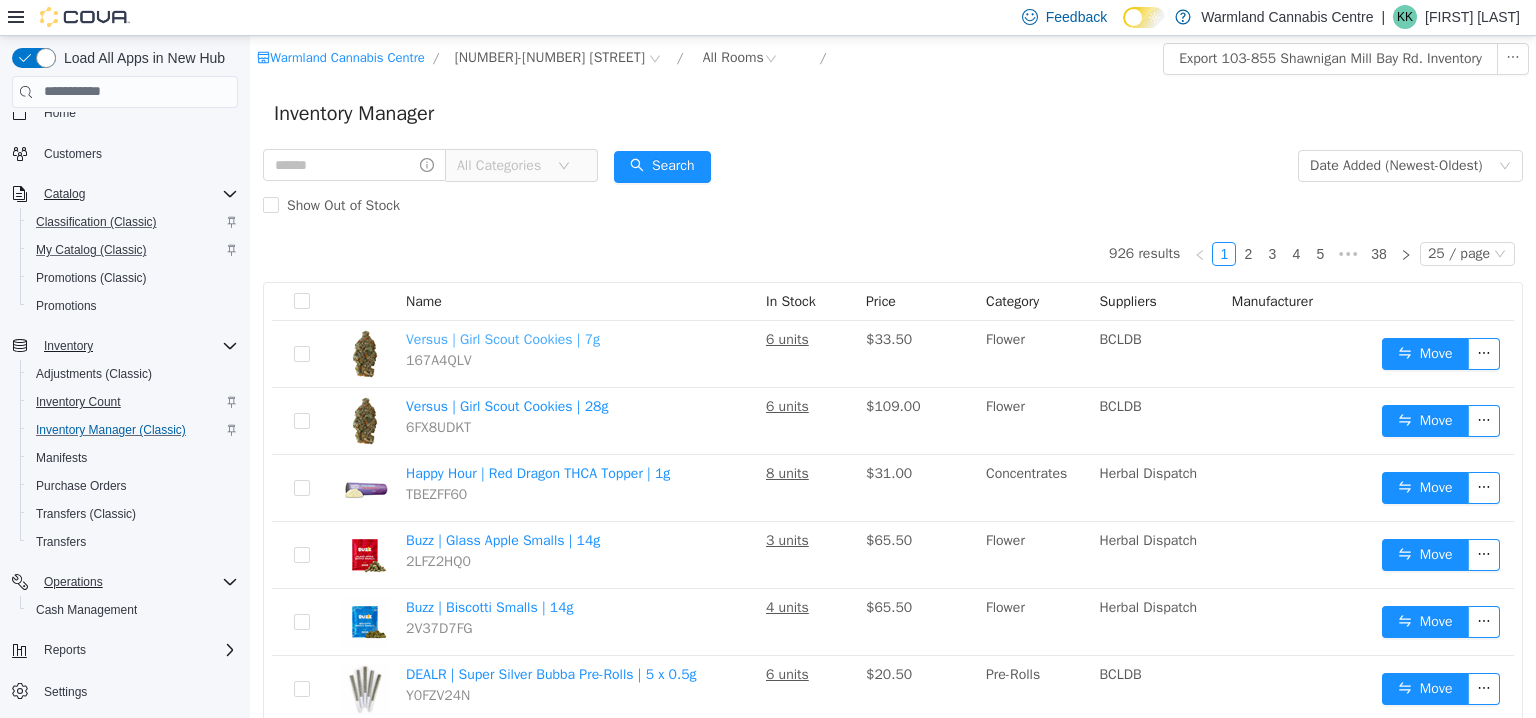 scroll, scrollTop: 28, scrollLeft: 0, axis: vertical 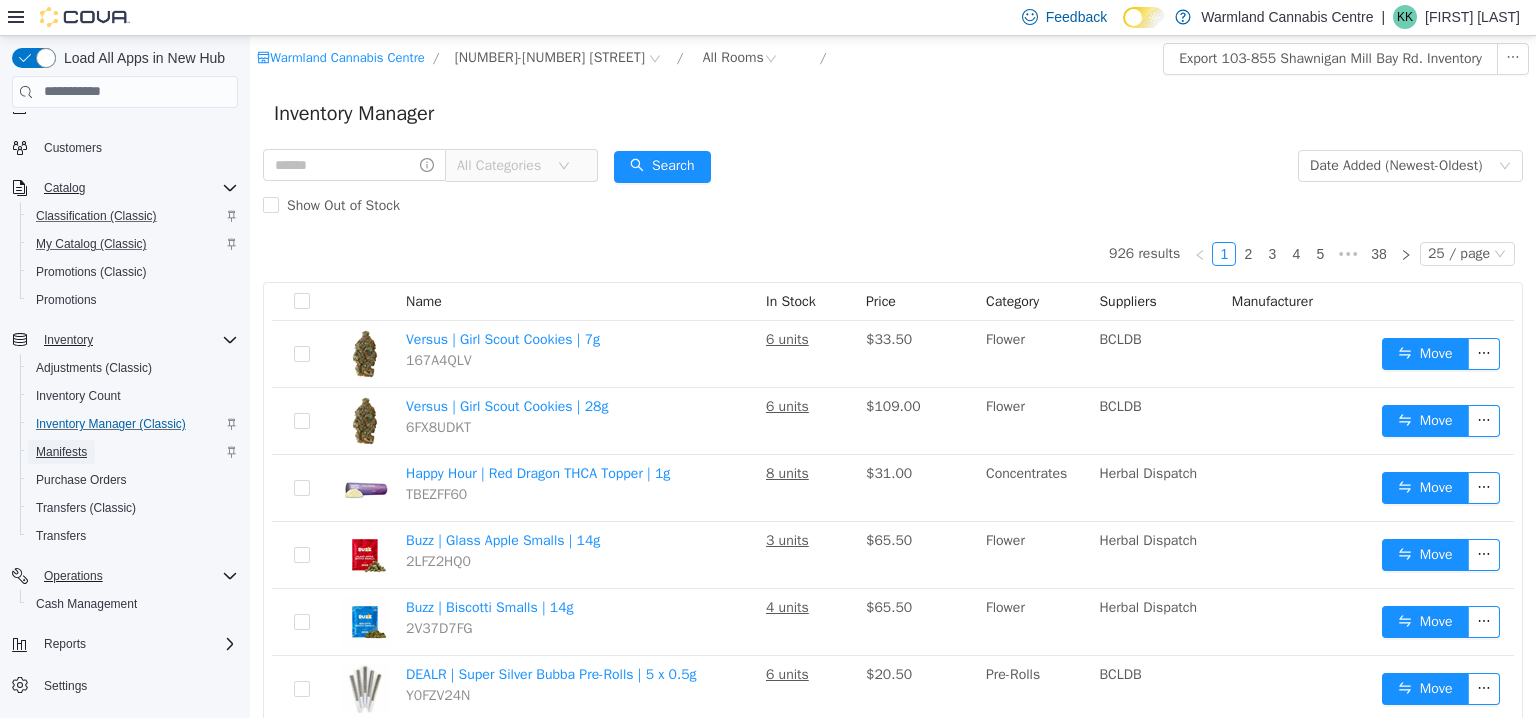click on "Manifests" at bounding box center [61, 452] 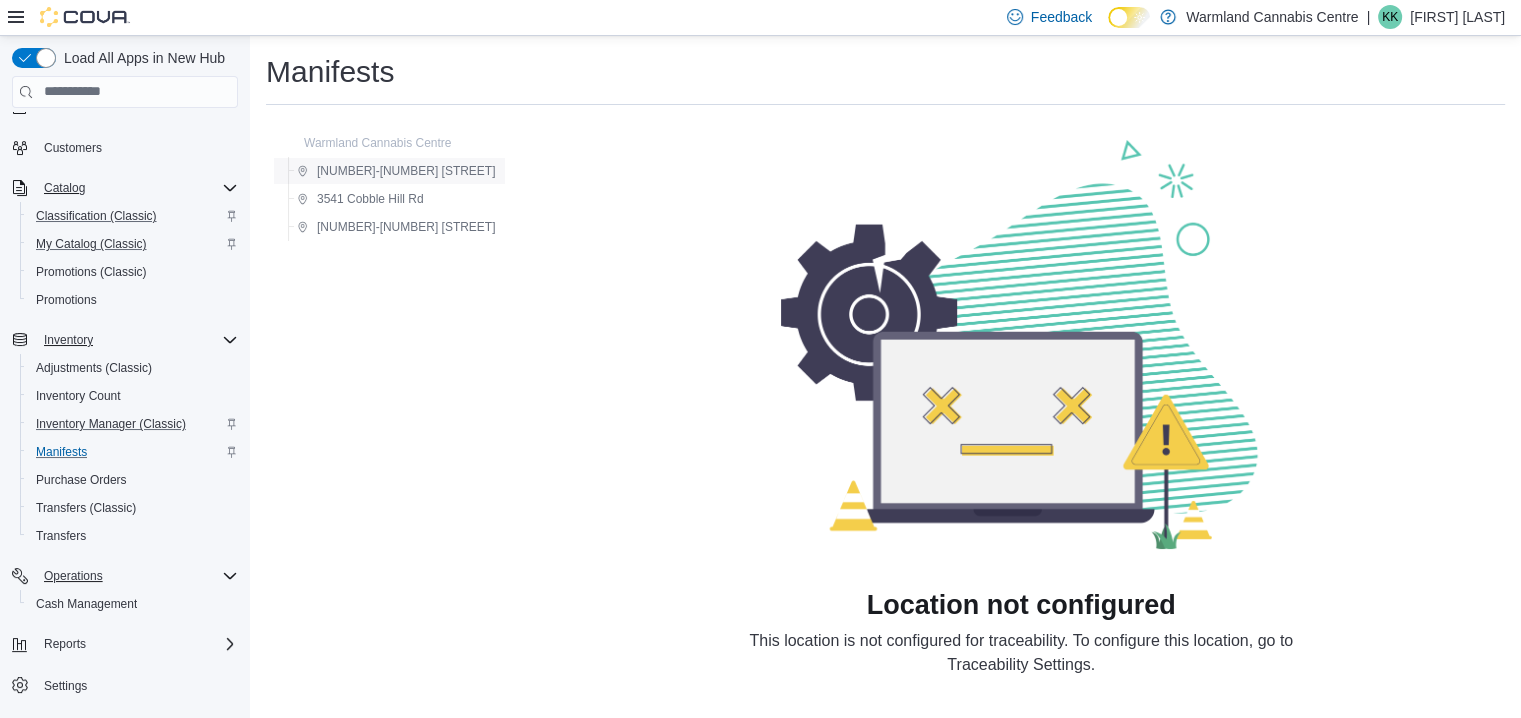 click on "103-855 Shawnigan Mill Bay Rd." at bounding box center [406, 171] 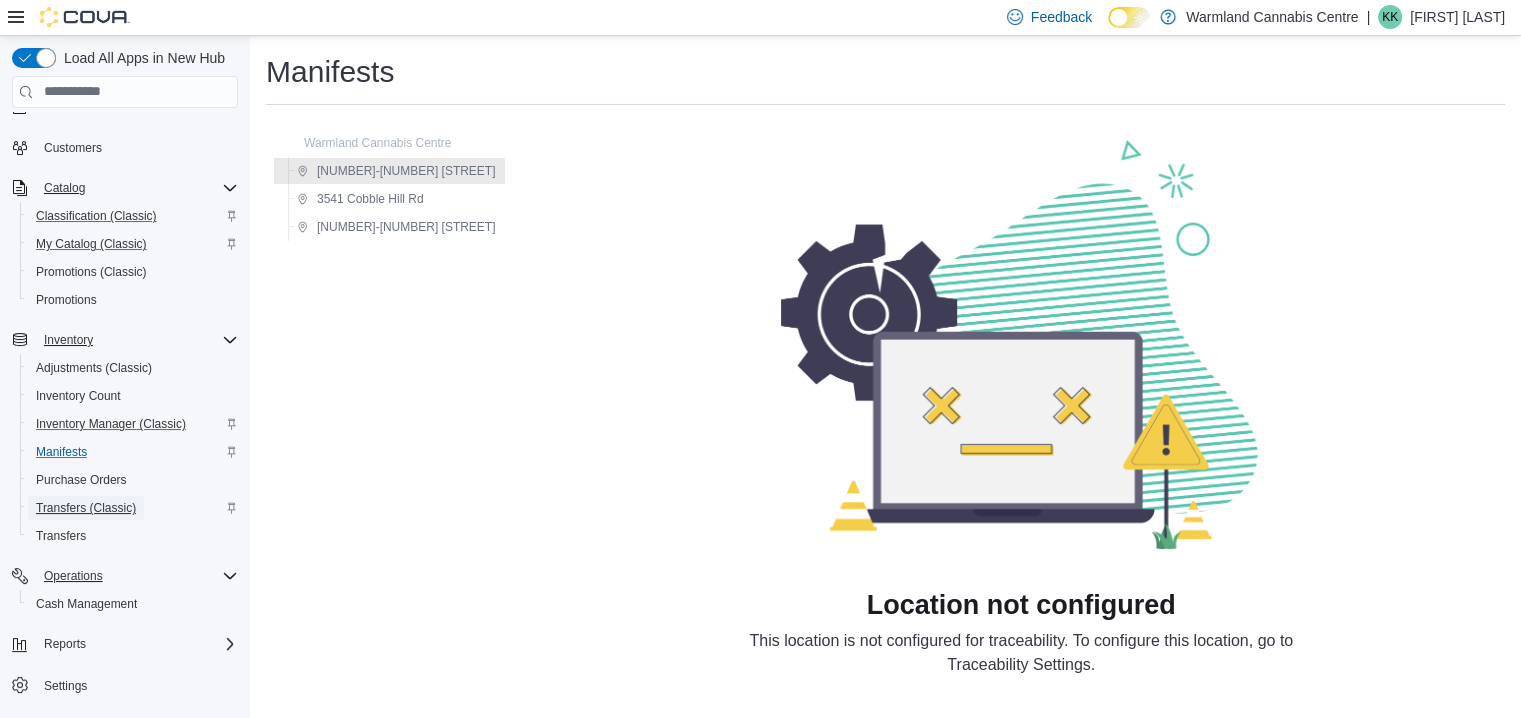 click on "Transfers (Classic)" at bounding box center [86, 508] 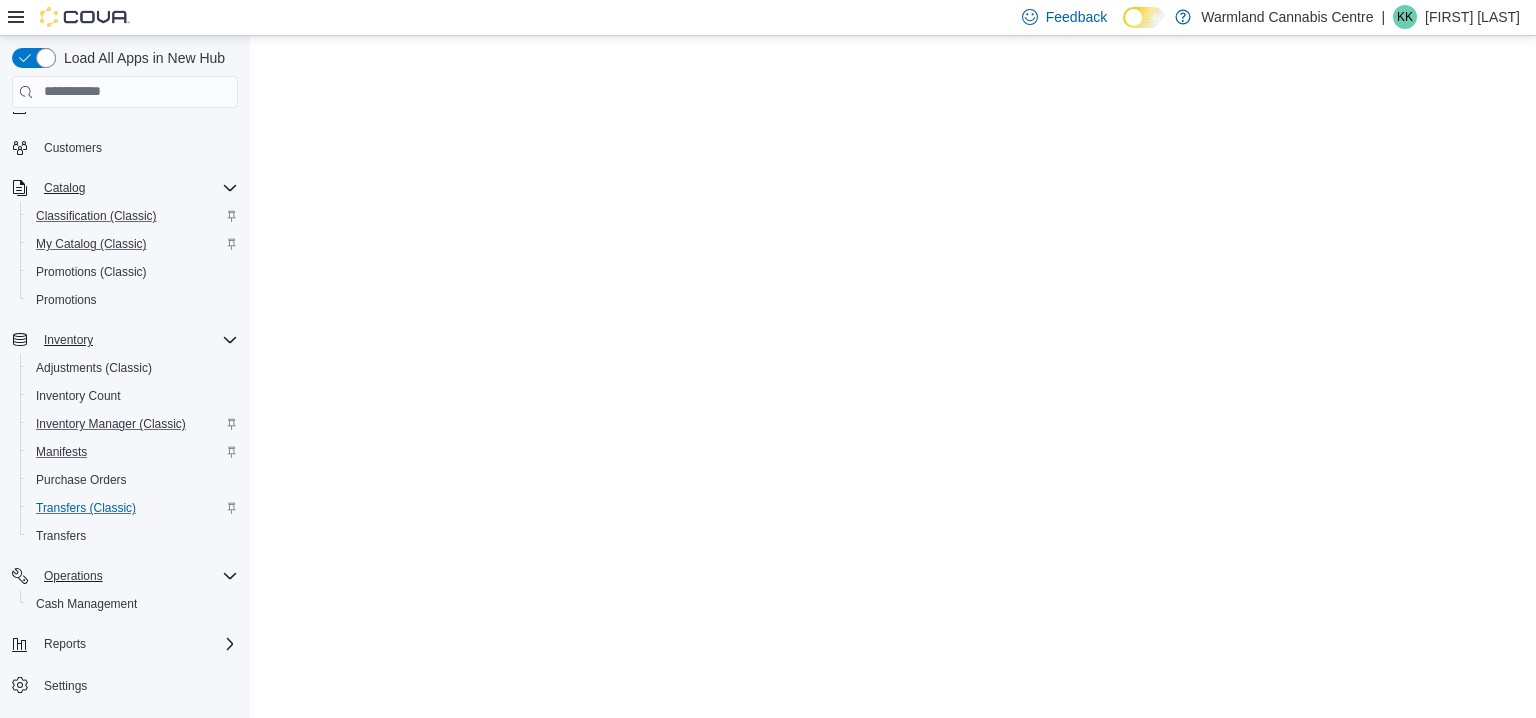scroll, scrollTop: 0, scrollLeft: 0, axis: both 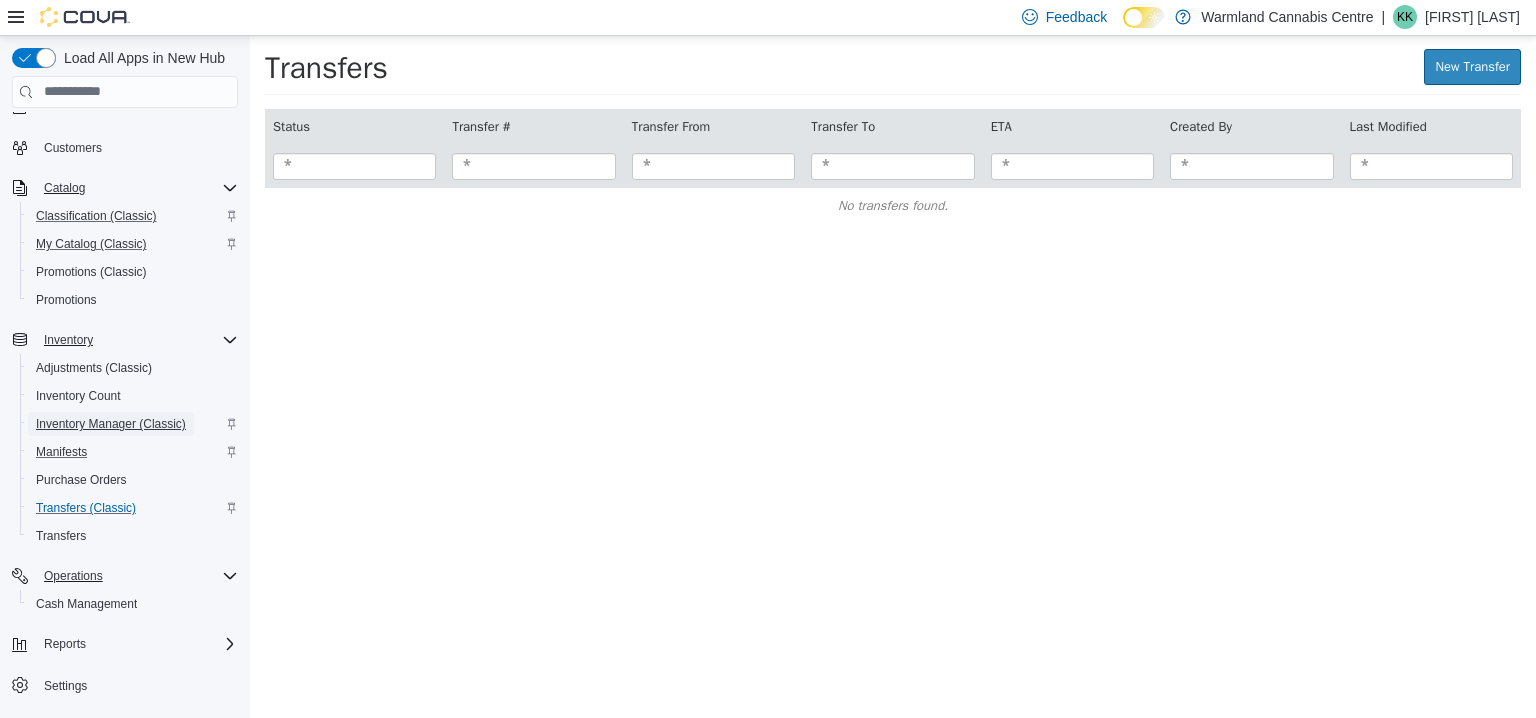 click on "Inventory Manager (Classic)" at bounding box center [111, 424] 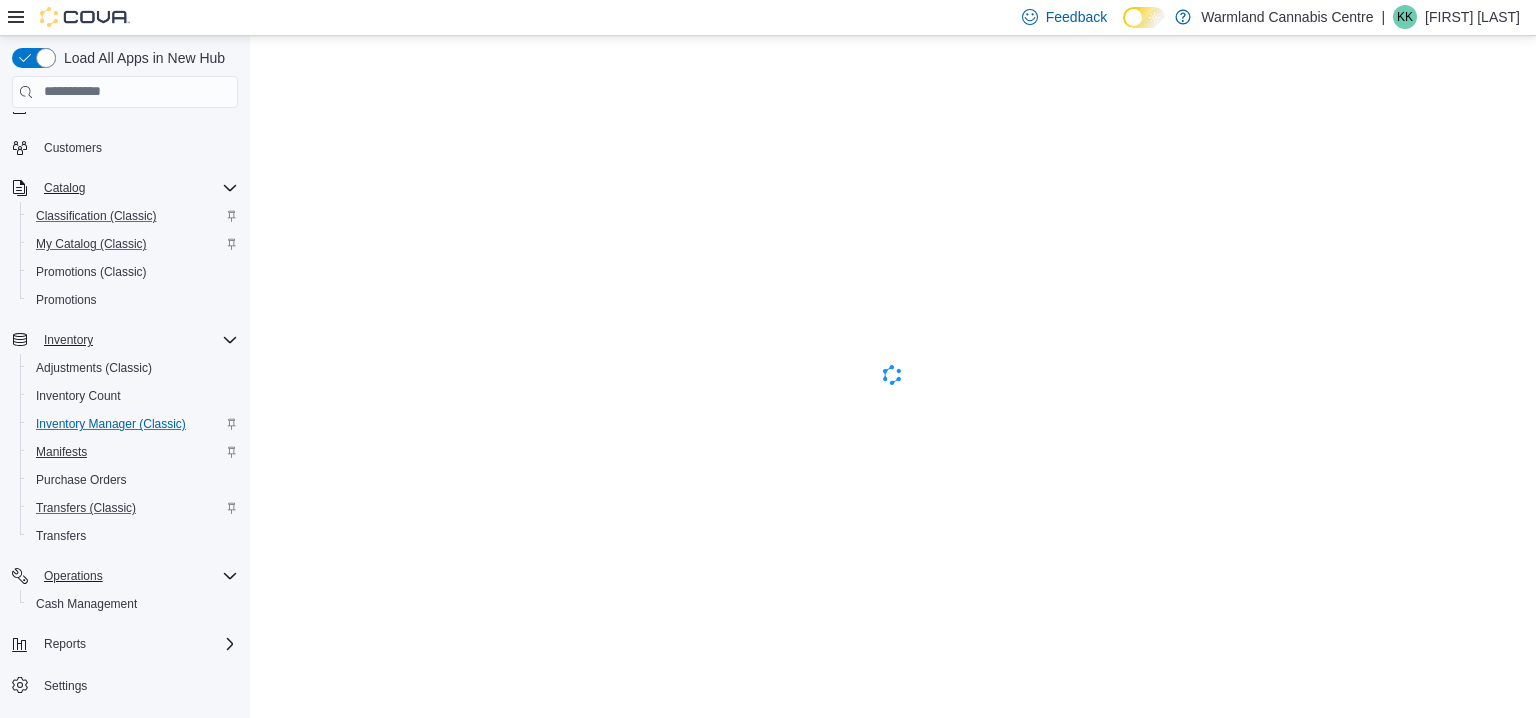 scroll, scrollTop: 0, scrollLeft: 0, axis: both 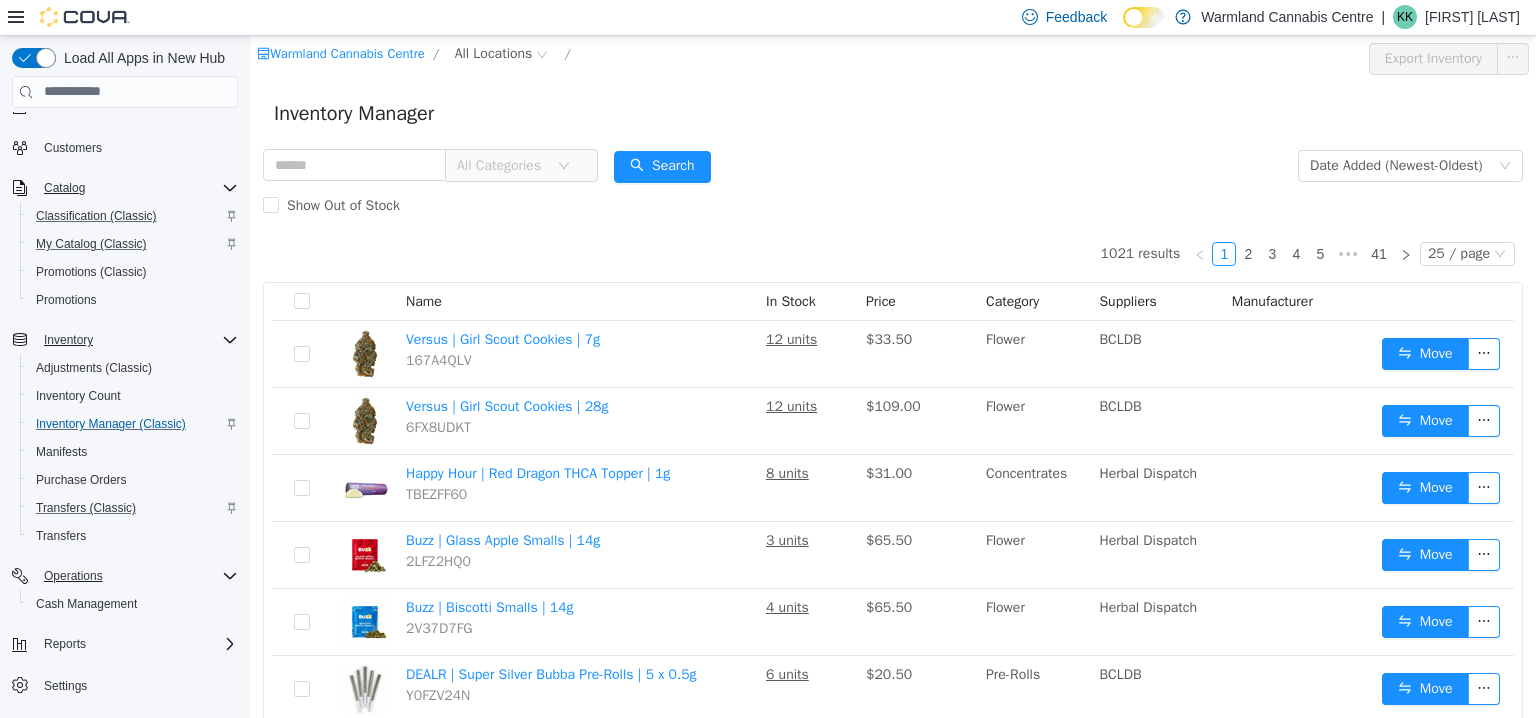 click 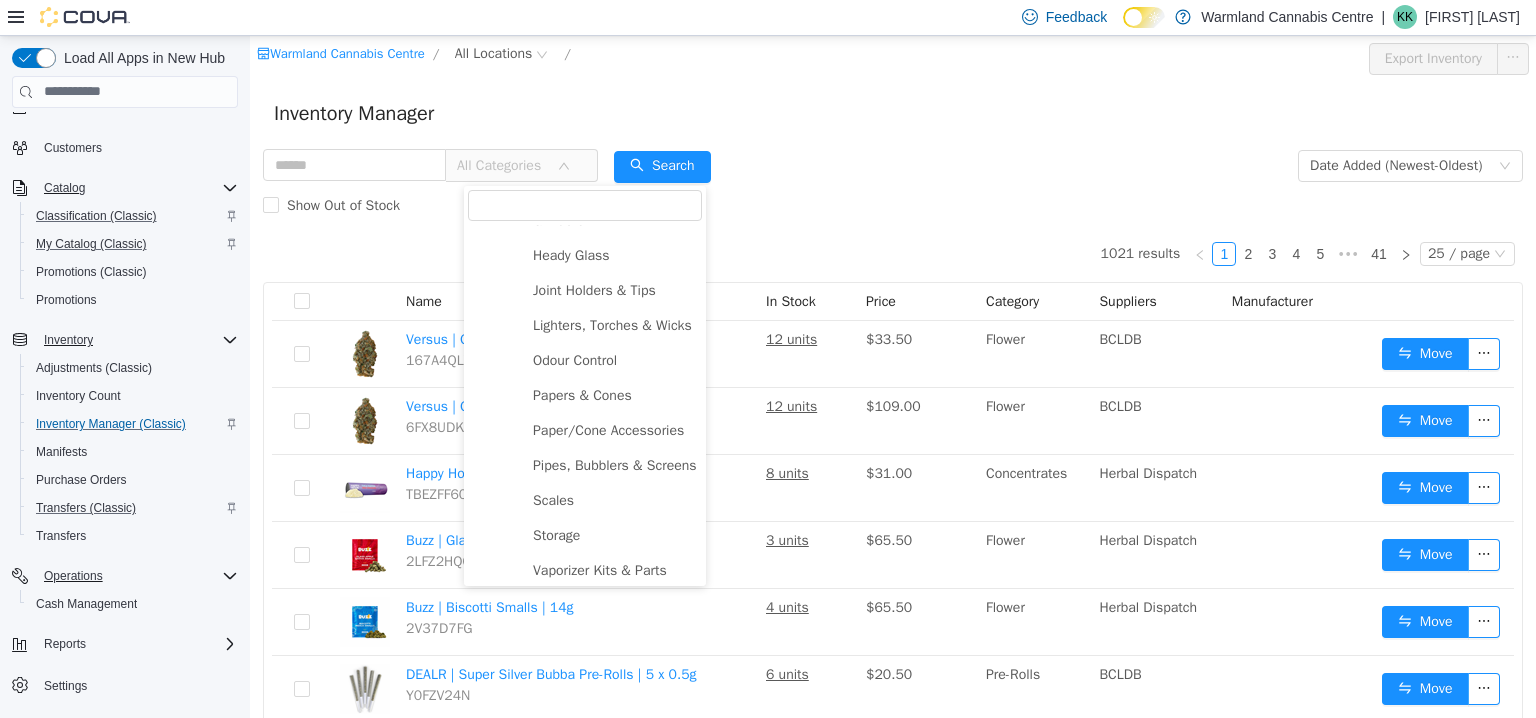 scroll, scrollTop: 956, scrollLeft: 0, axis: vertical 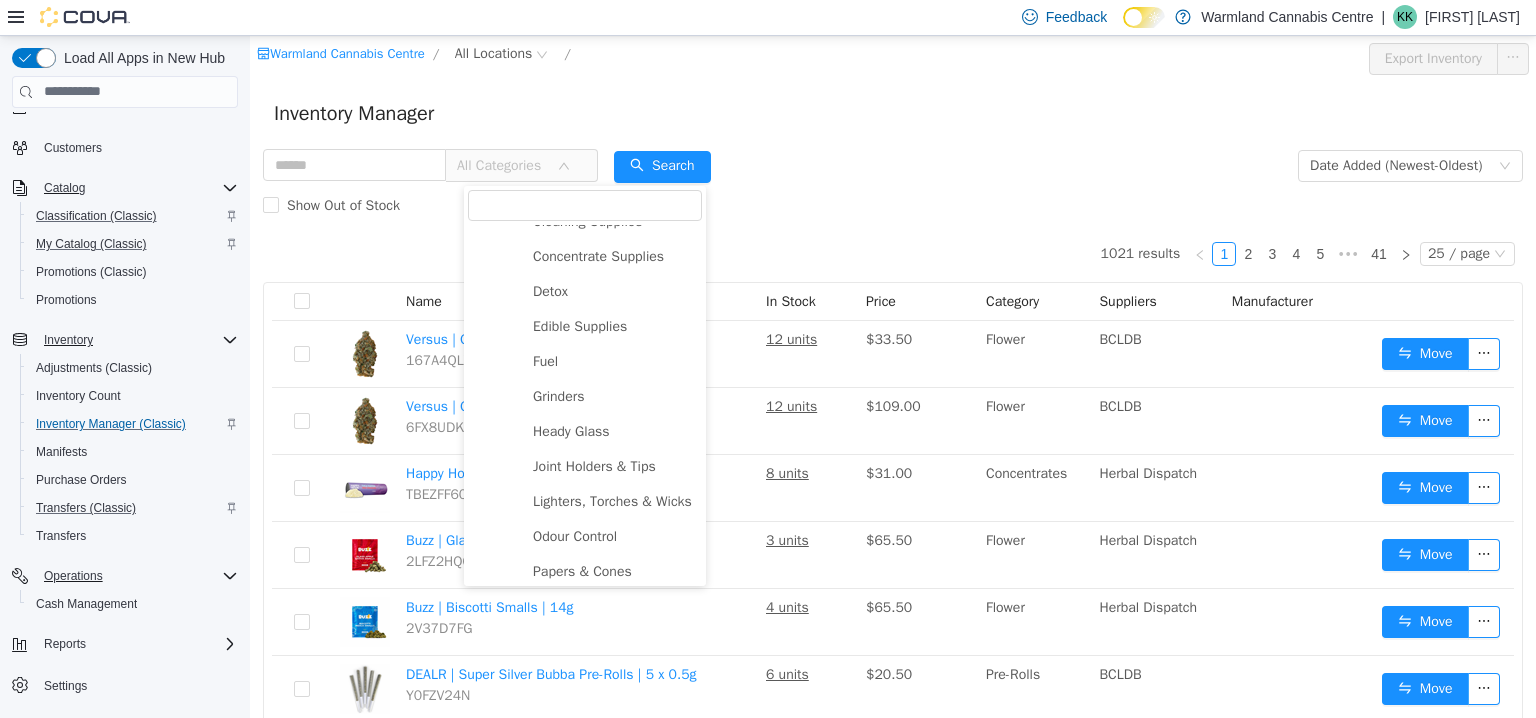 click on "Inventory Manager" at bounding box center [893, 113] 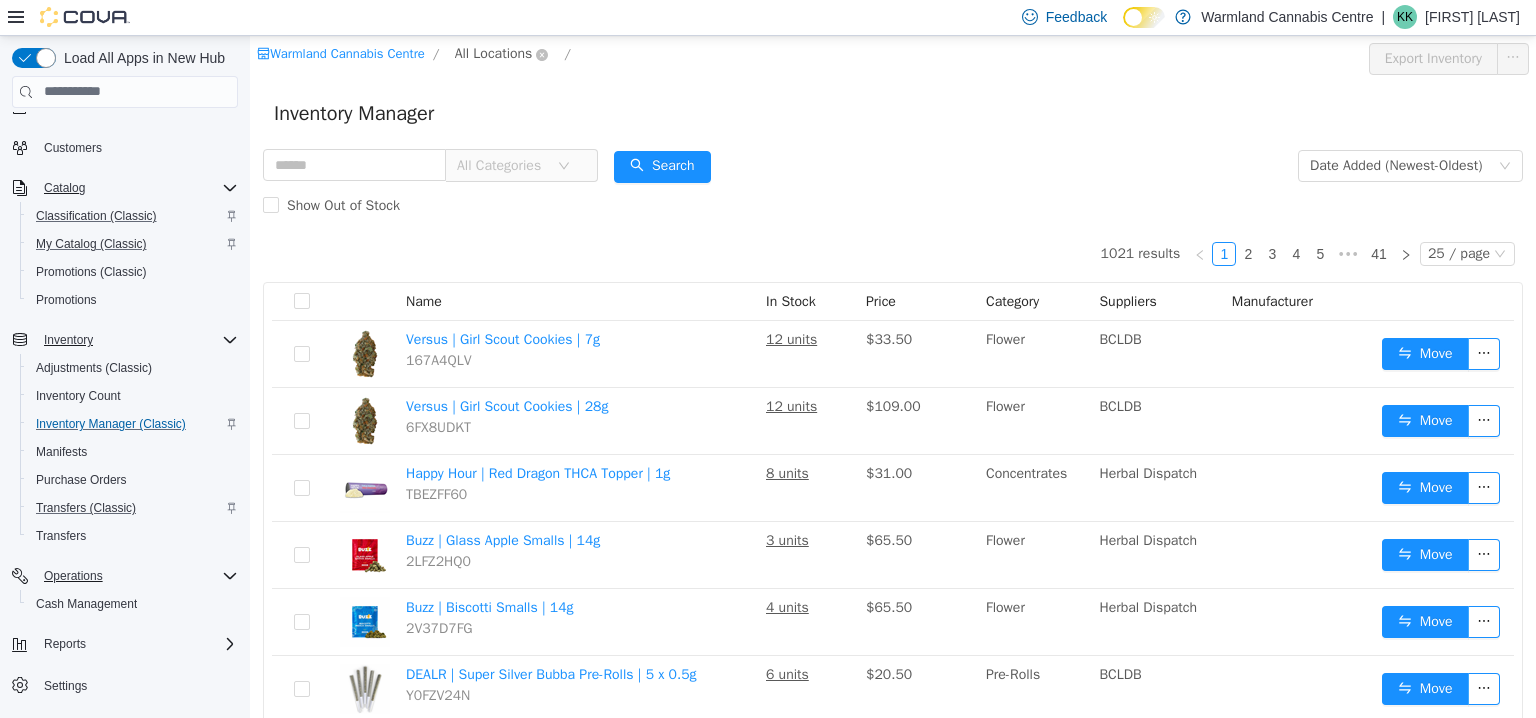 click on "All Locations" at bounding box center [494, 53] 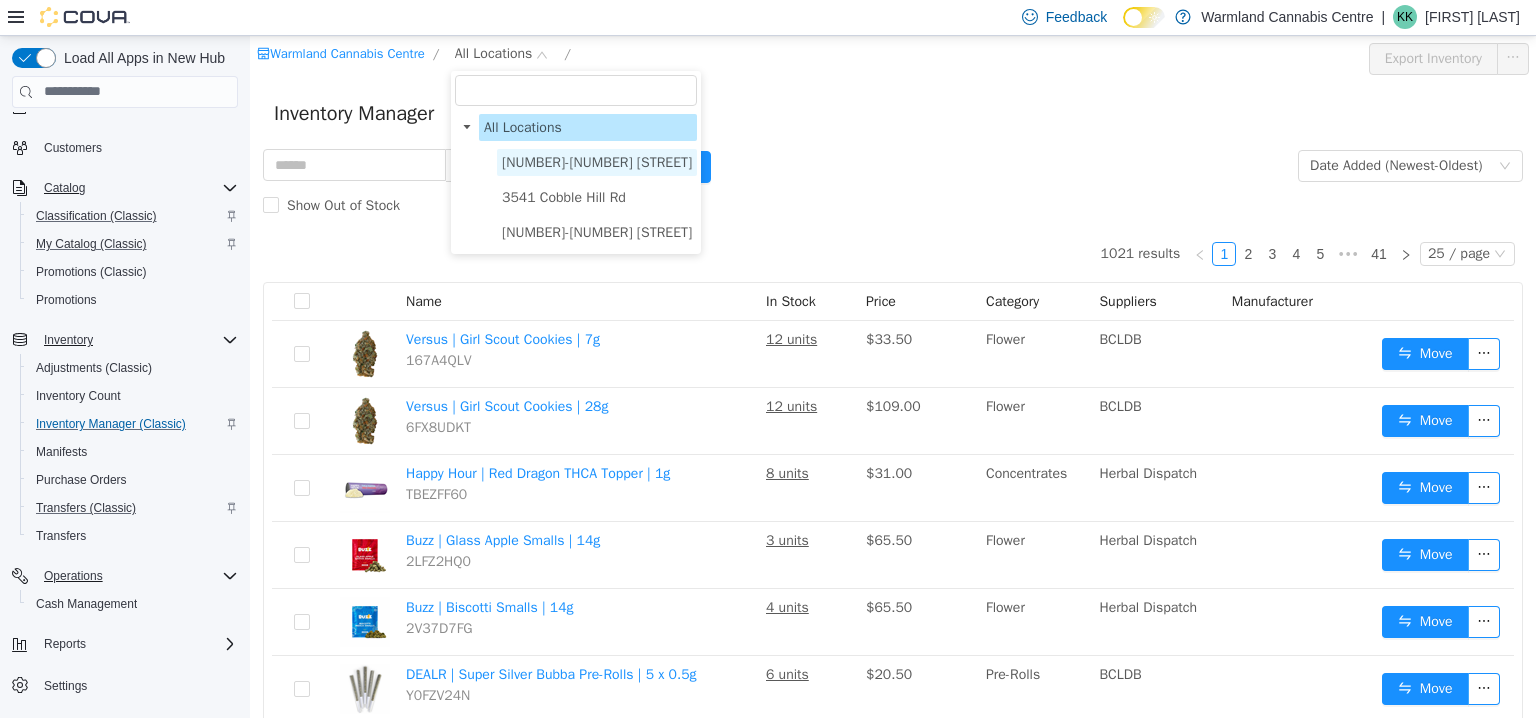 click on "103-855 Shawnigan Mill Bay Rd." at bounding box center [597, 161] 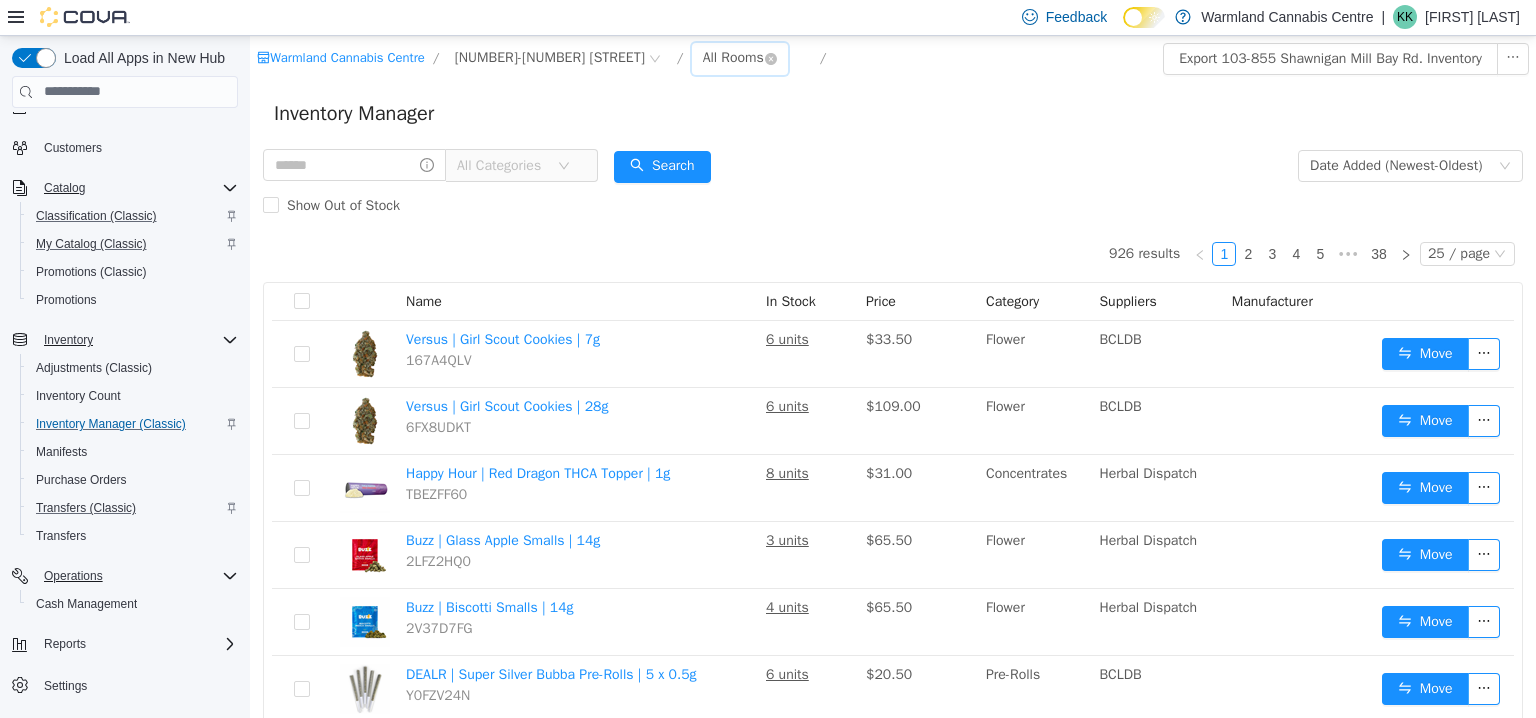 click on "All Rooms" at bounding box center (733, 57) 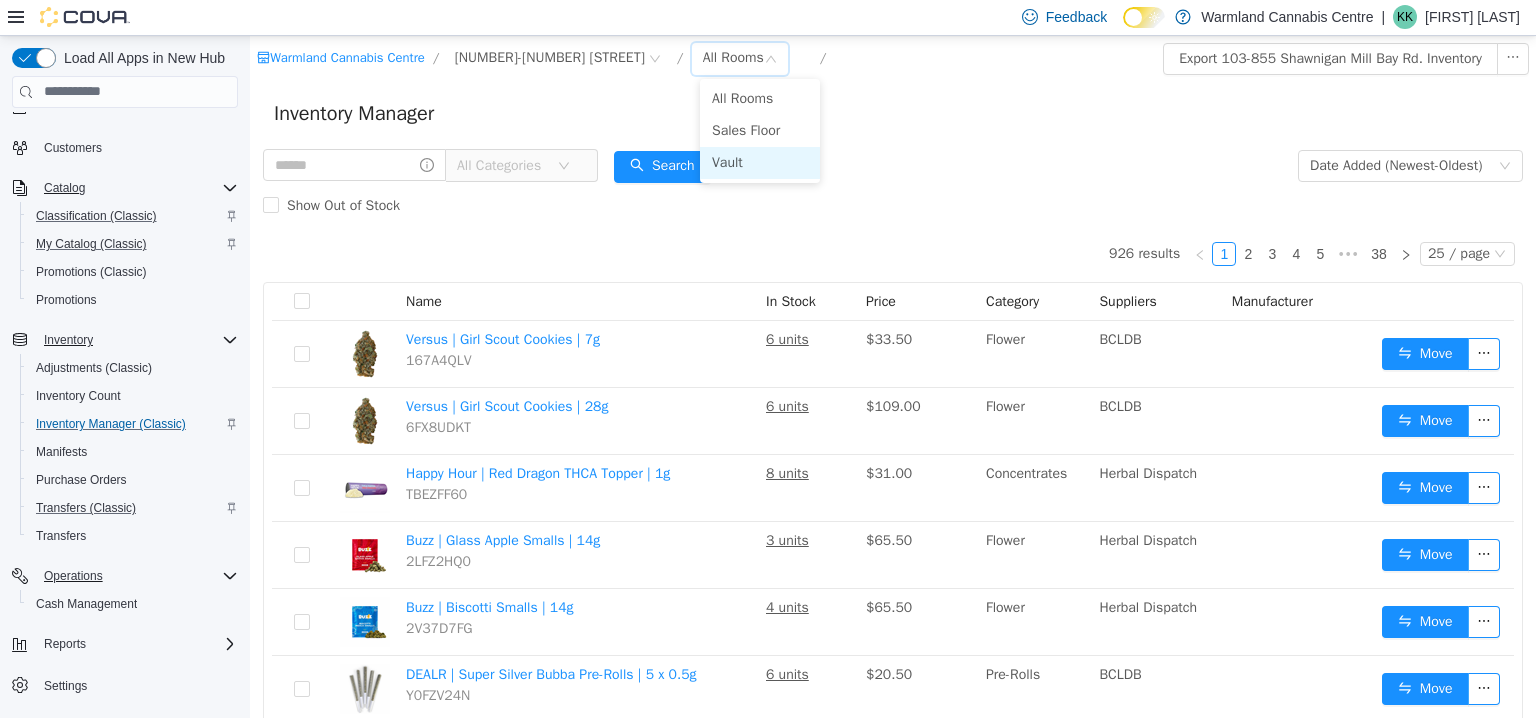 click on "Vault" at bounding box center [760, 162] 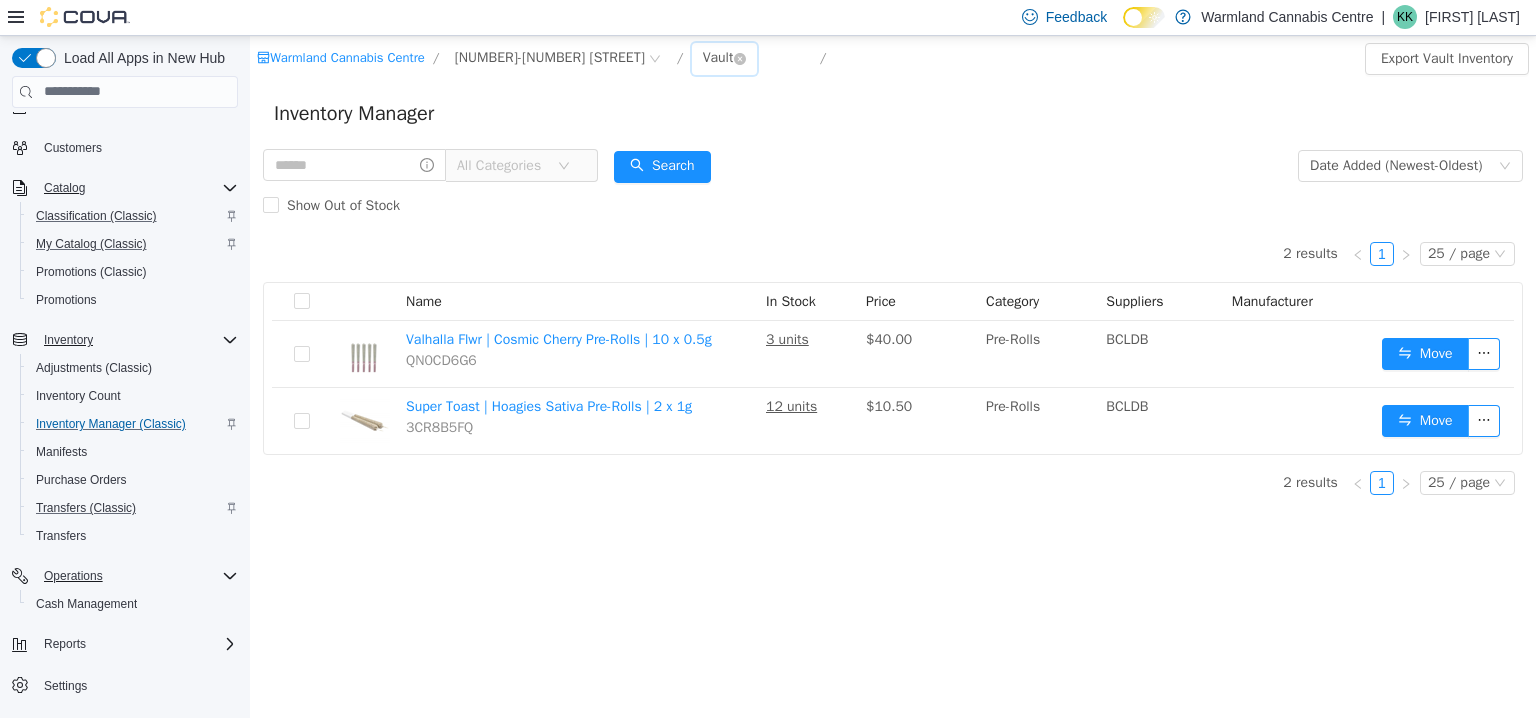 click on "Vault" at bounding box center [718, 57] 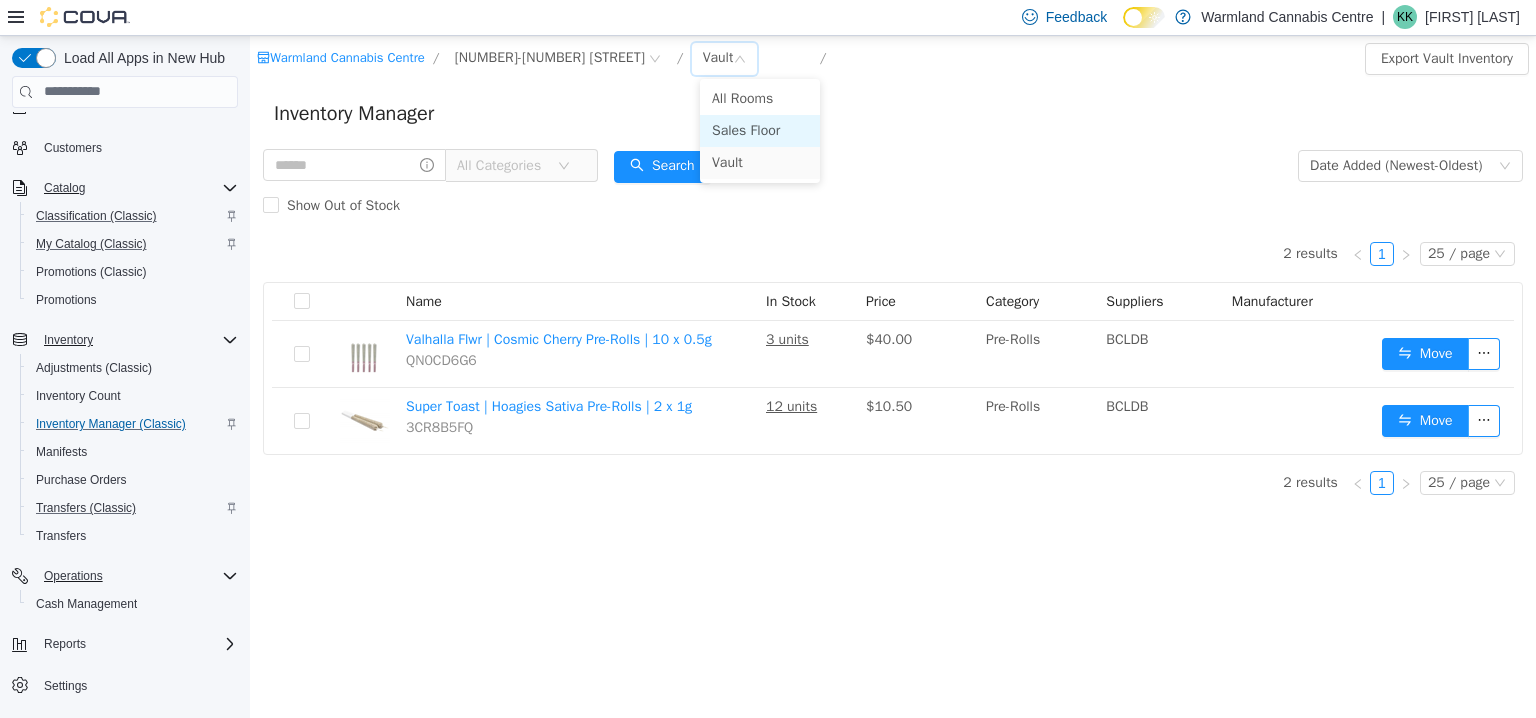 click on "Sales Floor" at bounding box center [760, 130] 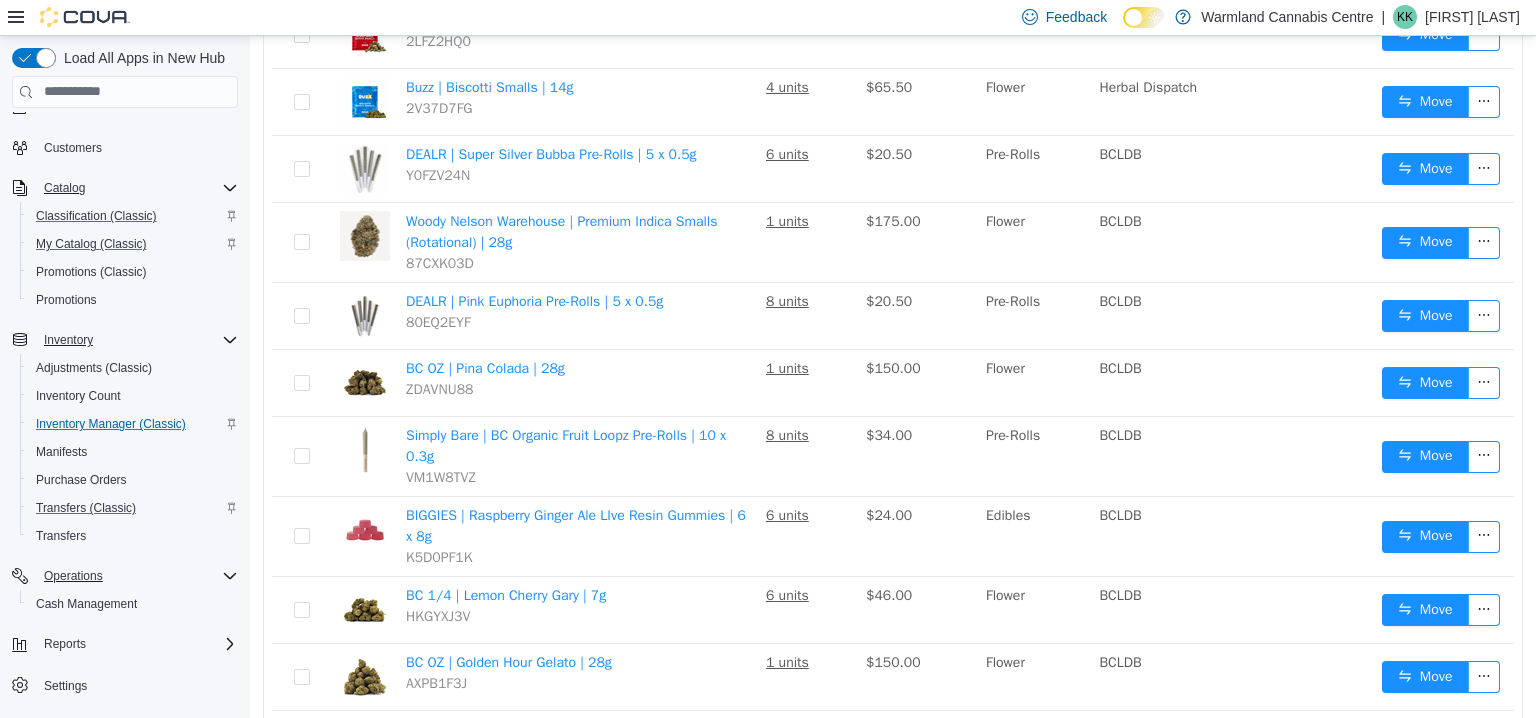 scroll, scrollTop: 0, scrollLeft: 0, axis: both 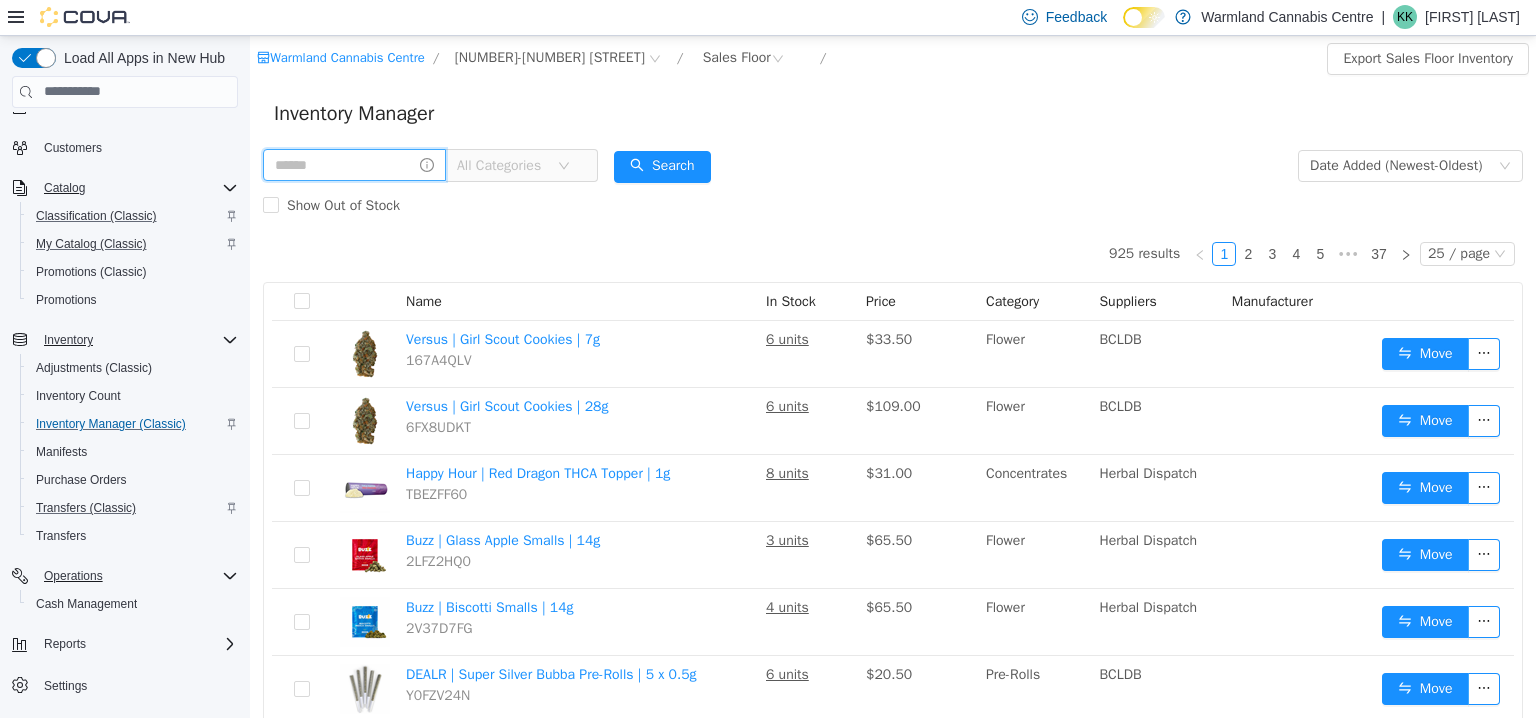 click at bounding box center (354, 164) 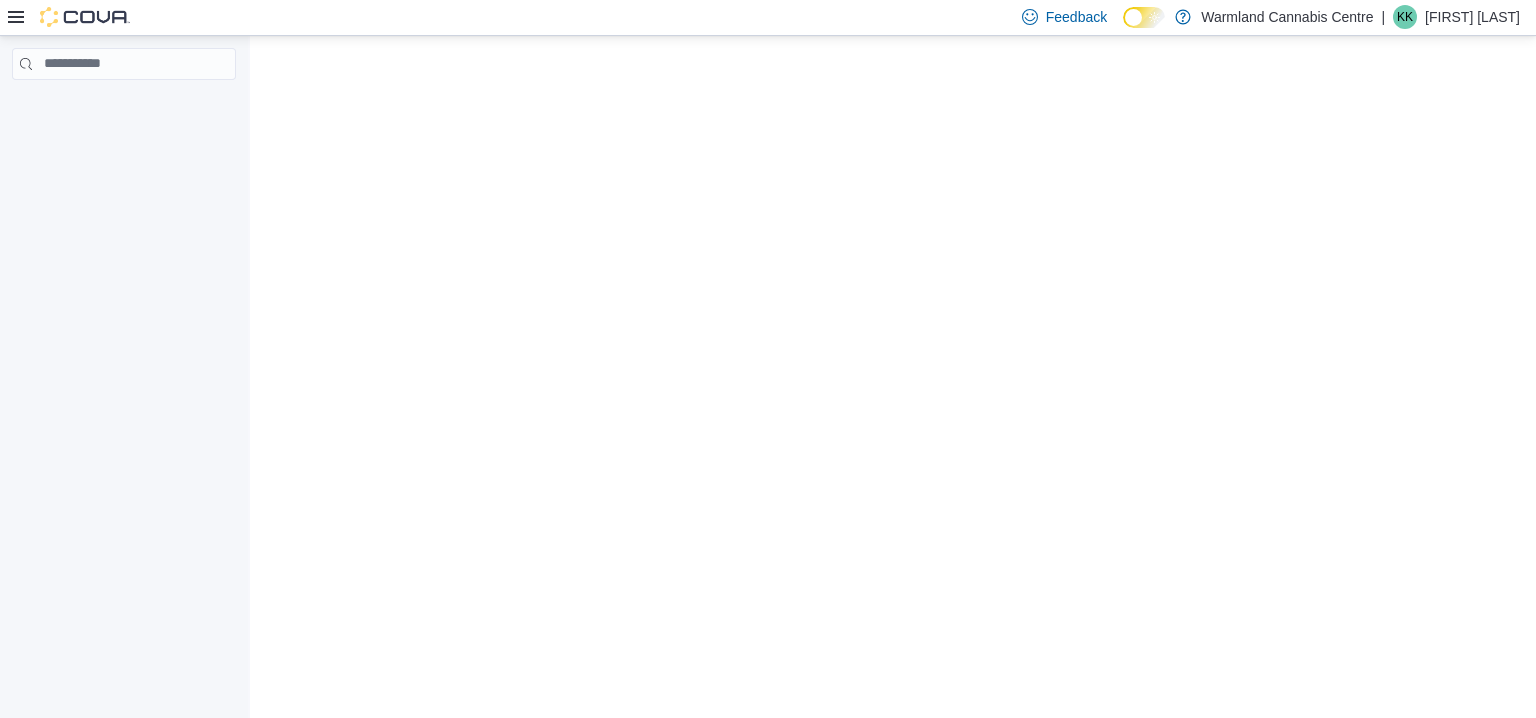 scroll, scrollTop: 0, scrollLeft: 0, axis: both 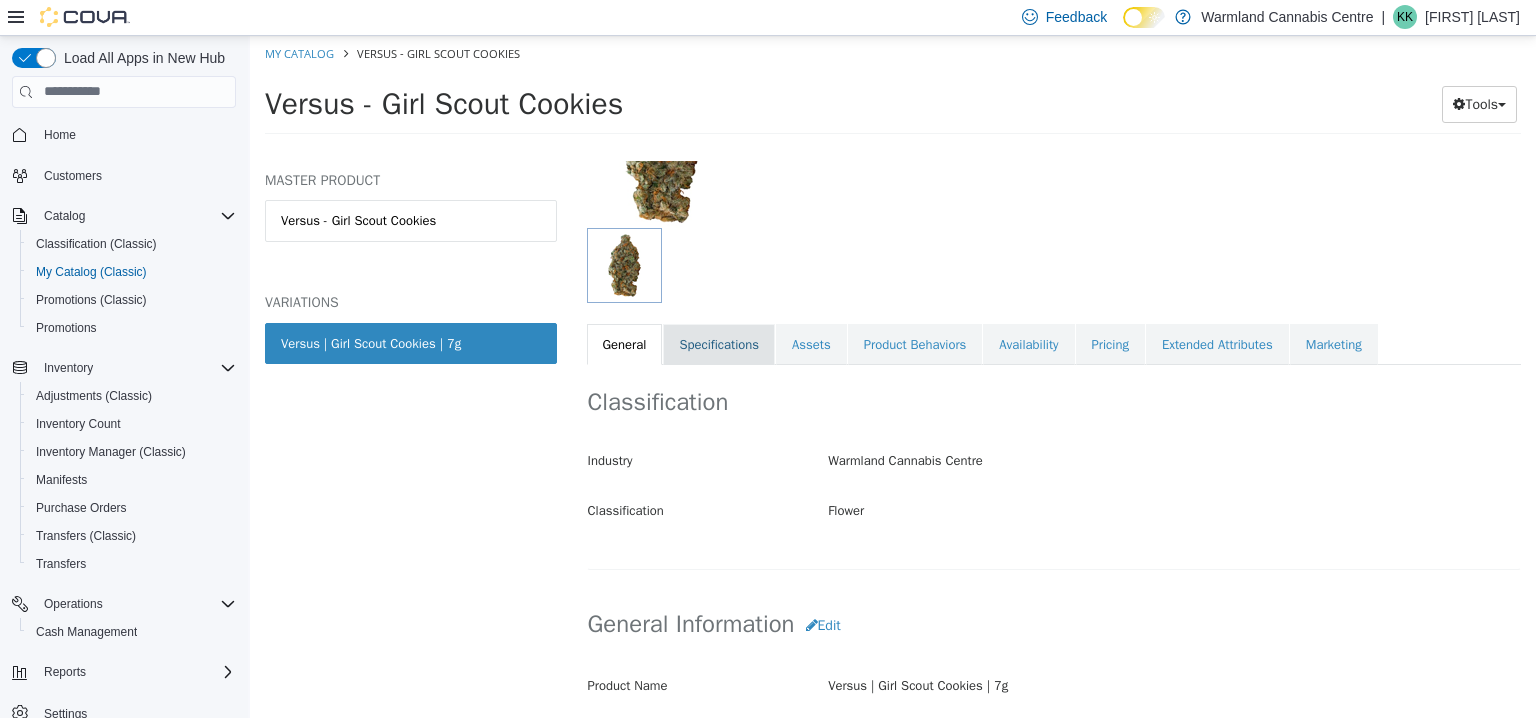 click on "Specifications" at bounding box center (719, 344) 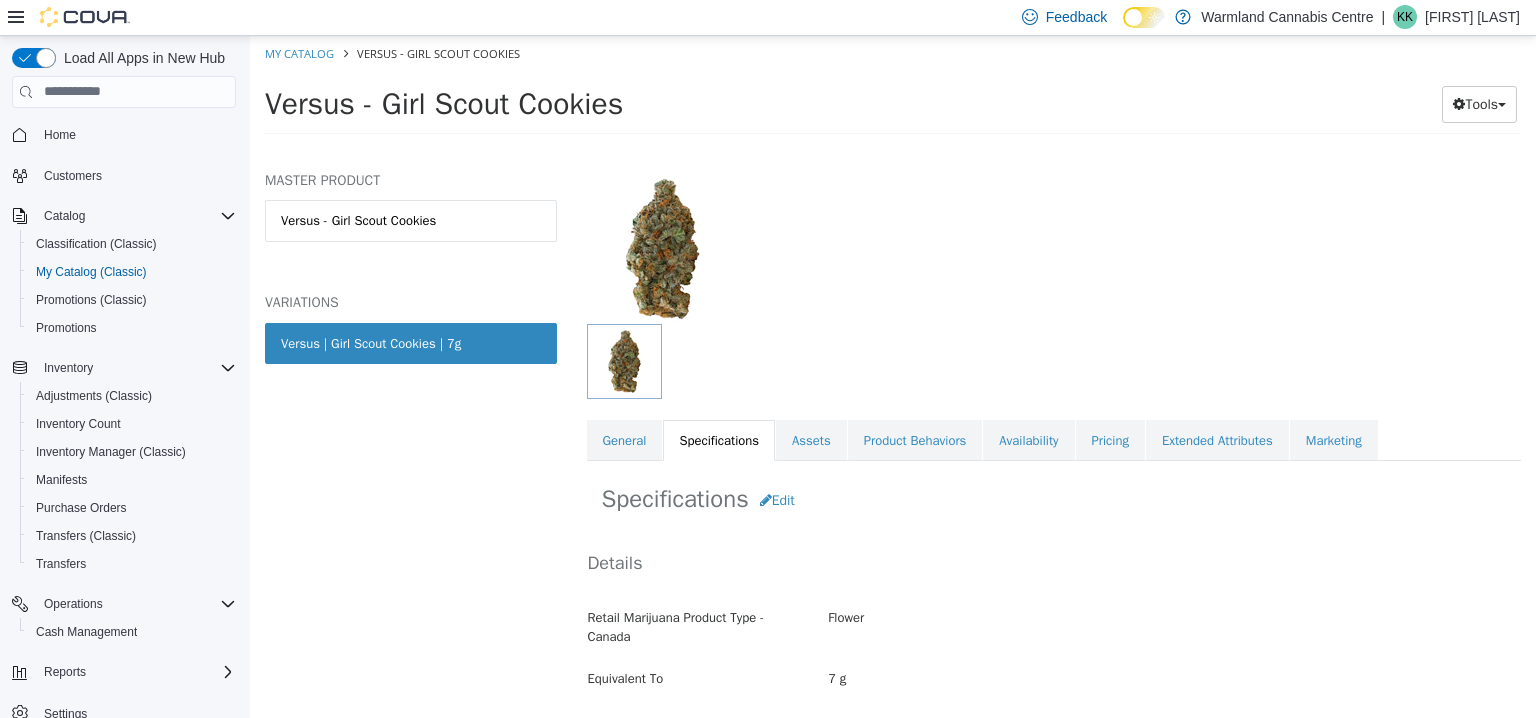 scroll, scrollTop: 100, scrollLeft: 0, axis: vertical 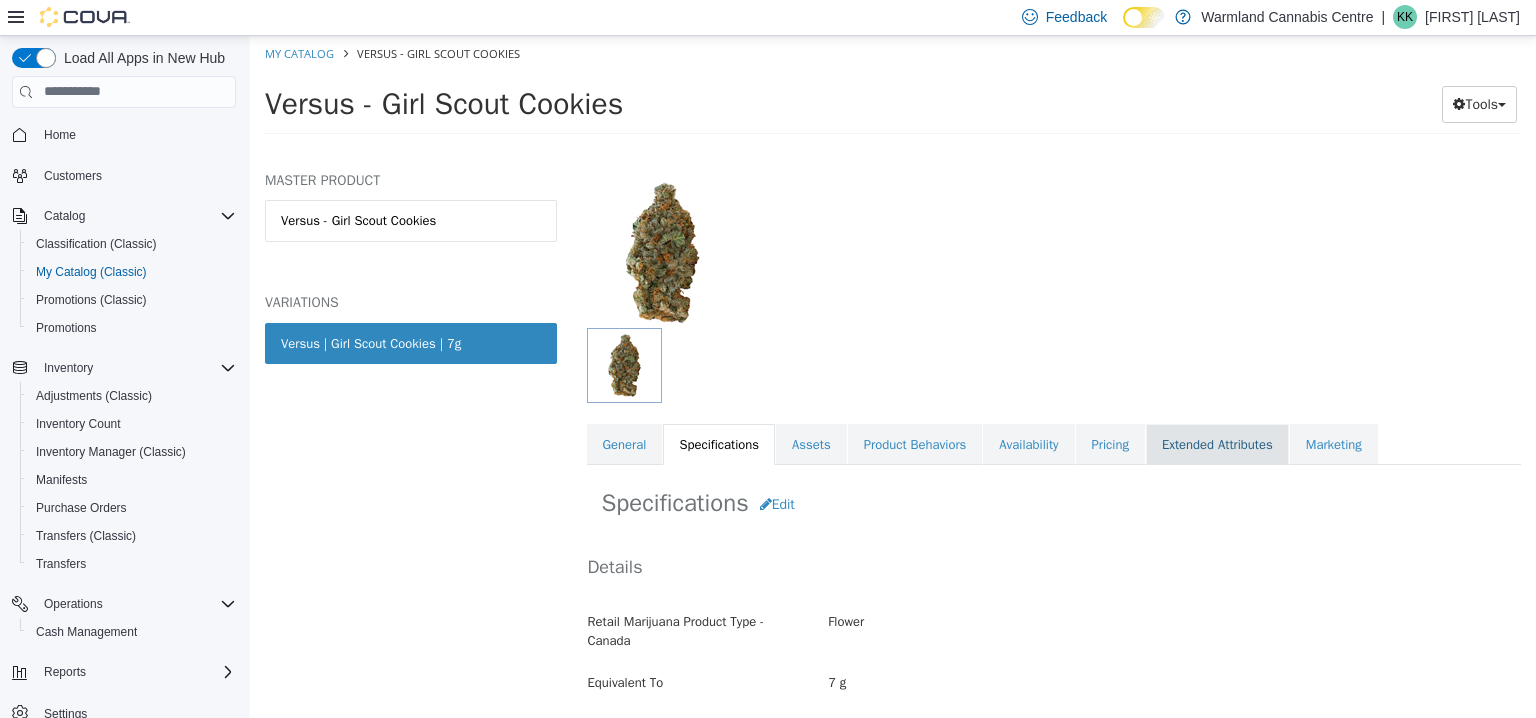 click on "Extended Attributes" at bounding box center [1217, 444] 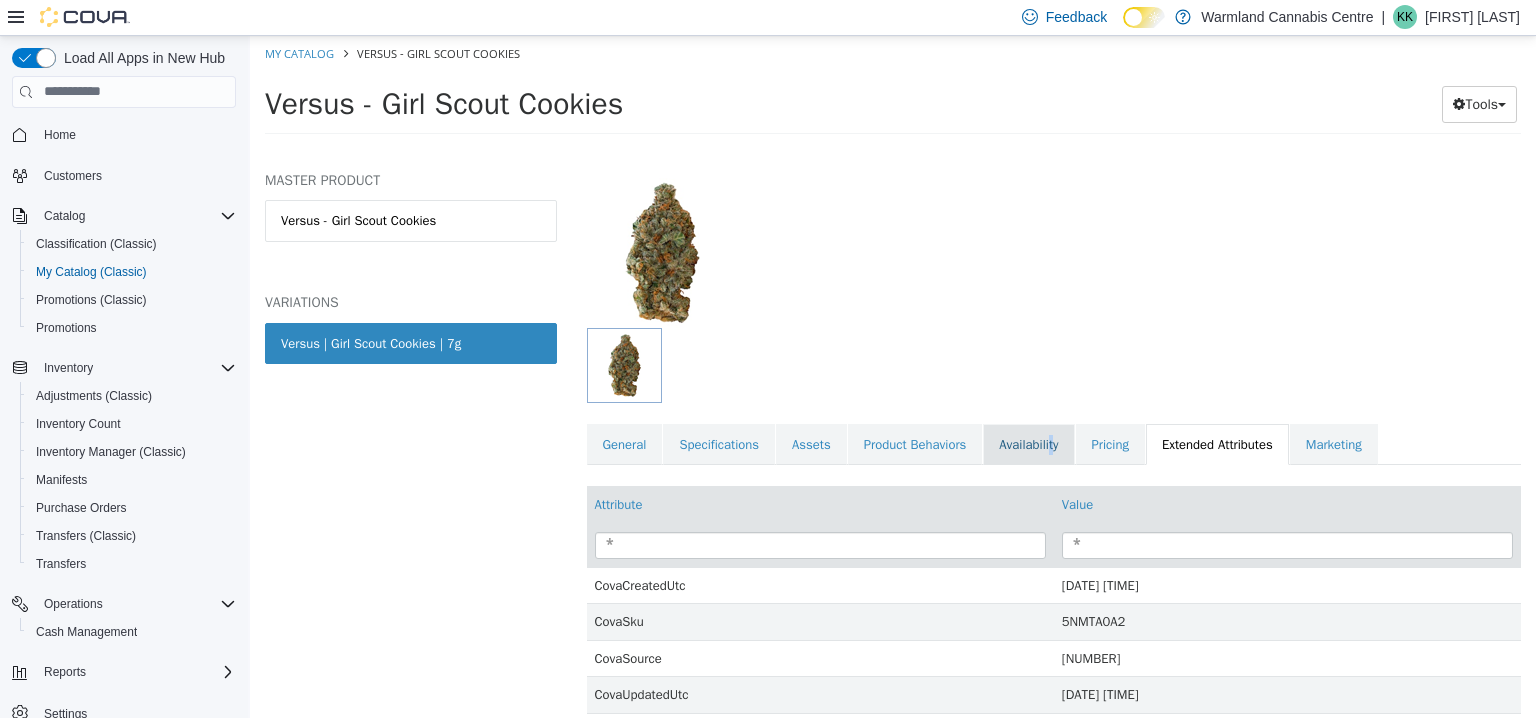 click on "Availability" at bounding box center [1028, 444] 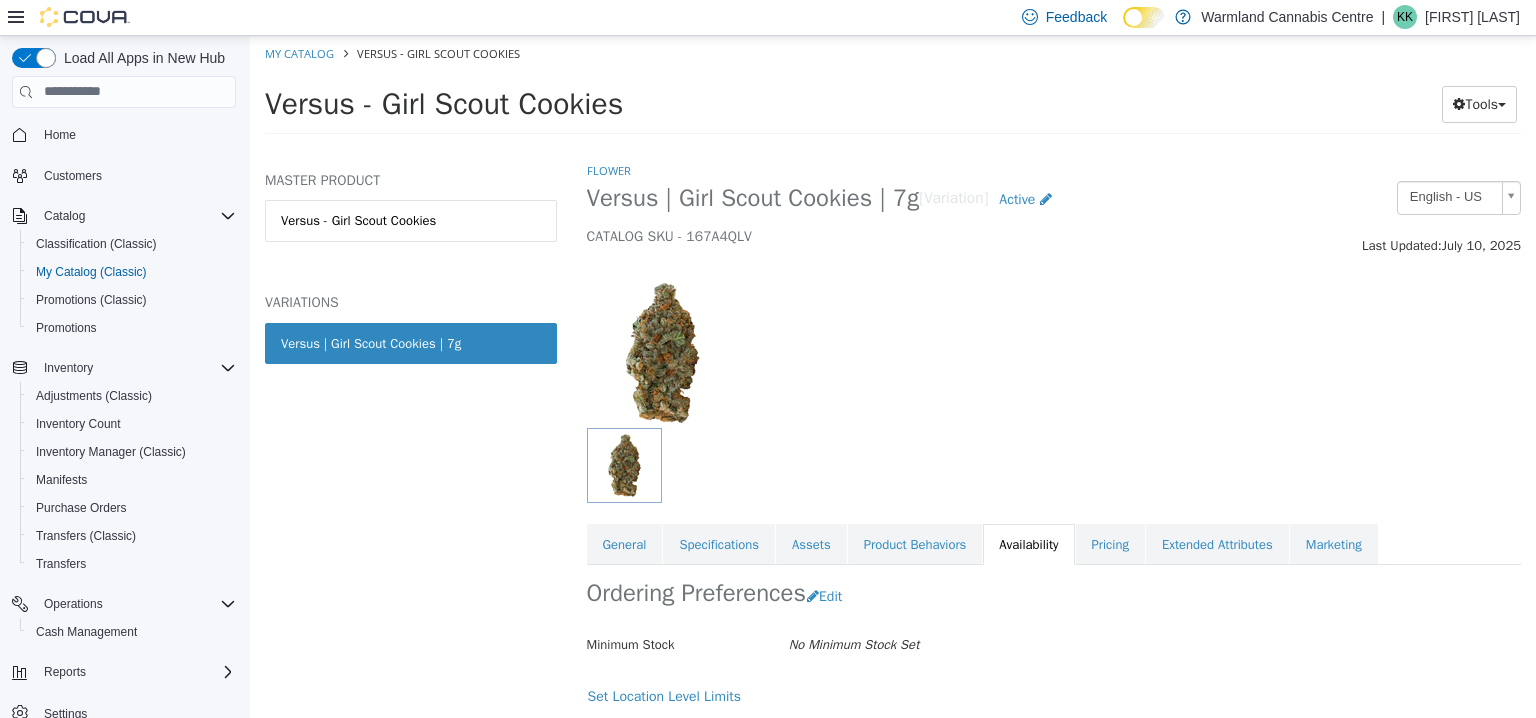 scroll, scrollTop: 252, scrollLeft: 0, axis: vertical 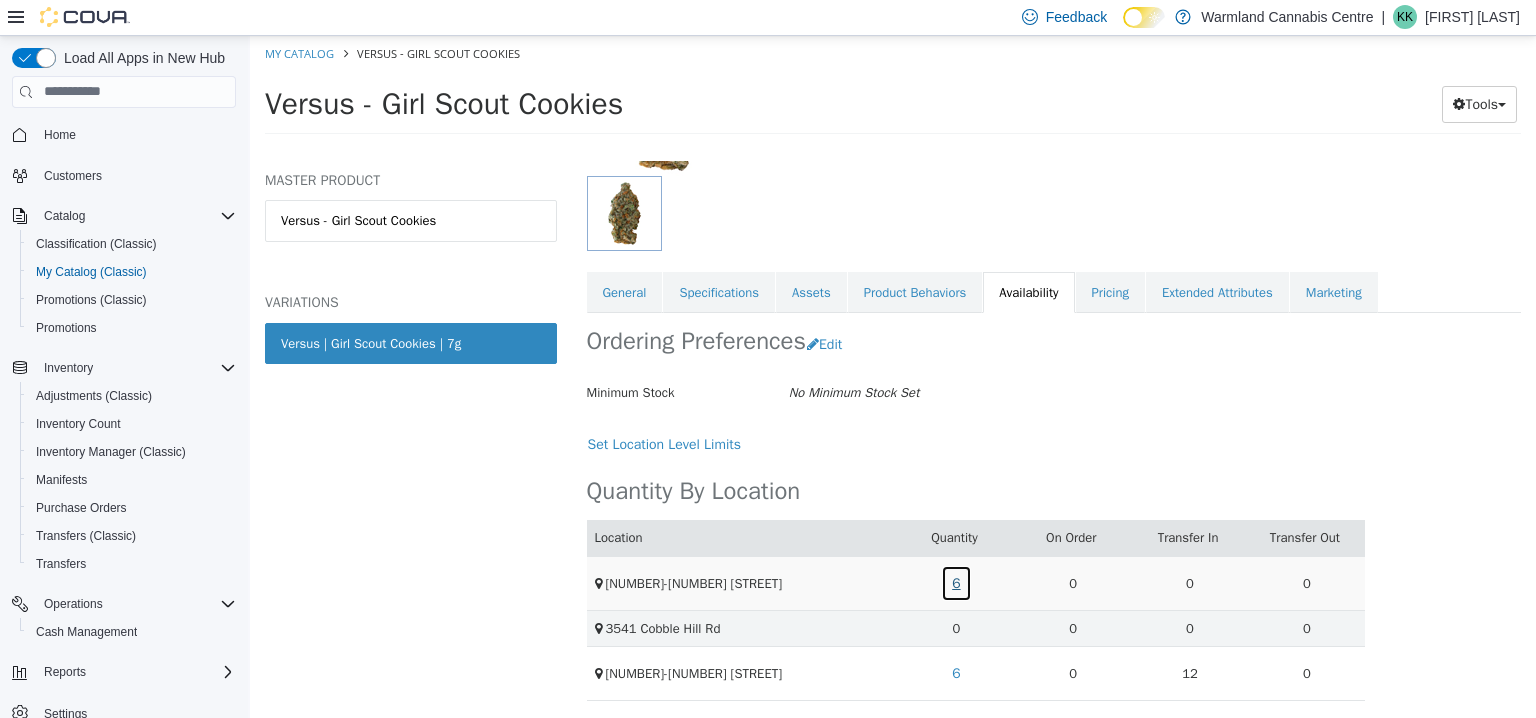 click on "6" at bounding box center (956, 582) 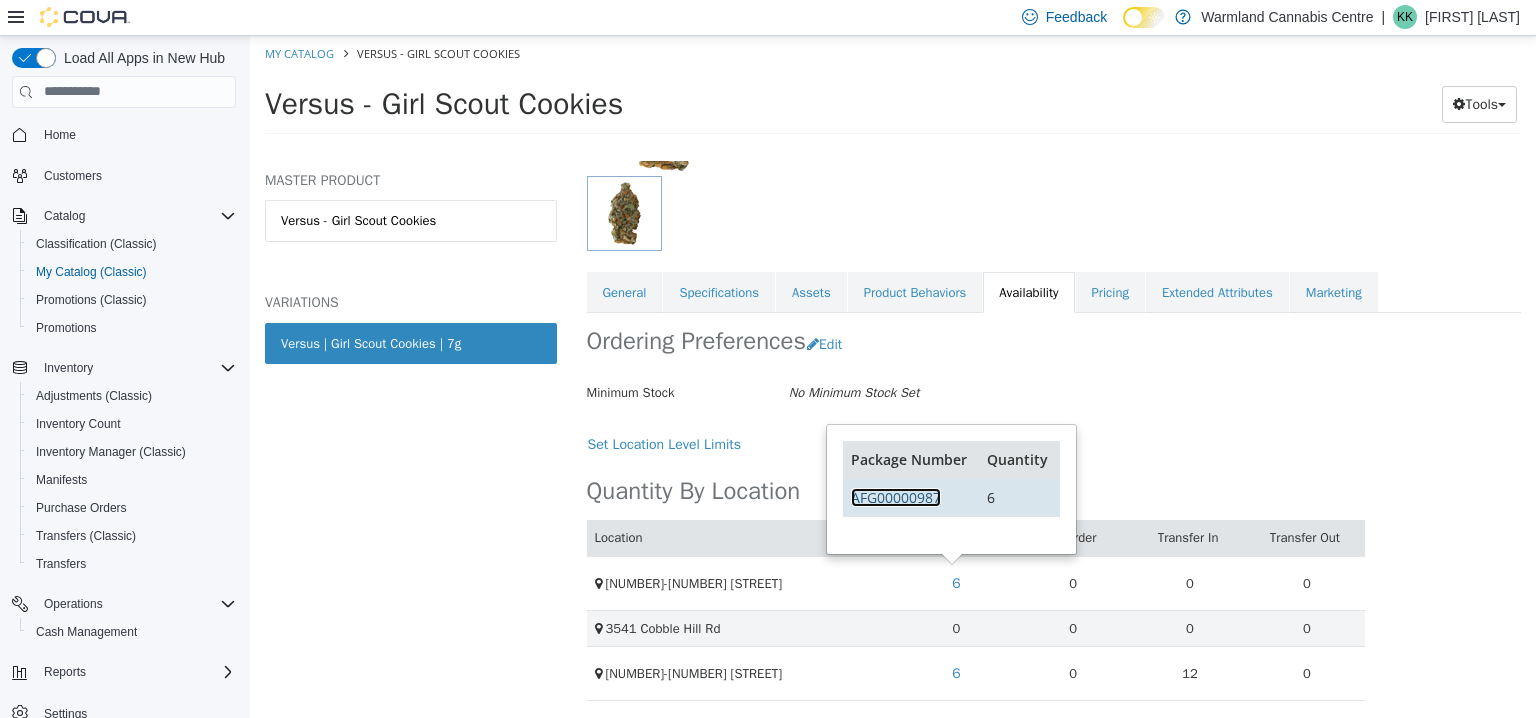 click on "AFG00000987" at bounding box center [896, 496] 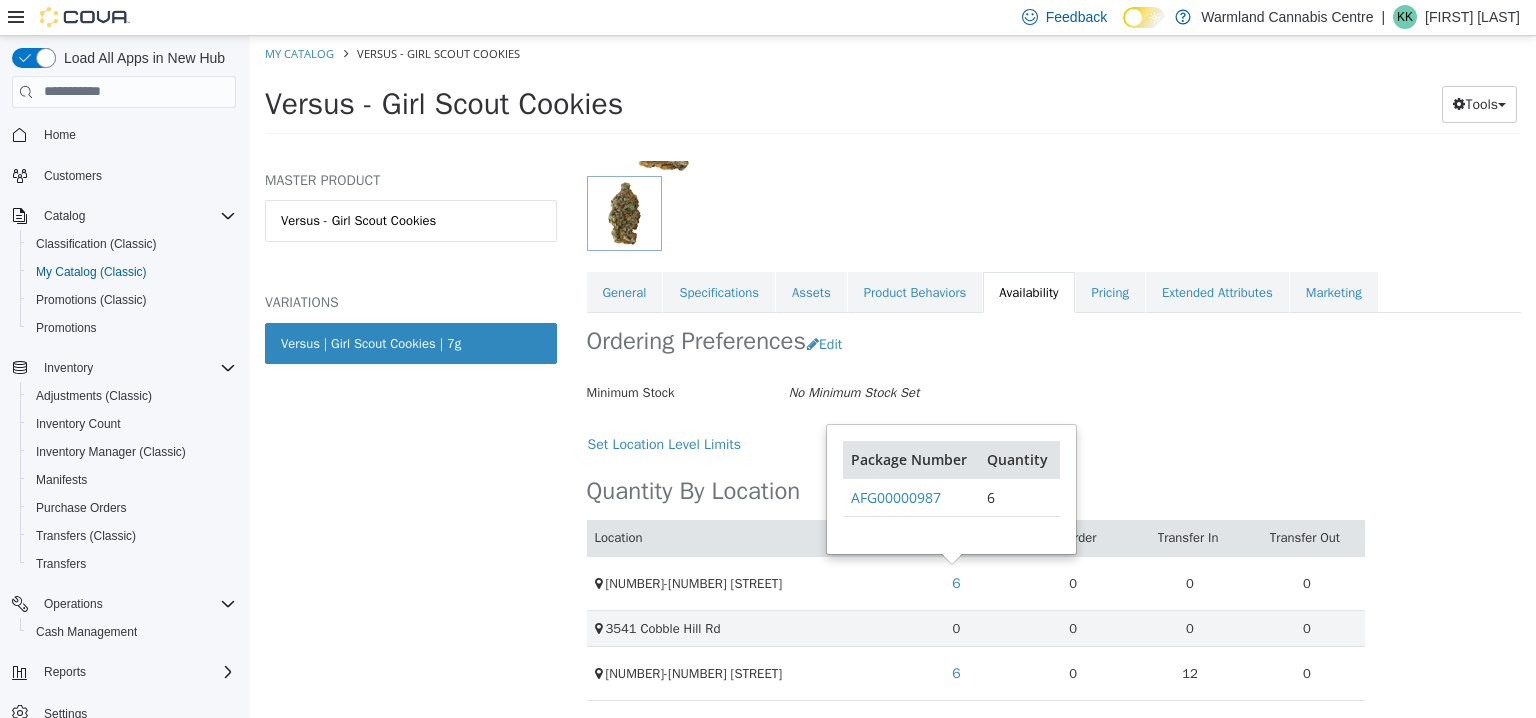 click on "Versus - Girl Scout Cookies
Tools  Move Variations
Print Labels" at bounding box center (893, 109) 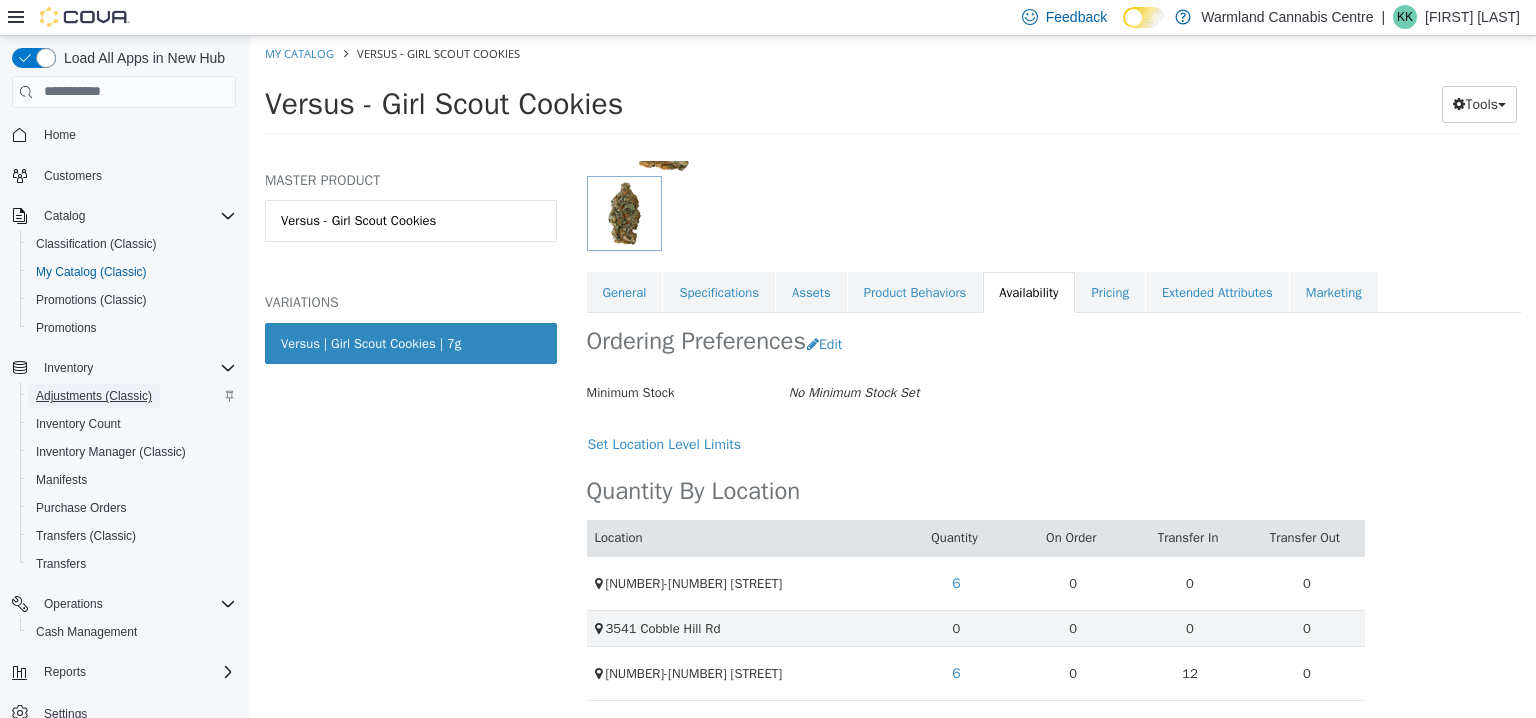 click on "Adjustments (Classic)" at bounding box center [94, 396] 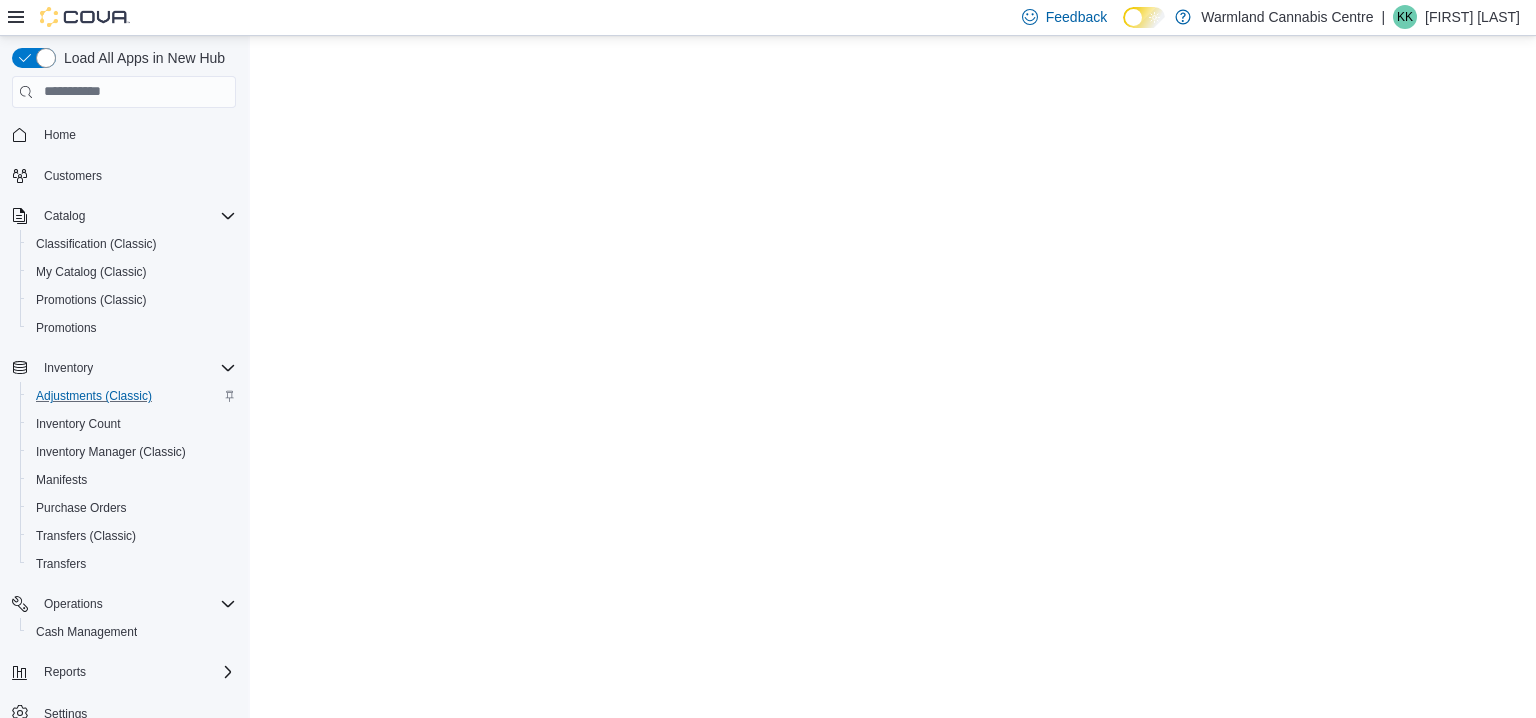 scroll, scrollTop: 0, scrollLeft: 0, axis: both 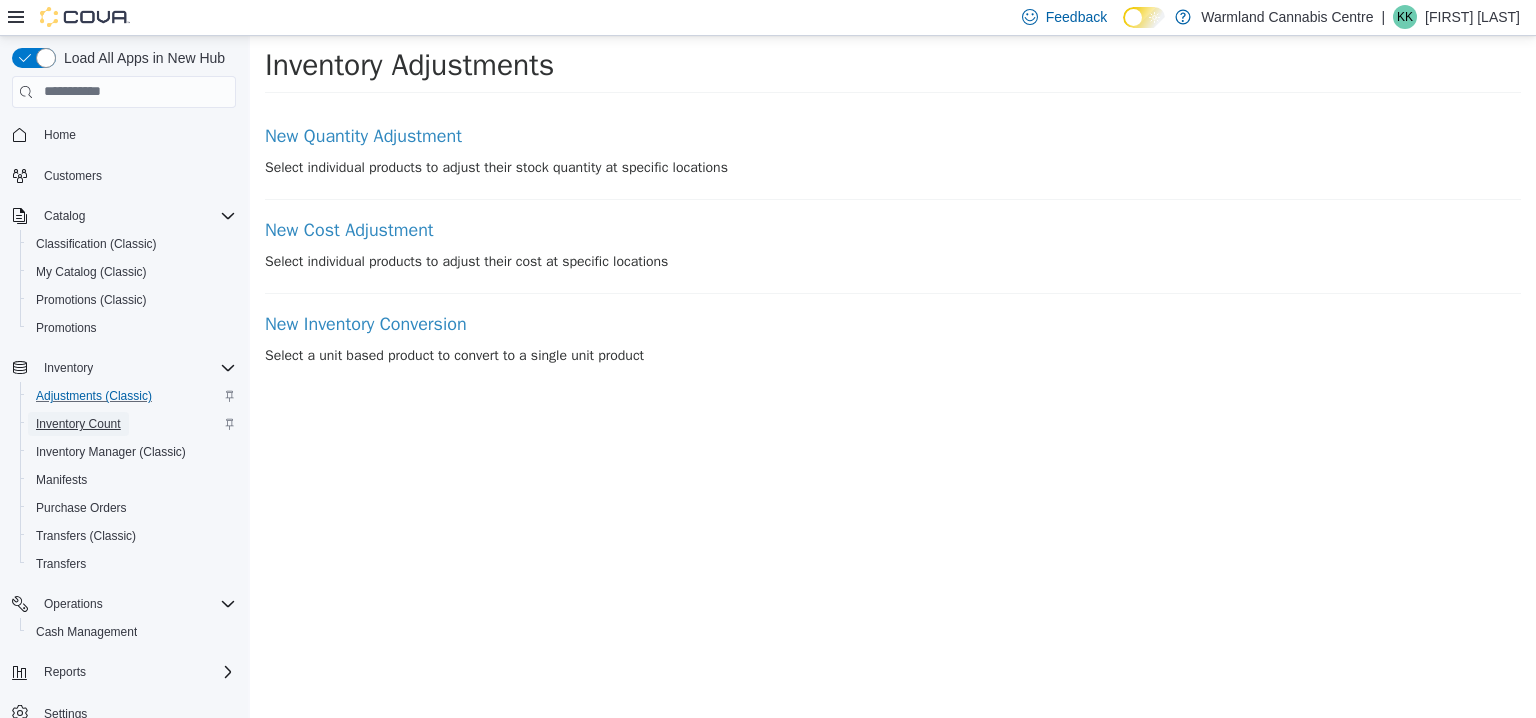 click on "Inventory Count" at bounding box center (78, 424) 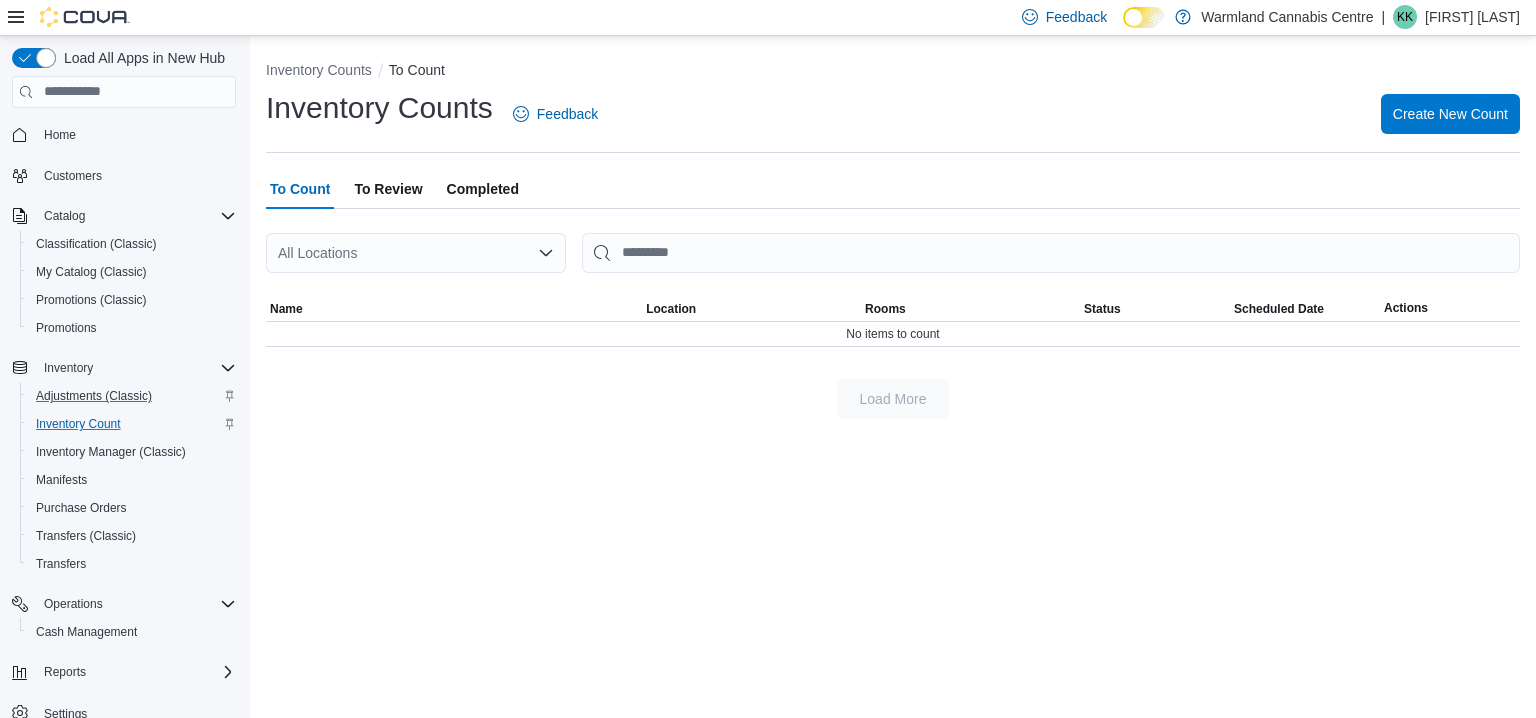 drag, startPoint x: 472, startPoint y: 224, endPoint x: 472, endPoint y: 236, distance: 12 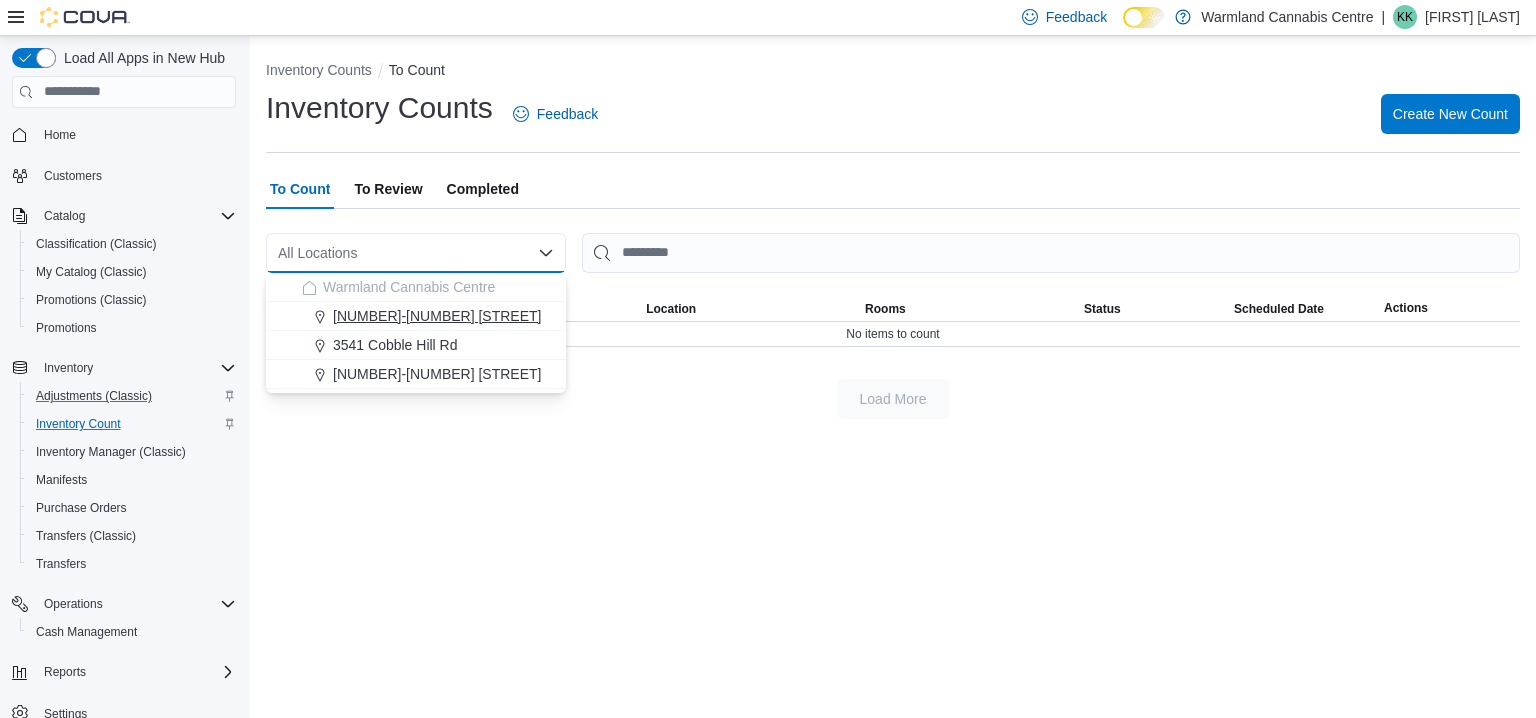 click on "103-855 Shawnigan Mill Bay Rd." at bounding box center [437, 316] 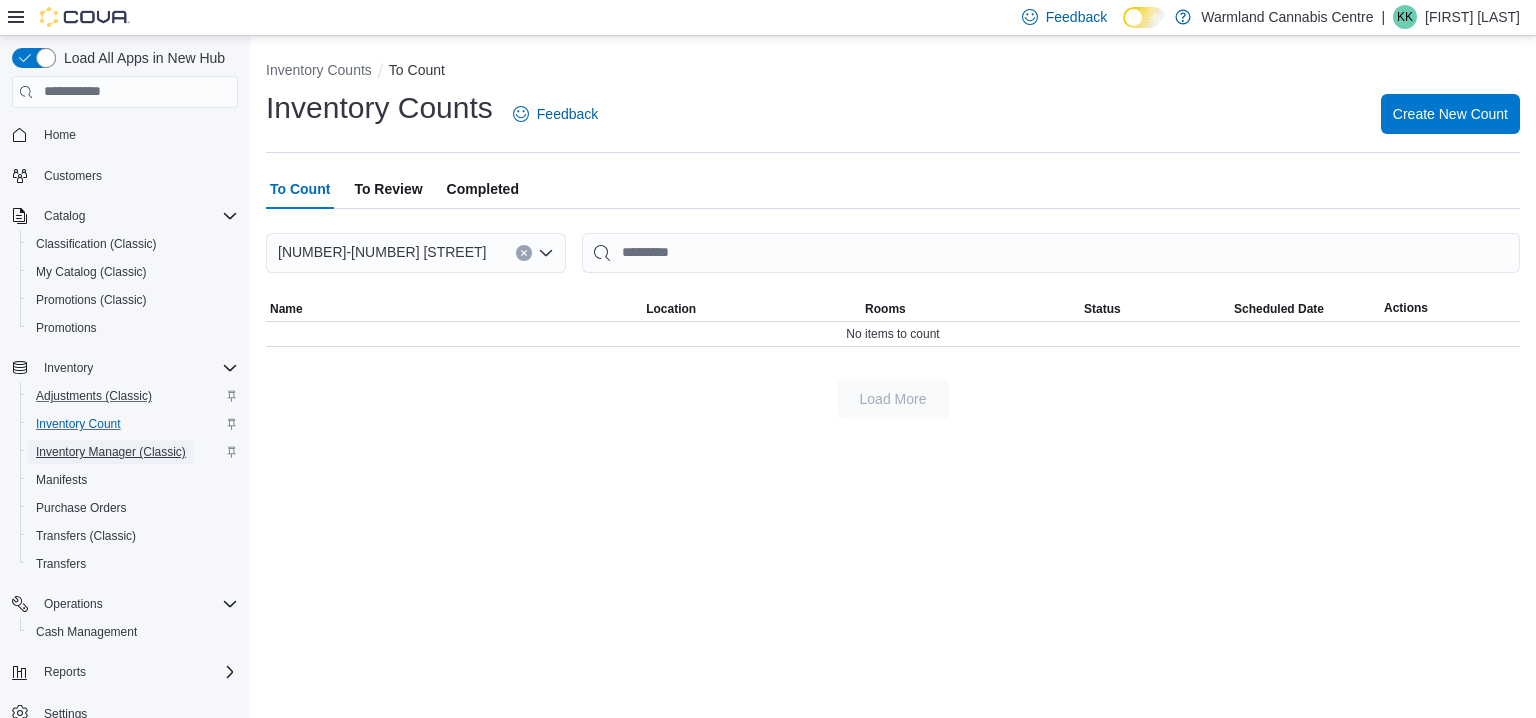 click on "Inventory Manager (Classic)" at bounding box center [111, 452] 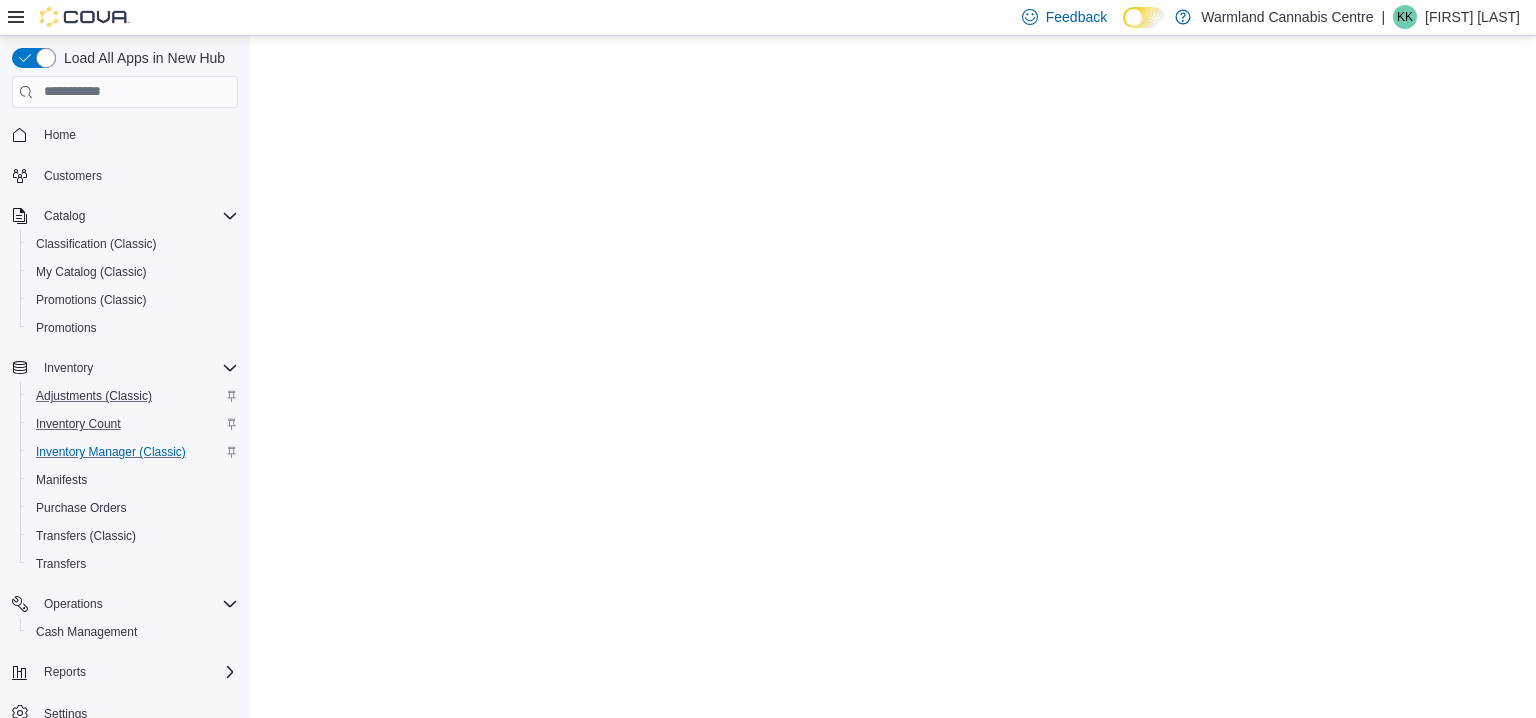 scroll, scrollTop: 0, scrollLeft: 0, axis: both 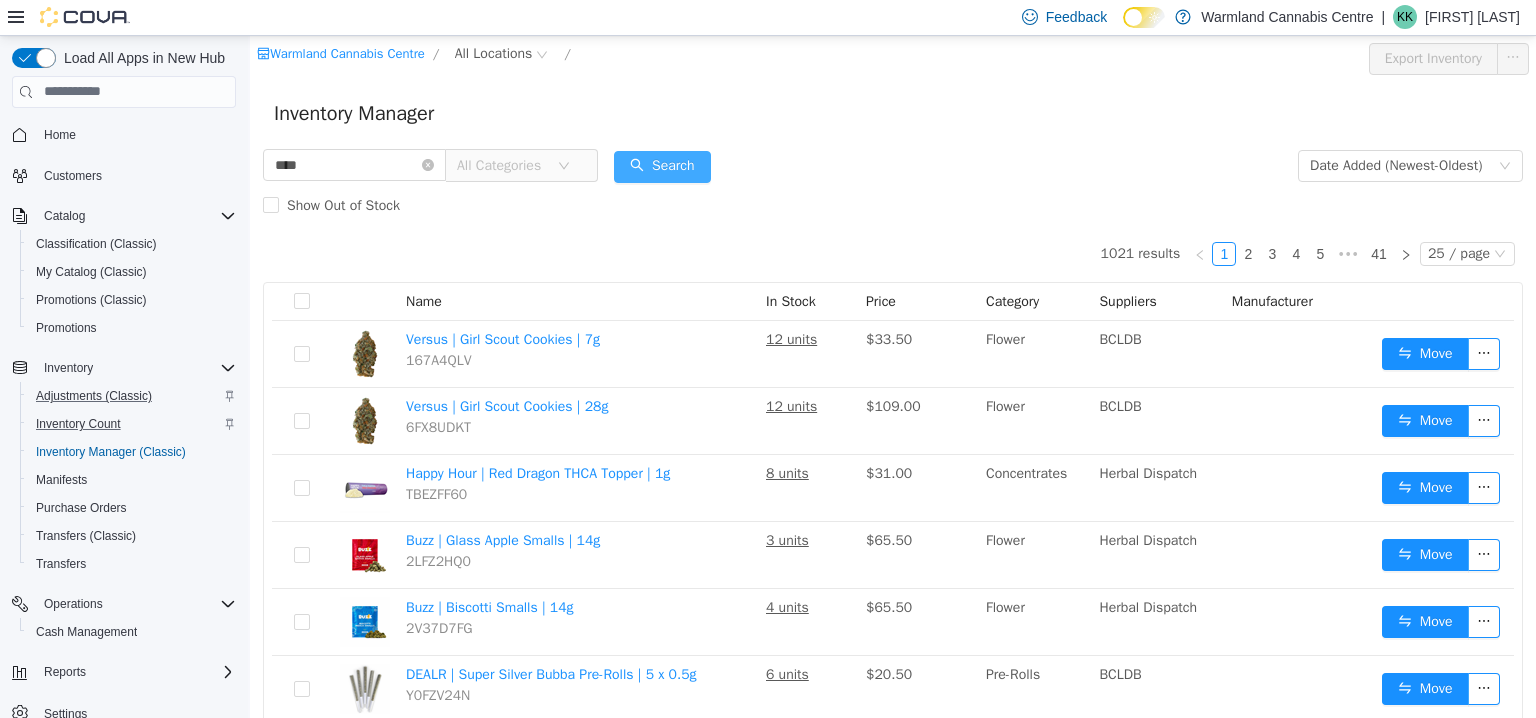 type on "****" 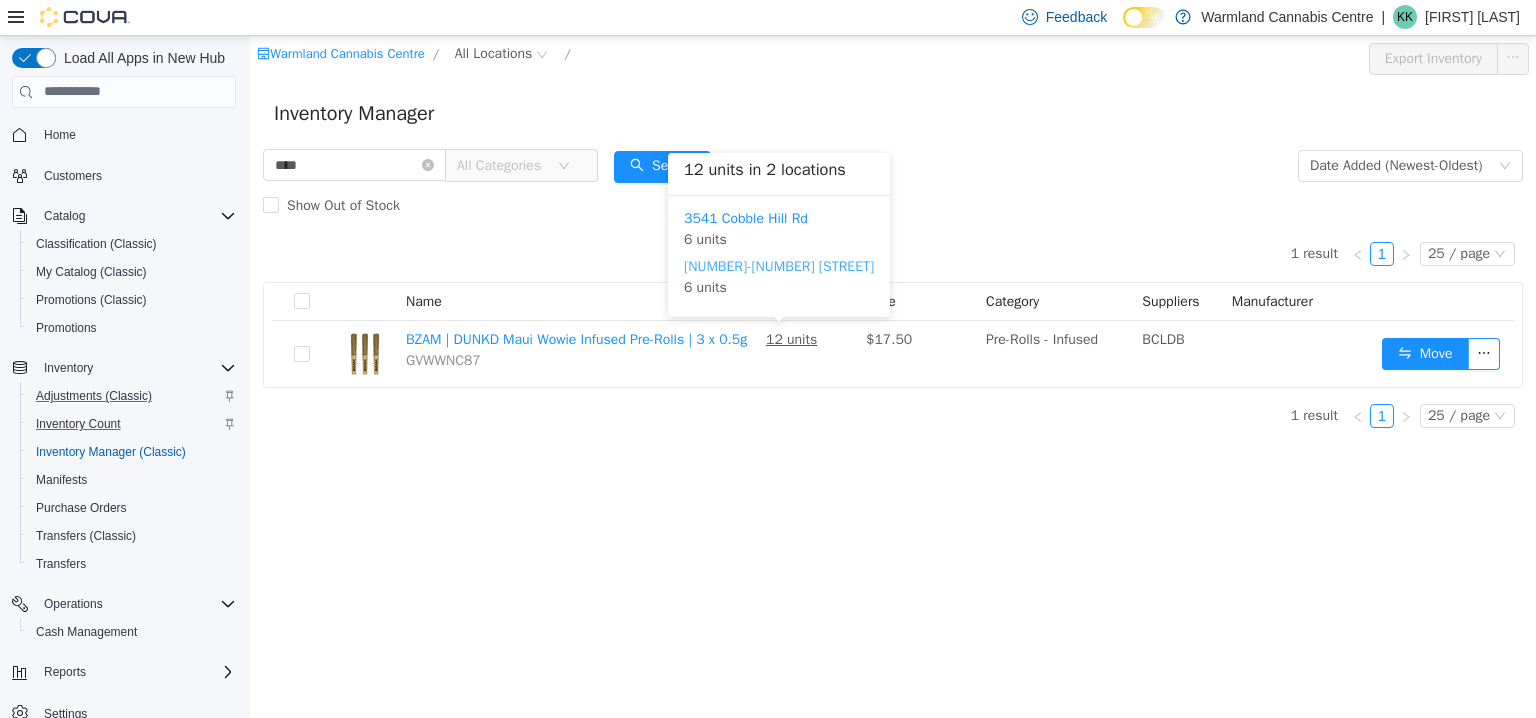 click on "103-855 Shawnigan Mill Bay Rd." at bounding box center (779, 265) 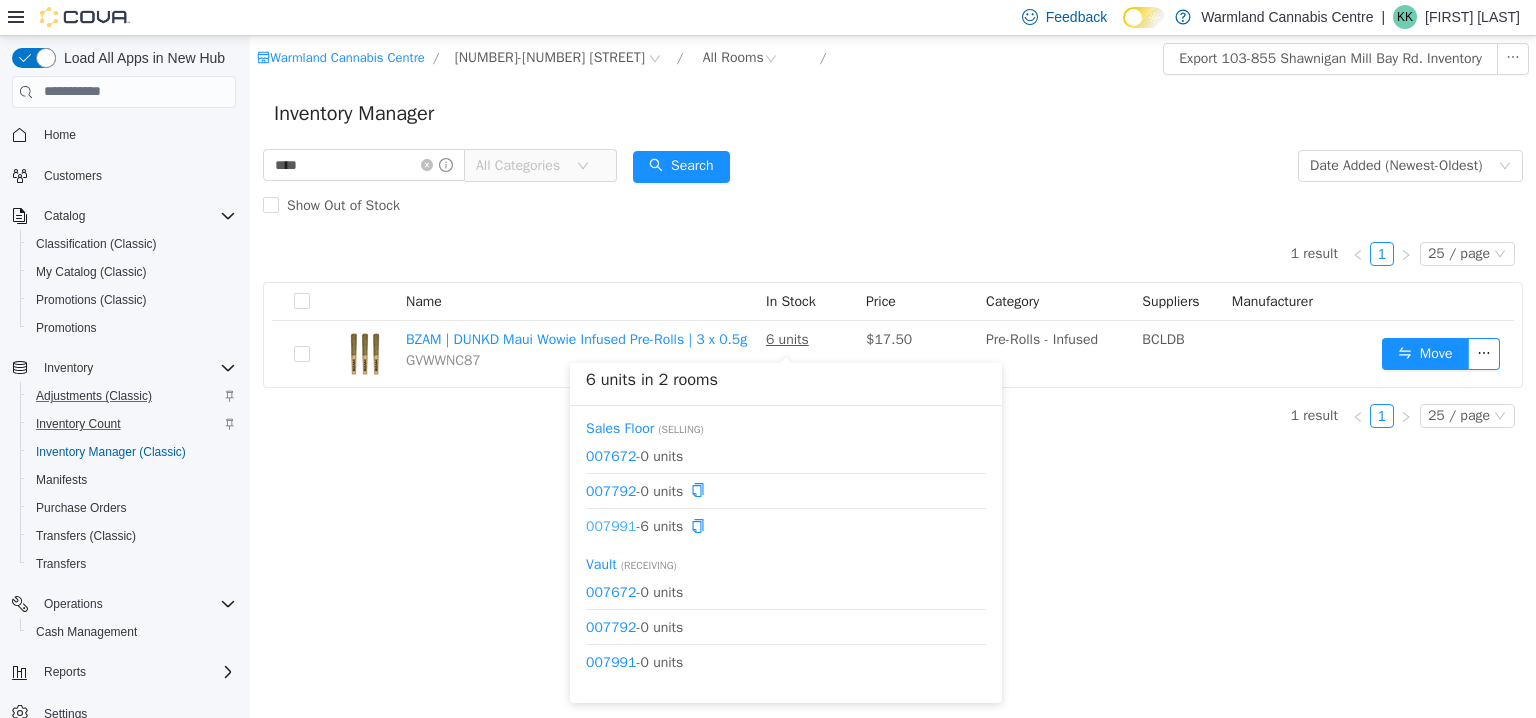 click on "007991" at bounding box center (611, 525) 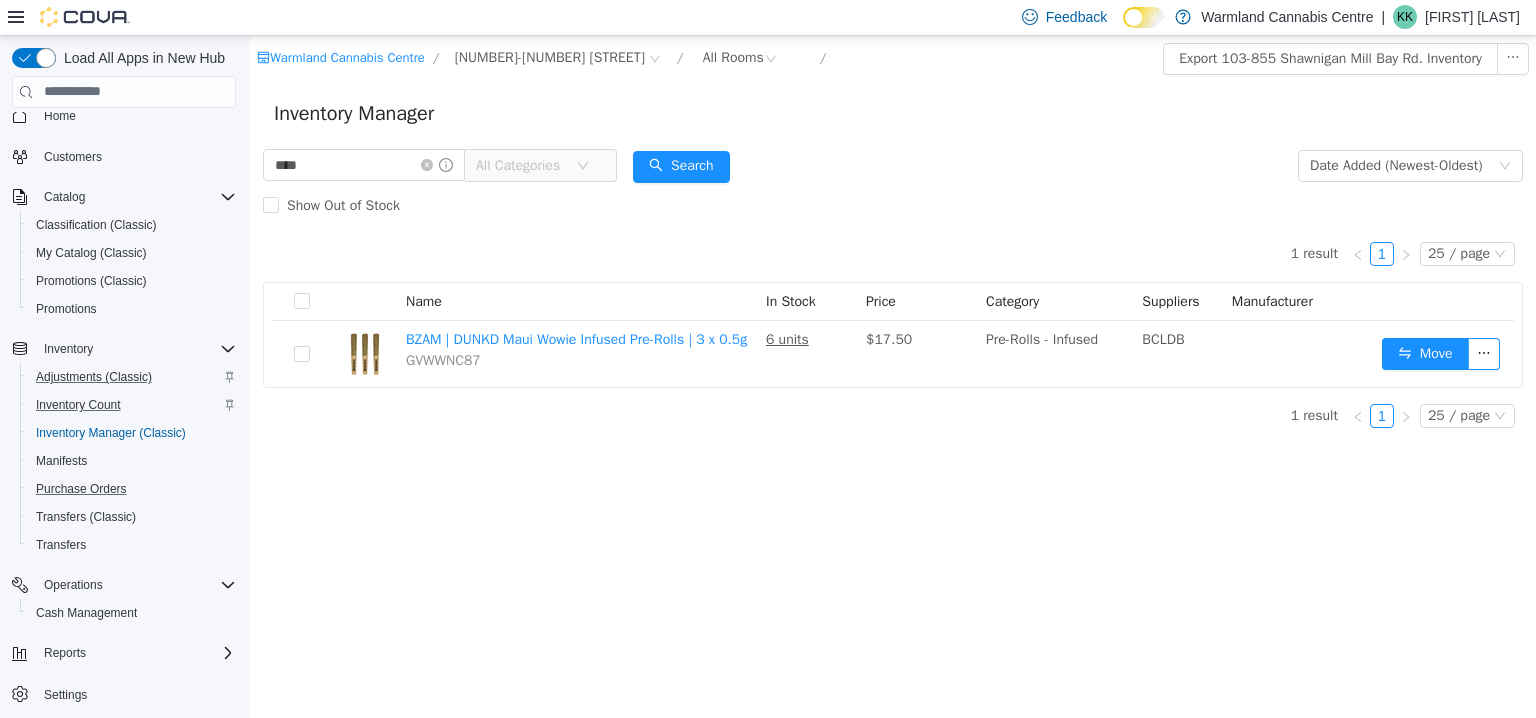 scroll, scrollTop: 28, scrollLeft: 0, axis: vertical 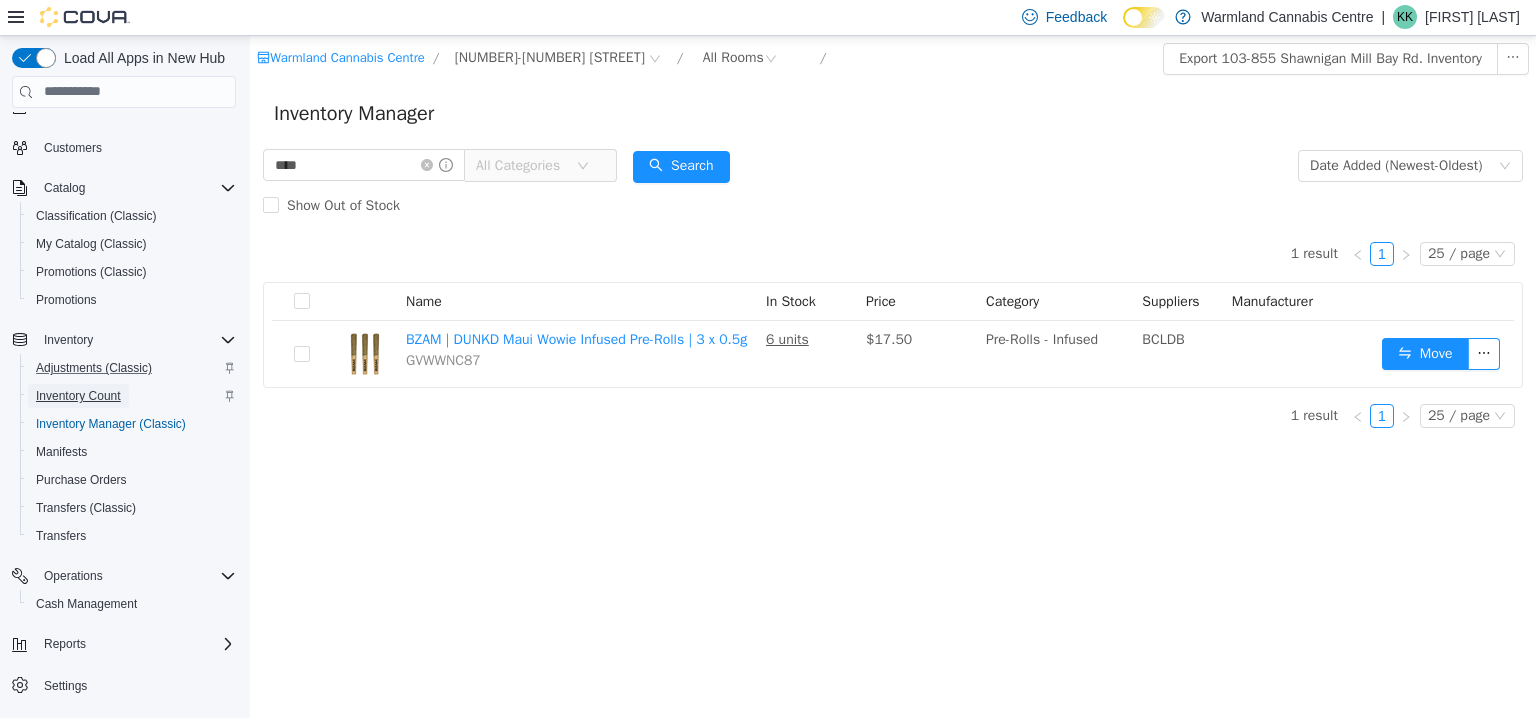 click on "Inventory Count" at bounding box center (78, 396) 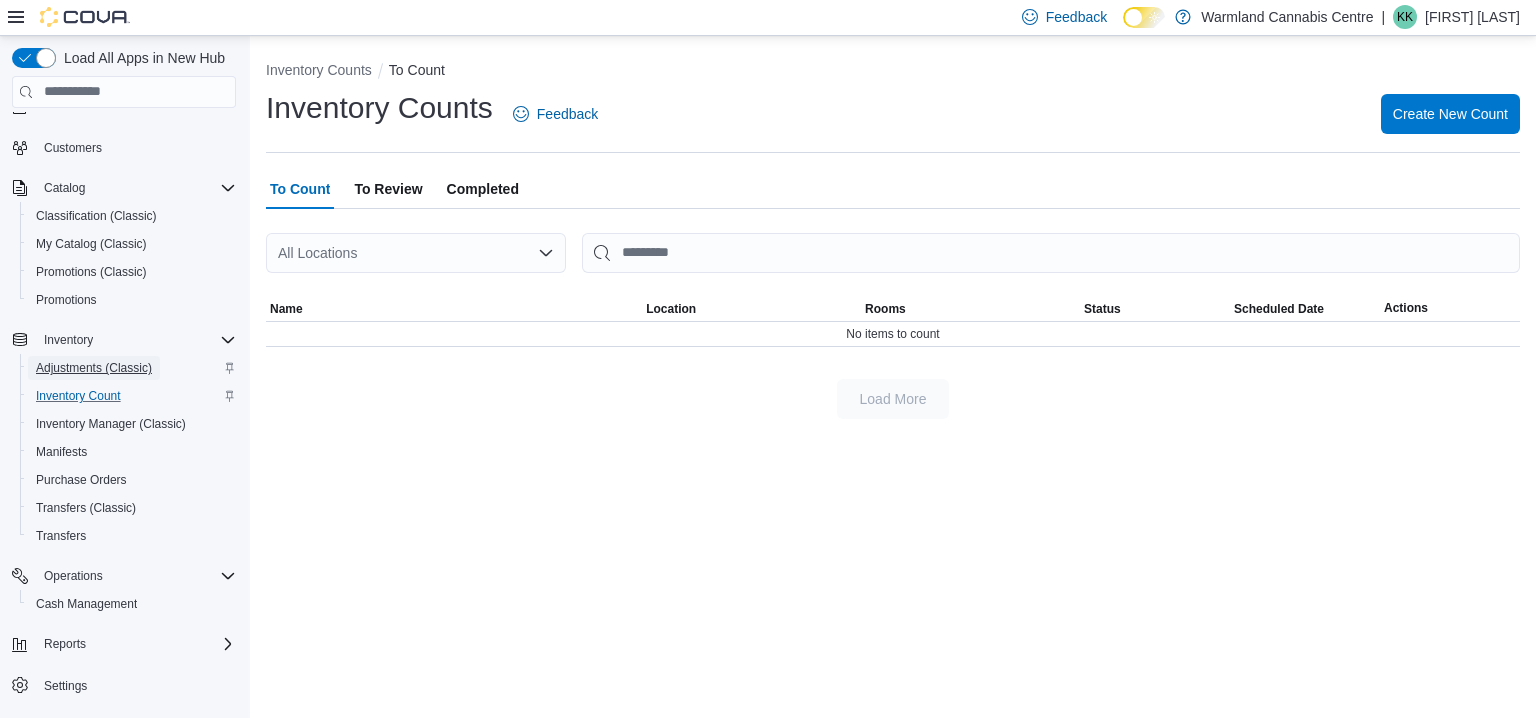 click on "Adjustments (Classic)" at bounding box center [94, 368] 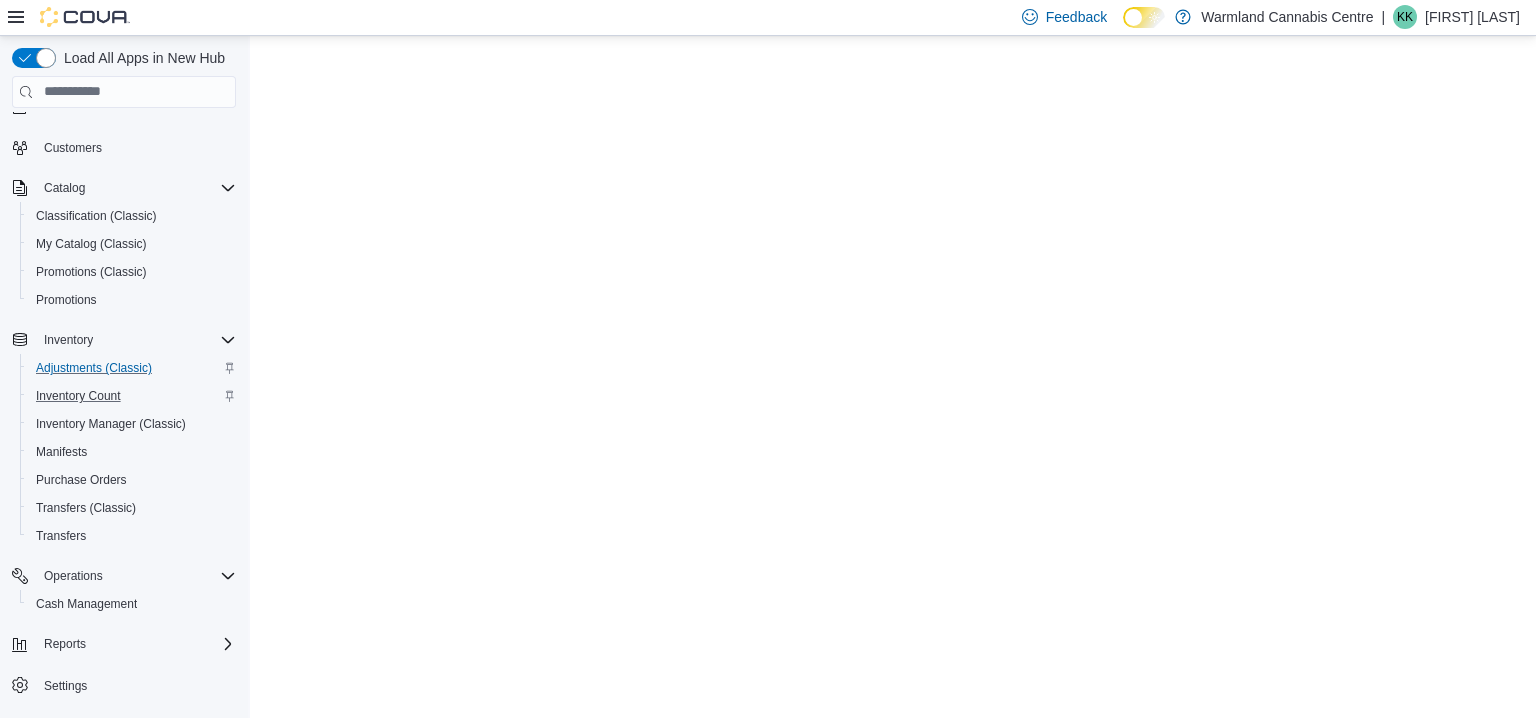 scroll, scrollTop: 0, scrollLeft: 0, axis: both 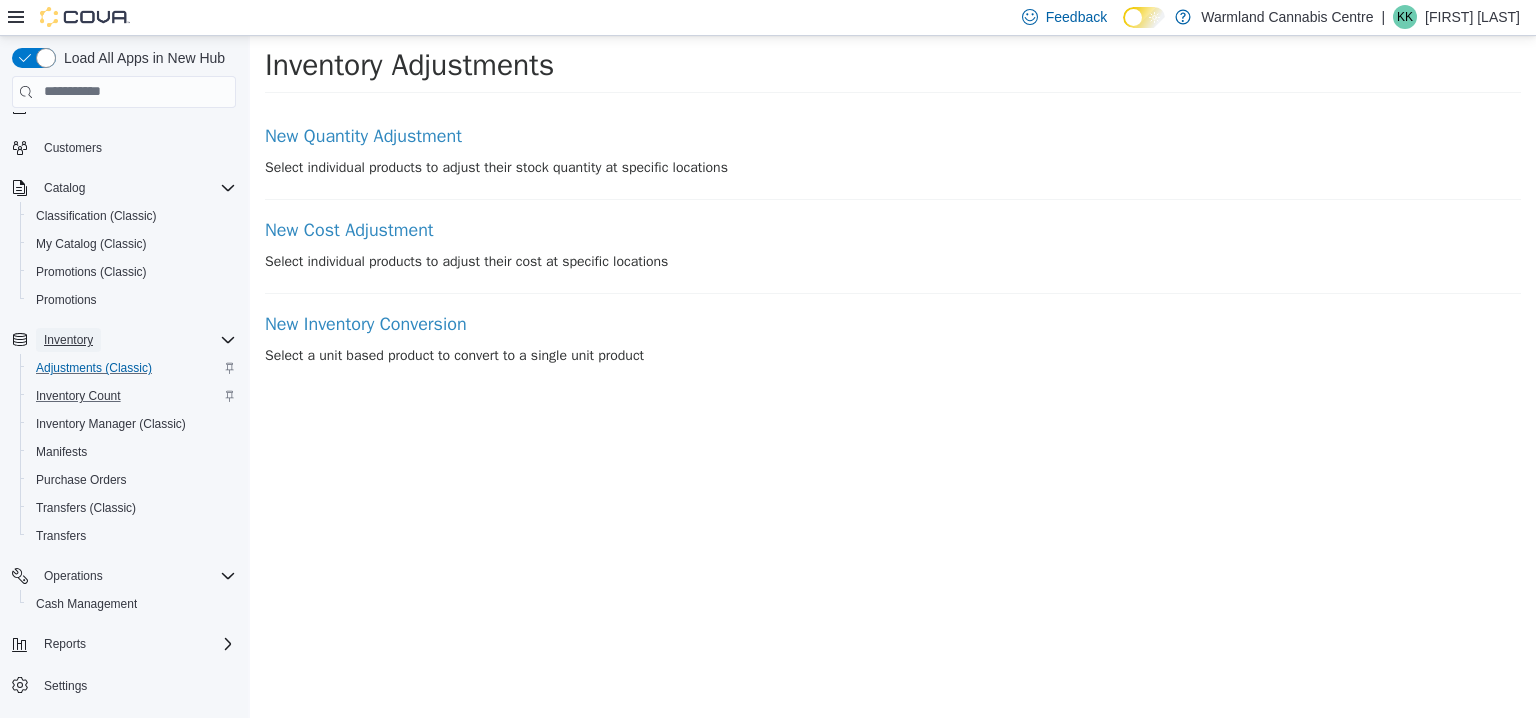 click on "Inventory" at bounding box center (68, 340) 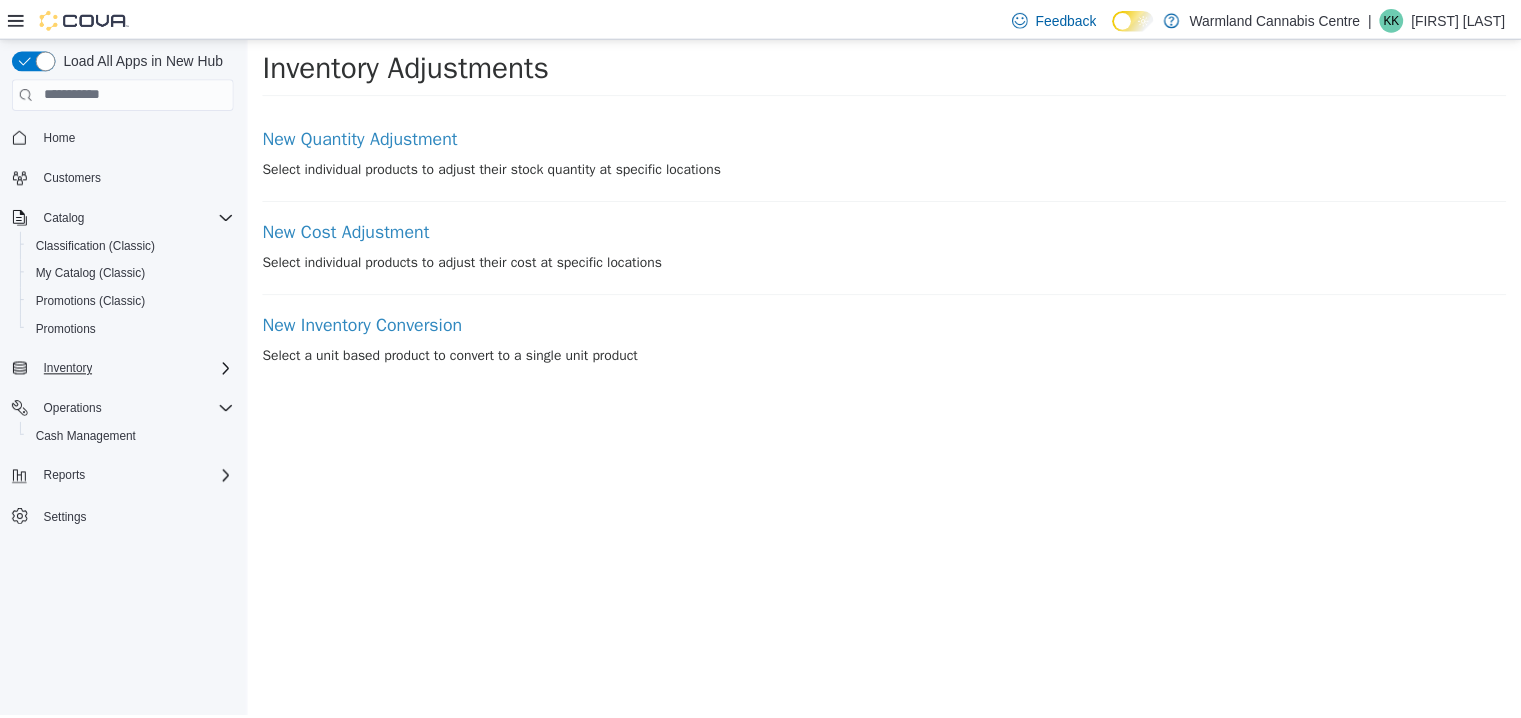 scroll, scrollTop: 0, scrollLeft: 0, axis: both 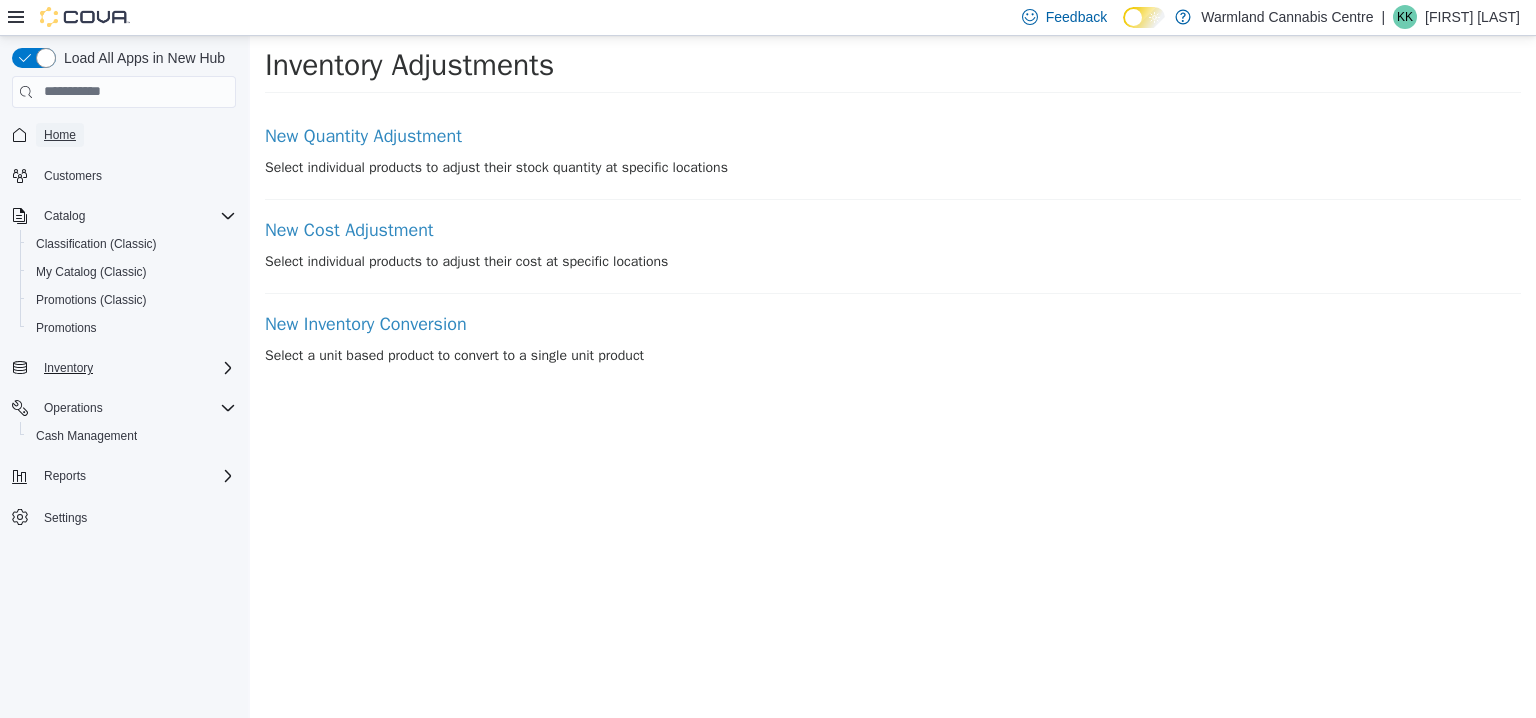 click on "Home" at bounding box center (60, 135) 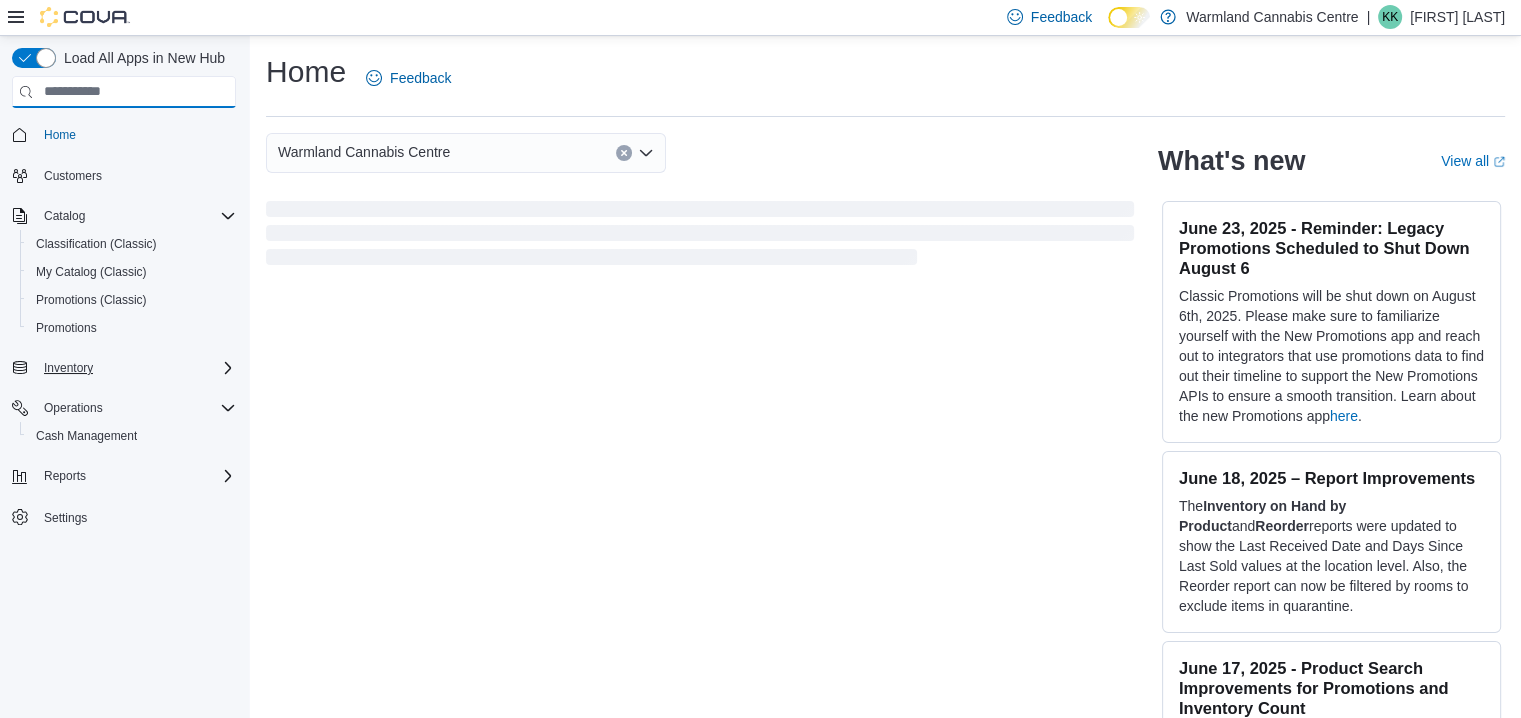 click at bounding box center (124, 92) 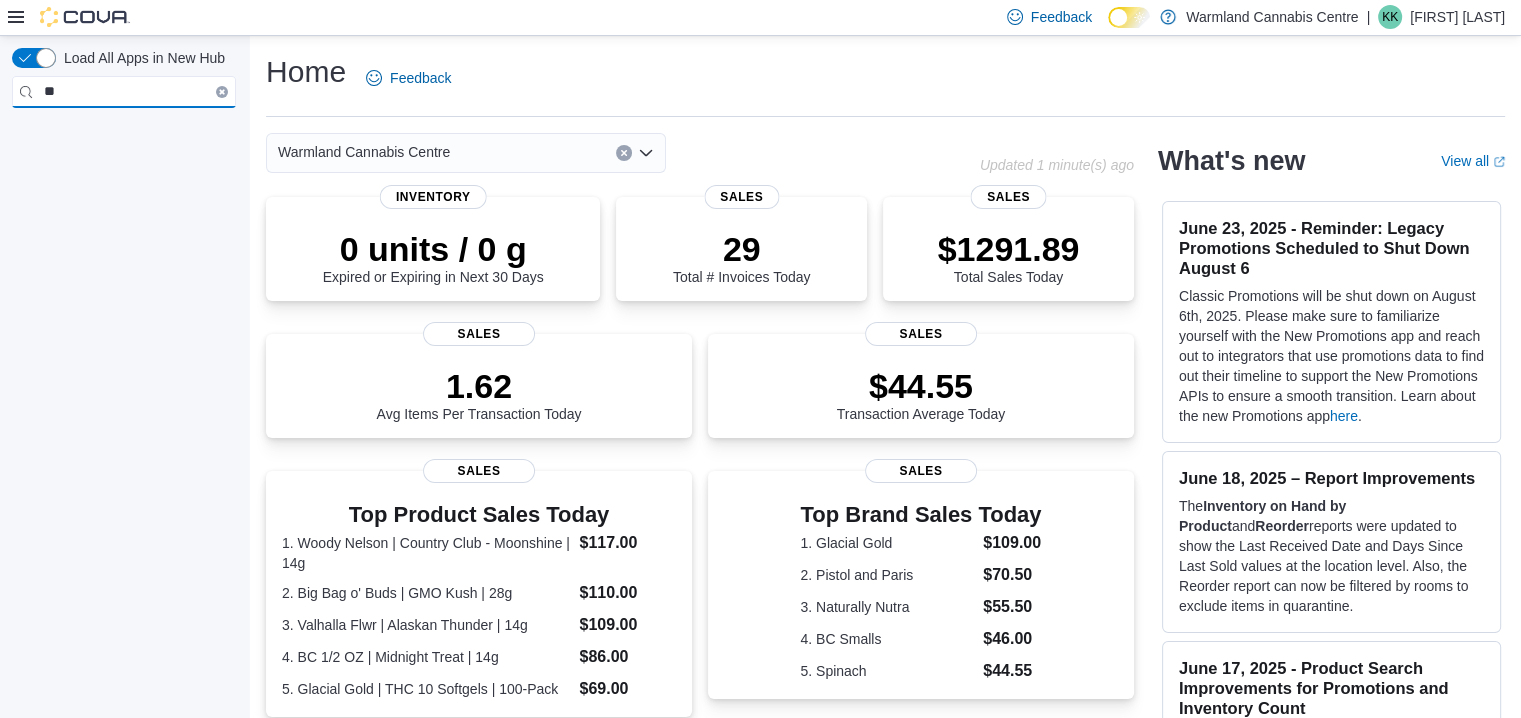 type on "*" 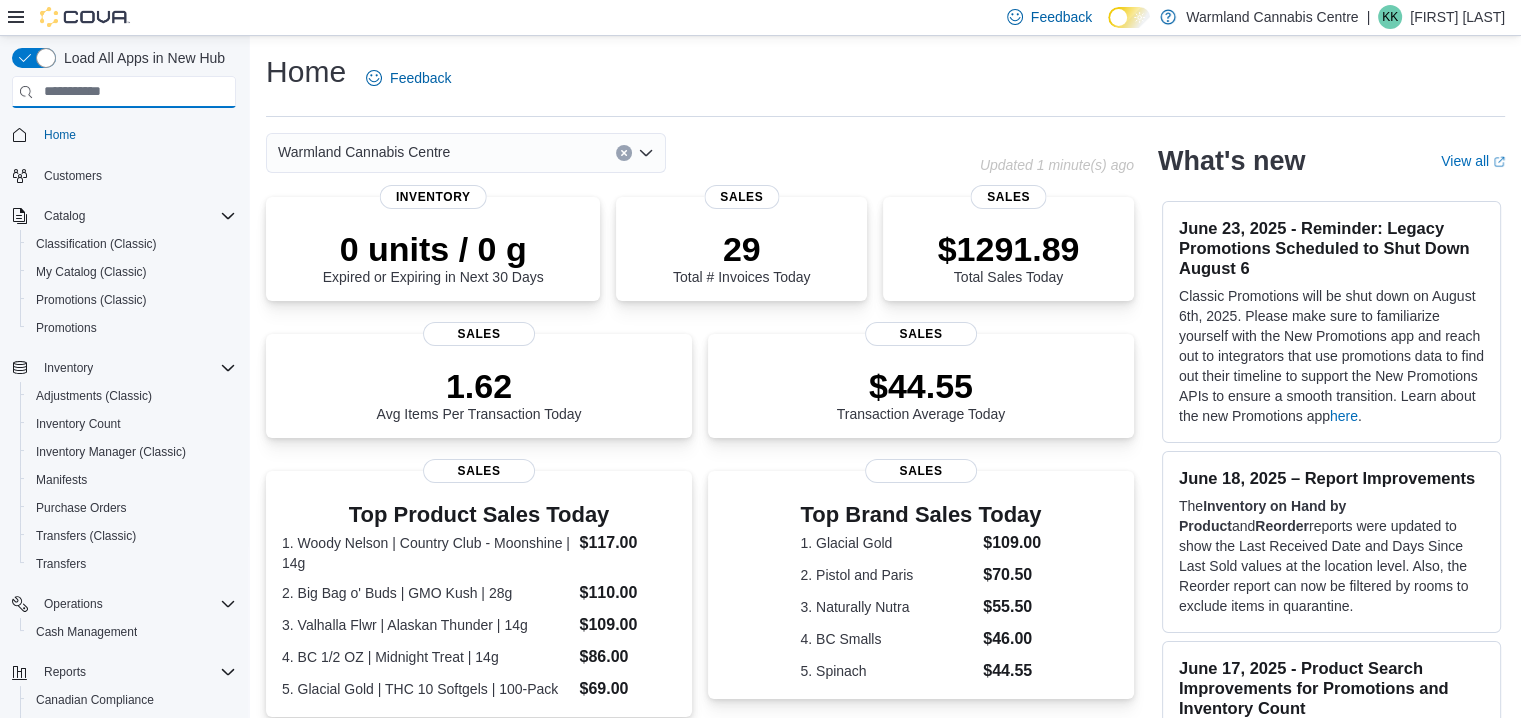 type on "*" 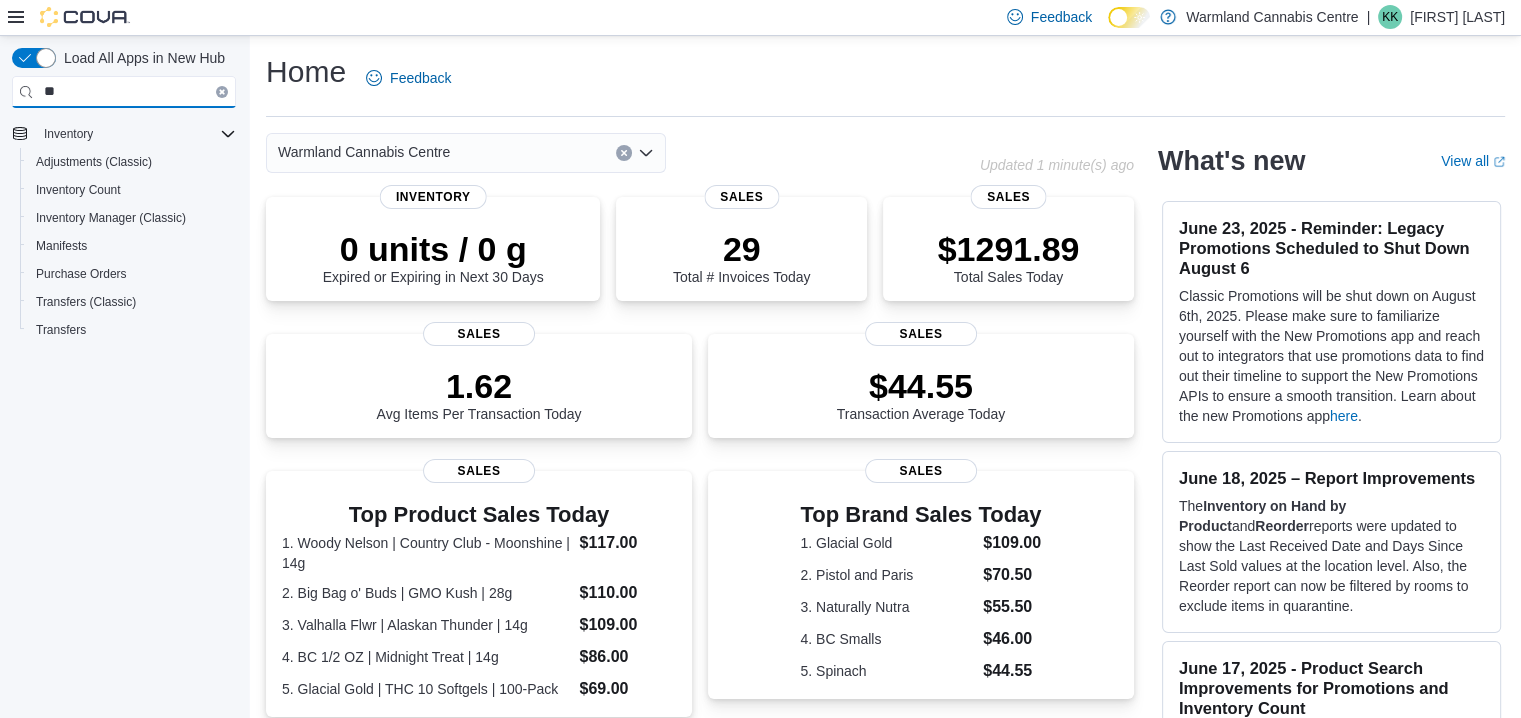 type on "*" 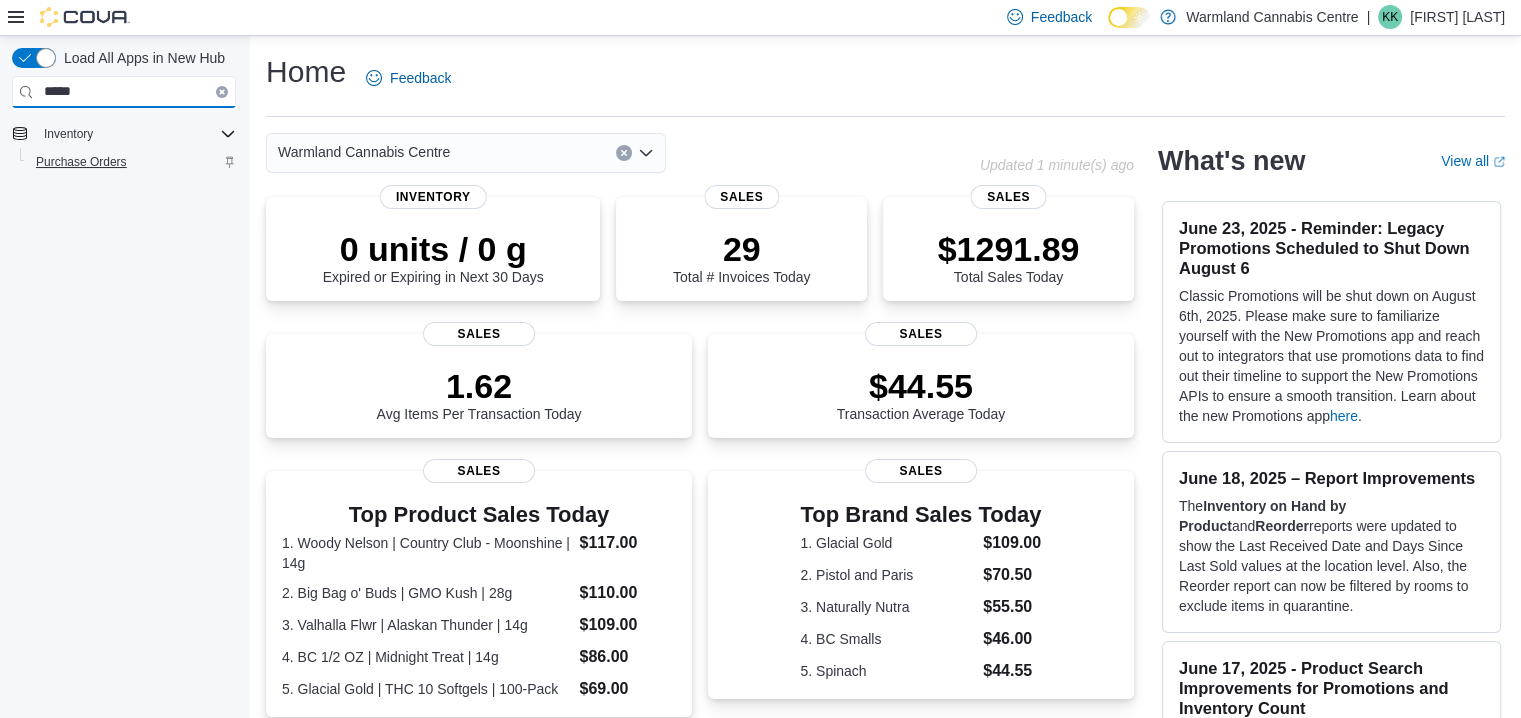 type on "*****" 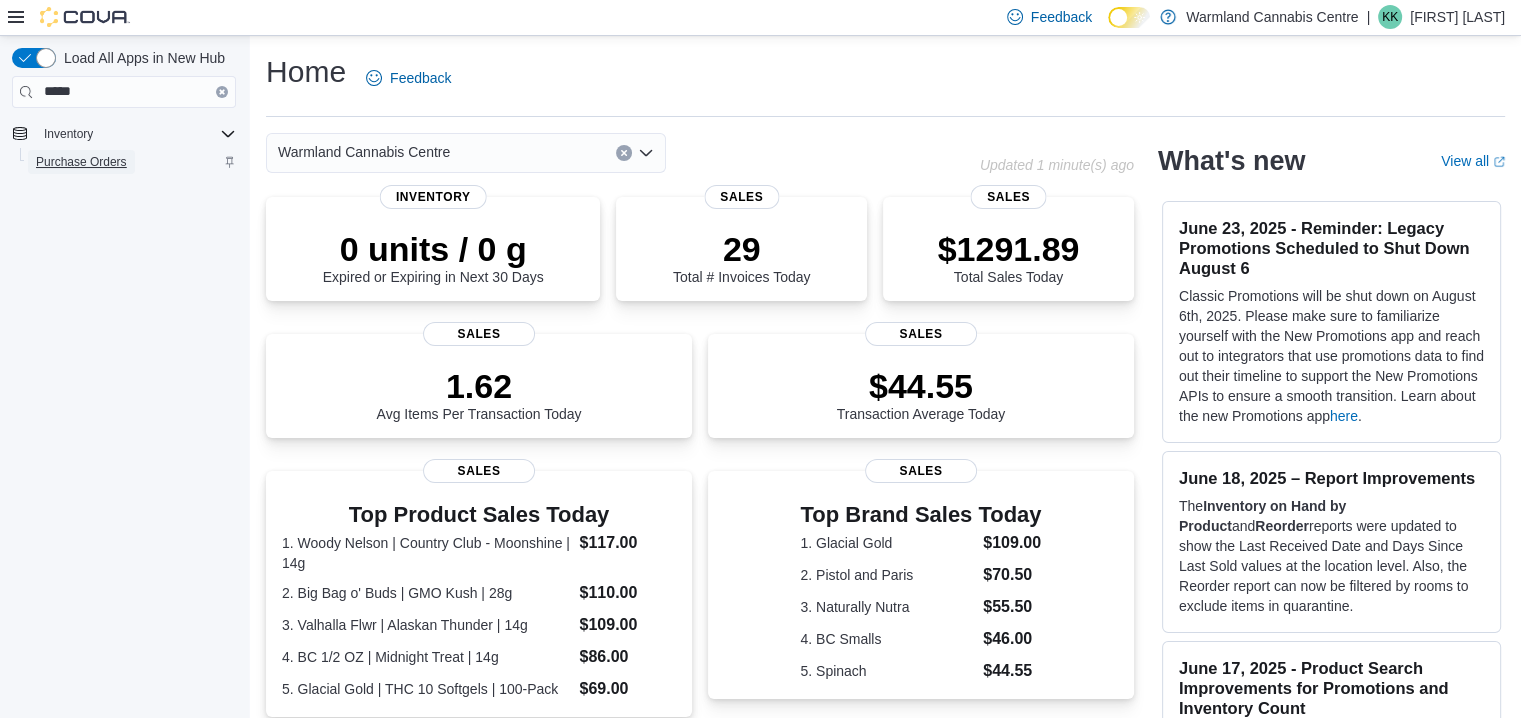 click on "Purchase Orders" at bounding box center (81, 162) 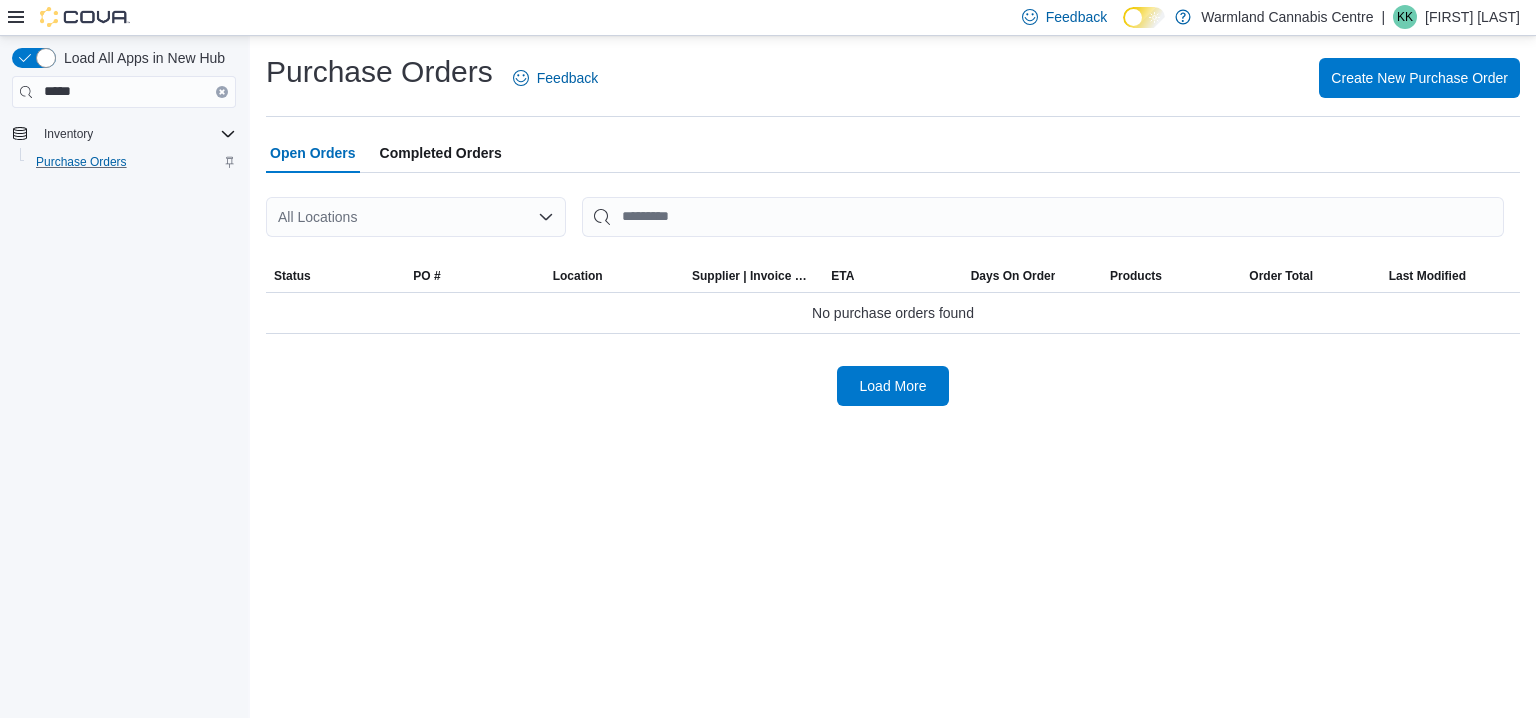 click on "All Locations" at bounding box center (416, 217) 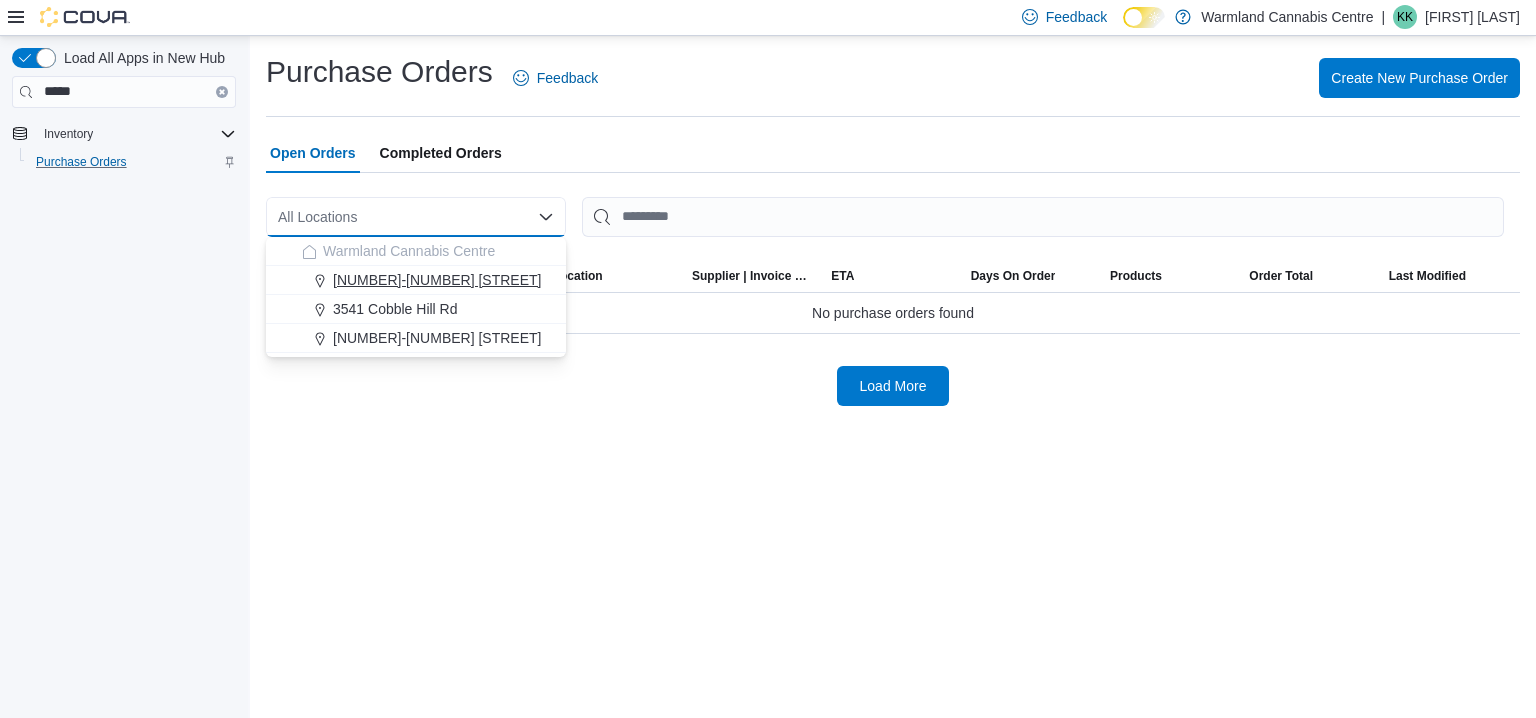 click on "103-855 Shawnigan Mill Bay Rd." at bounding box center (437, 280) 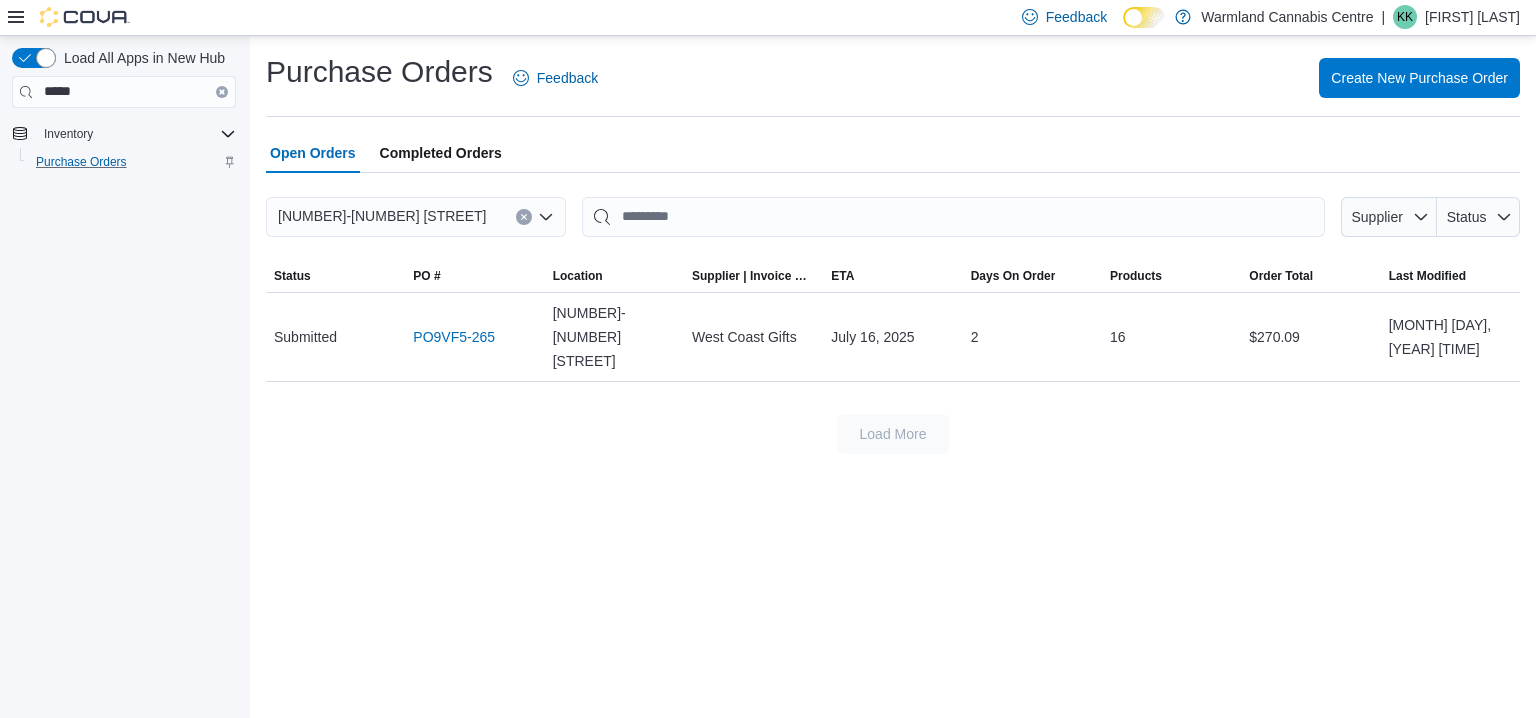 click on "Completed Orders" at bounding box center (441, 153) 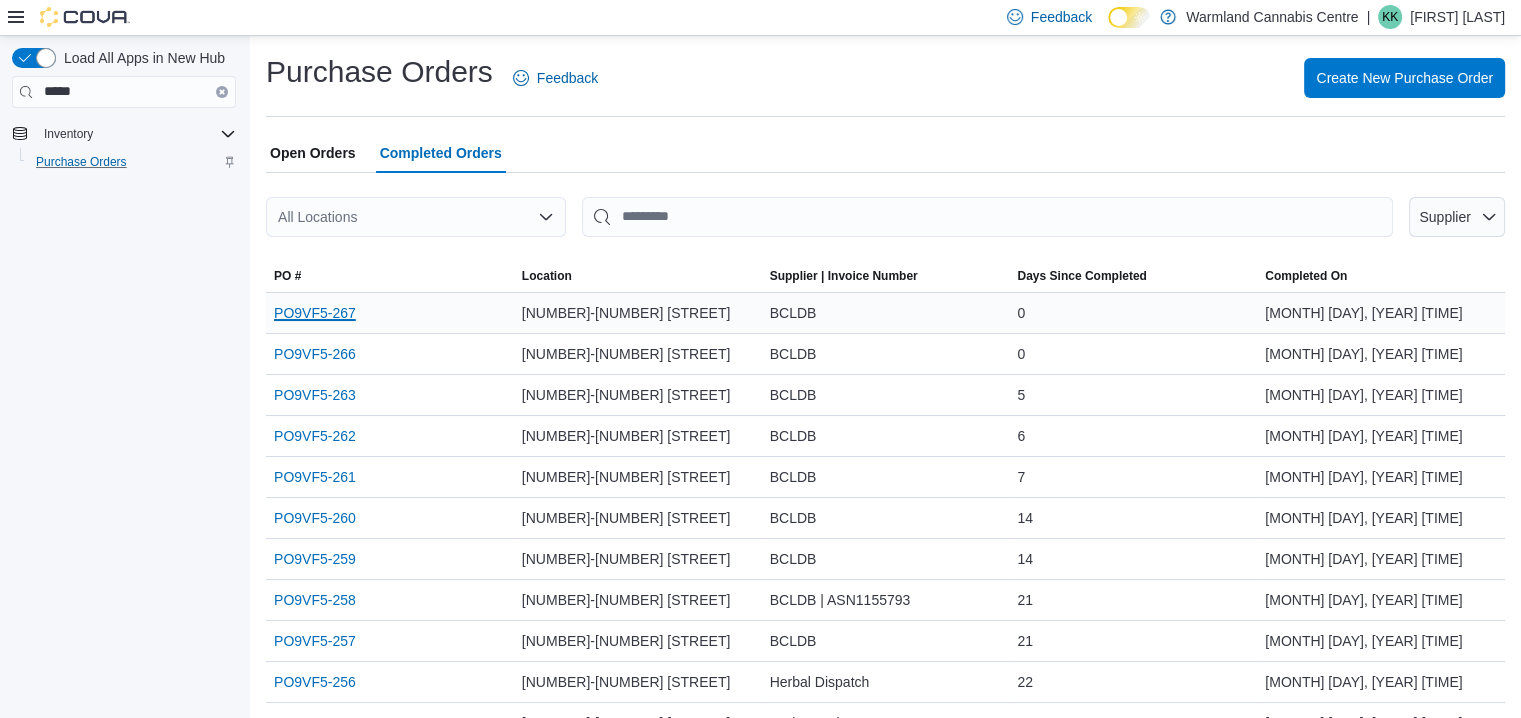 click on "PO9VF5-267" at bounding box center [315, 313] 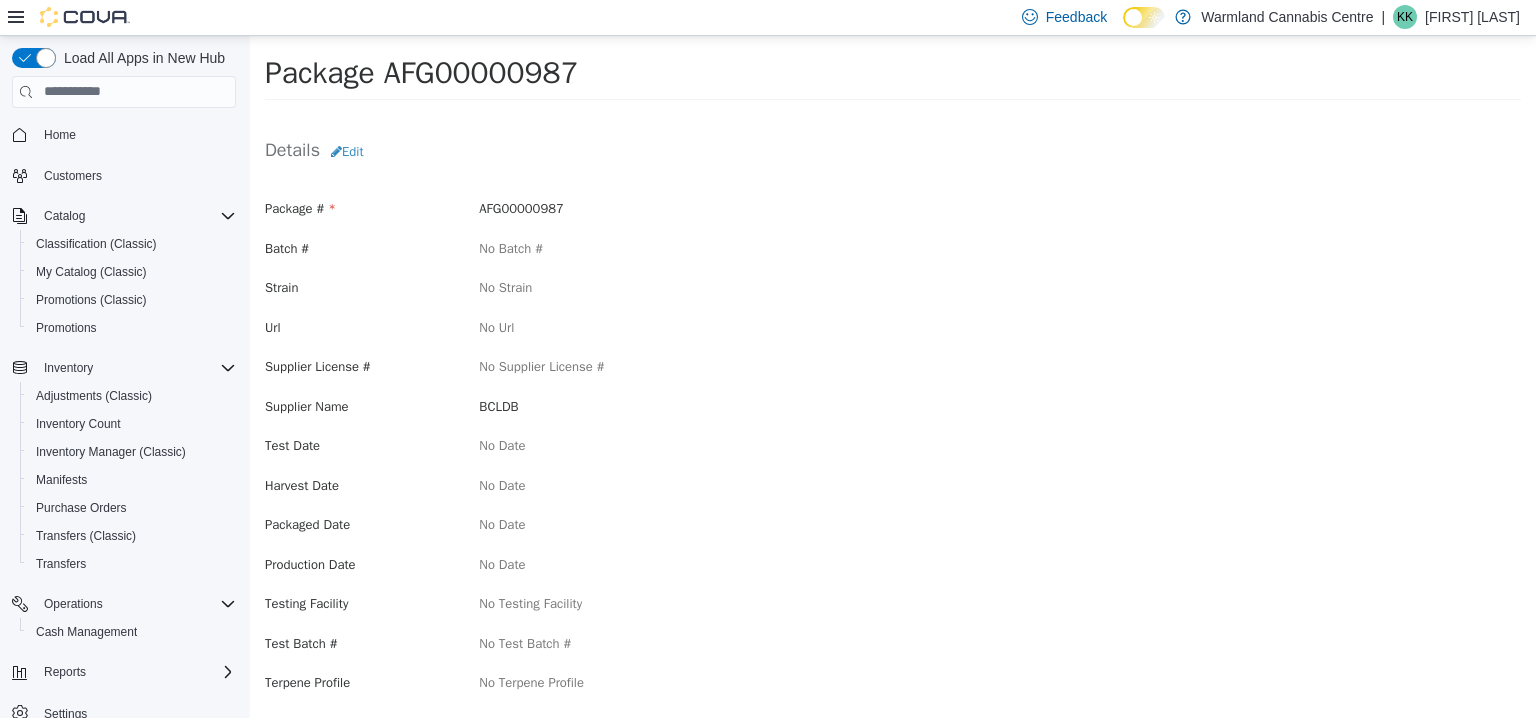 scroll, scrollTop: 0, scrollLeft: 0, axis: both 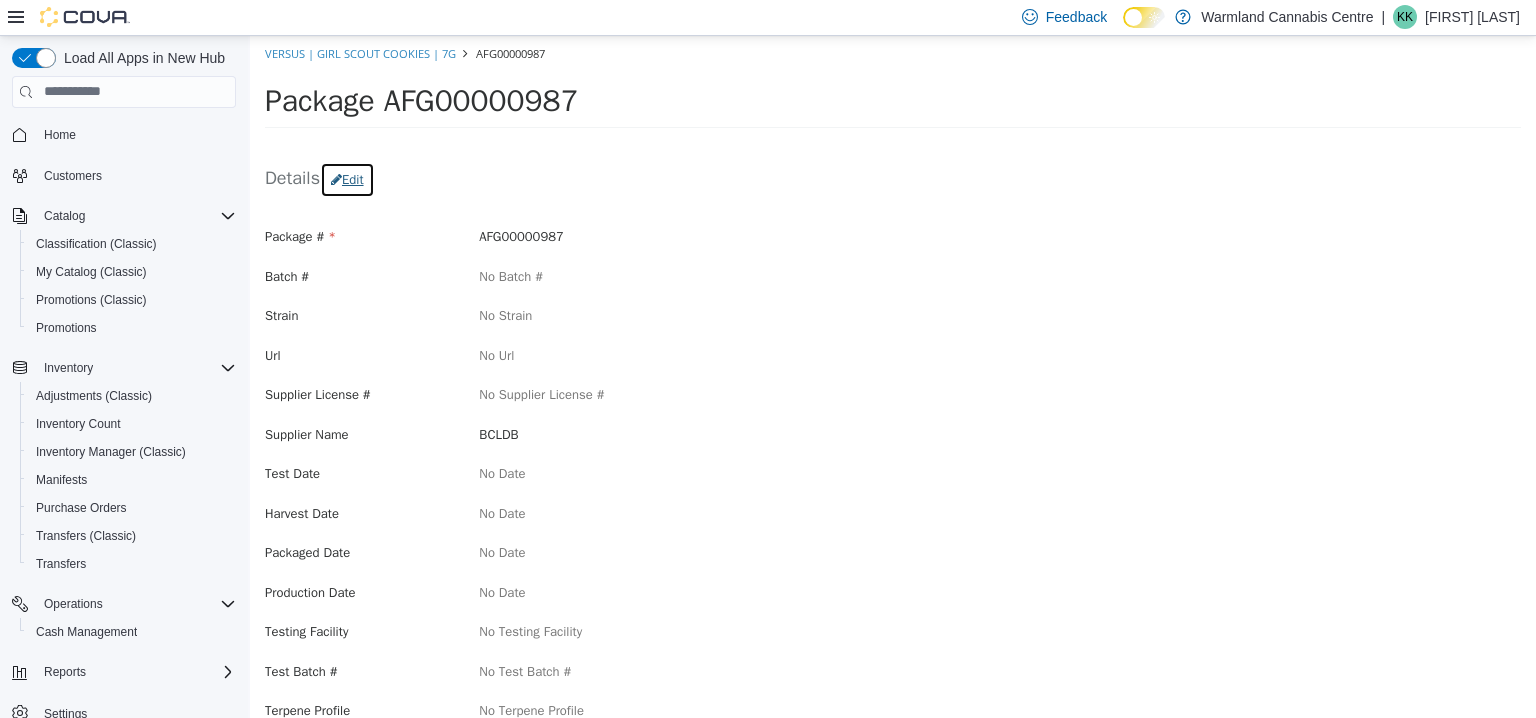 click on "Edit" at bounding box center (347, 179) 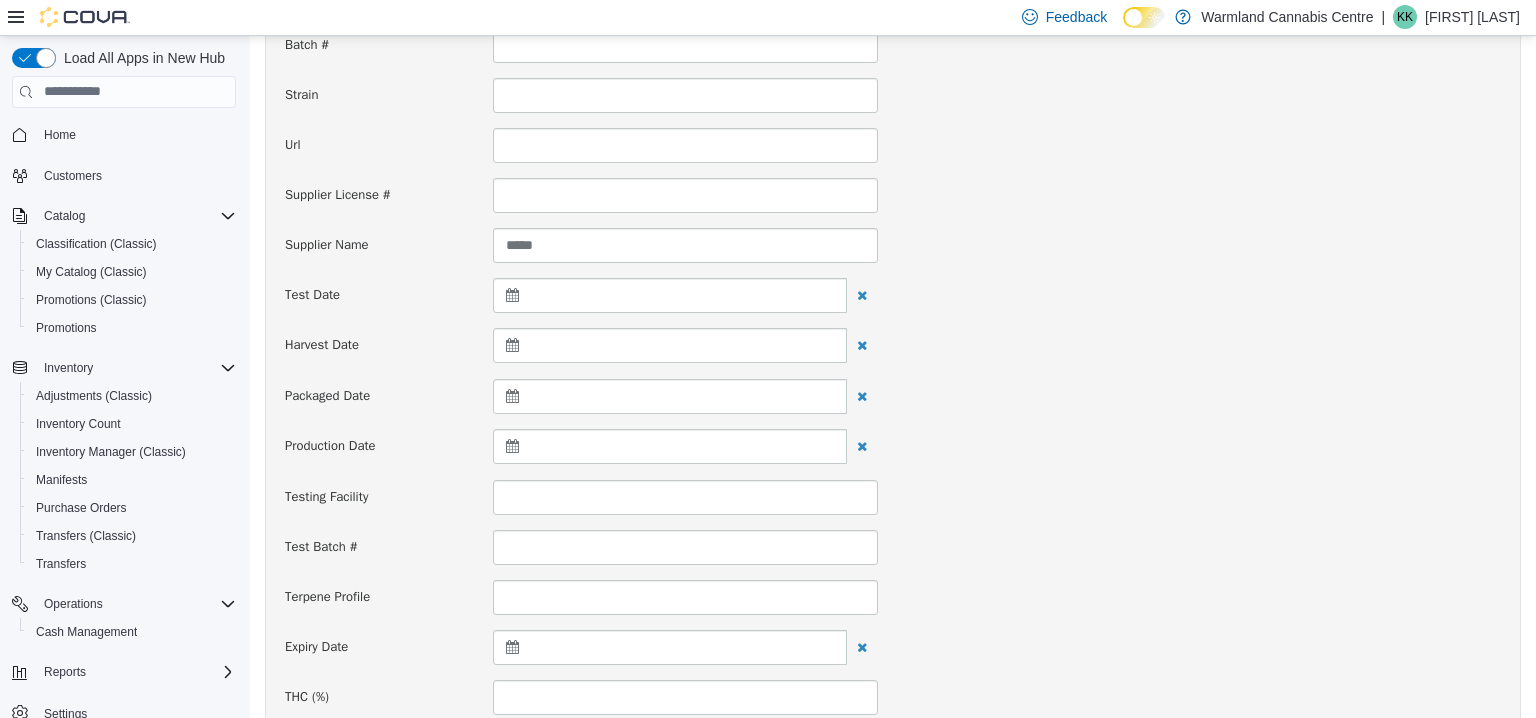 scroll, scrollTop: 0, scrollLeft: 0, axis: both 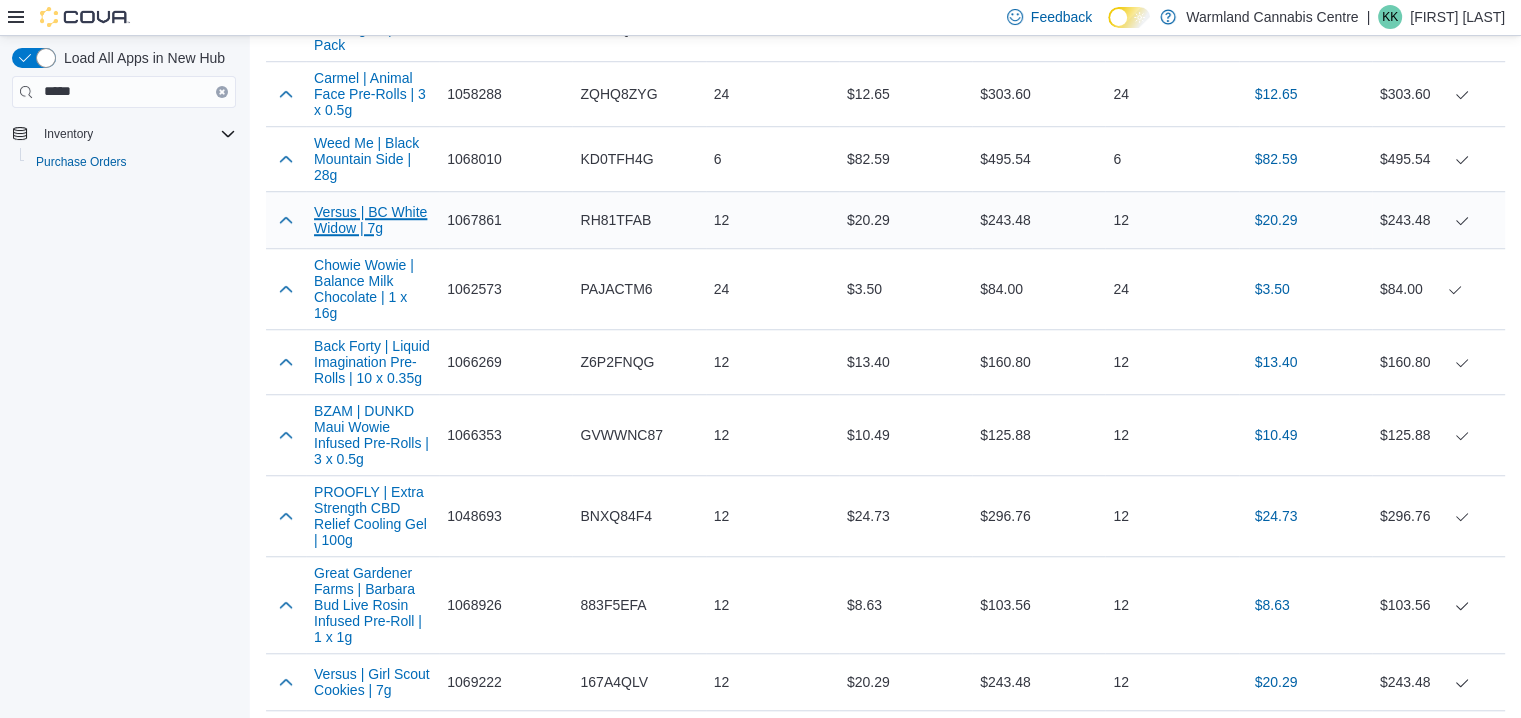 click on "Versus | BC White Widow | 7g" at bounding box center [372, 220] 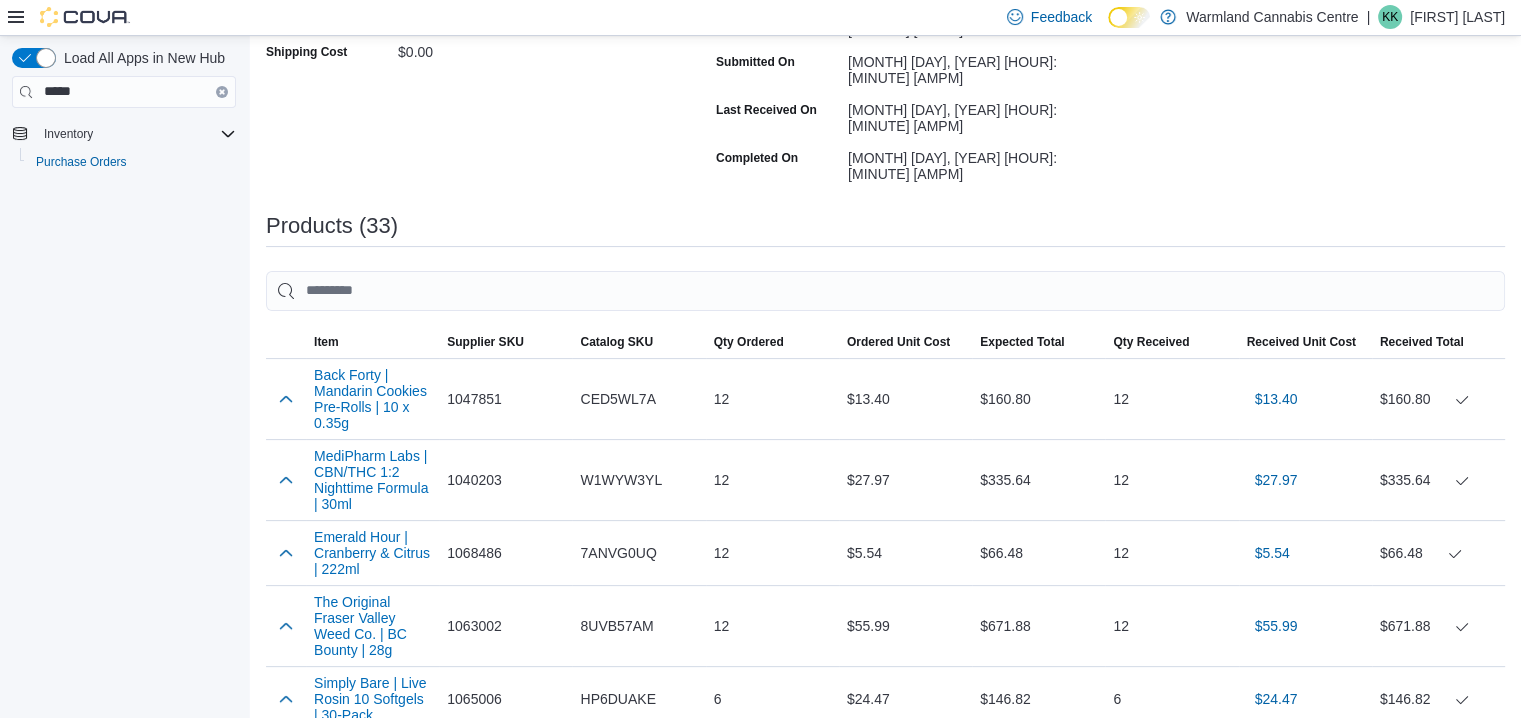 scroll, scrollTop: 0, scrollLeft: 0, axis: both 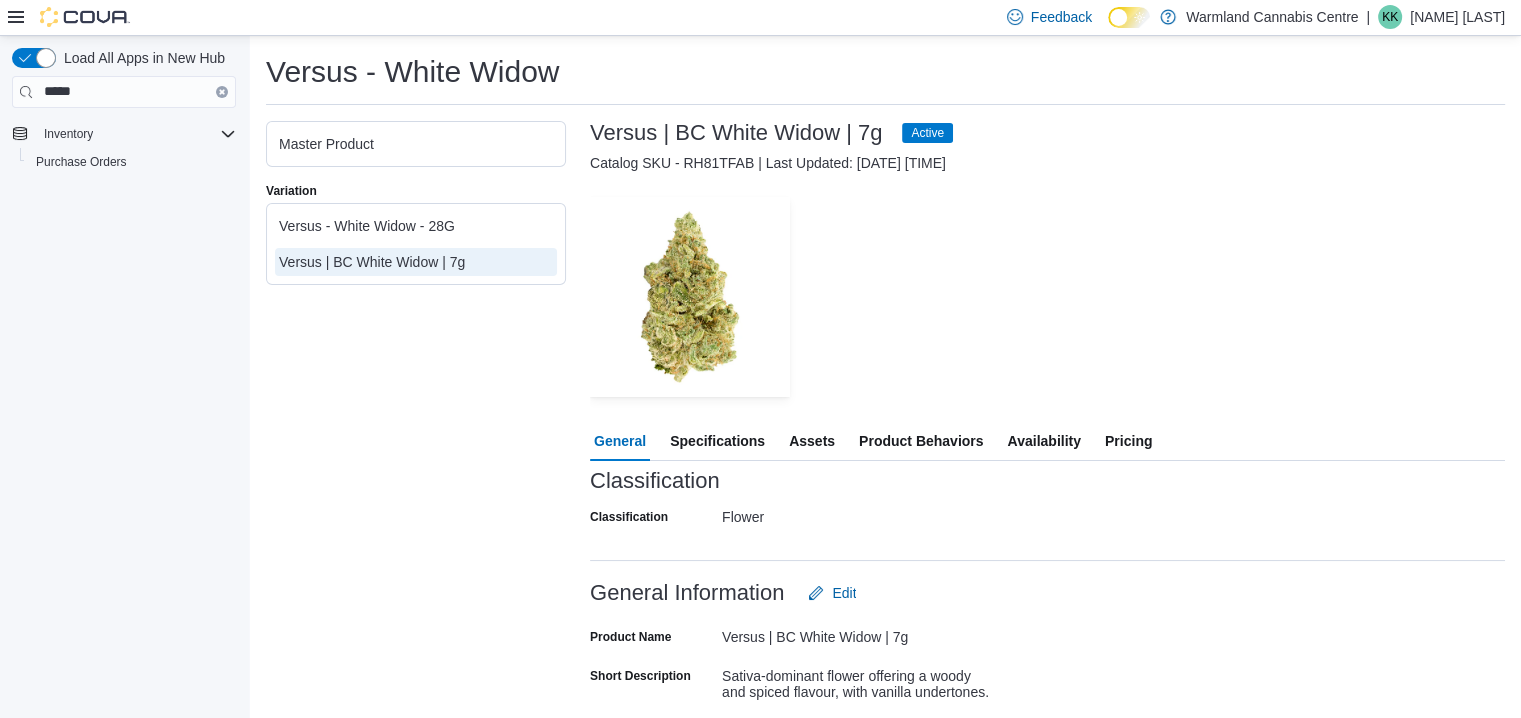 click on "Versus - White Widow - 28G" at bounding box center (416, 226) 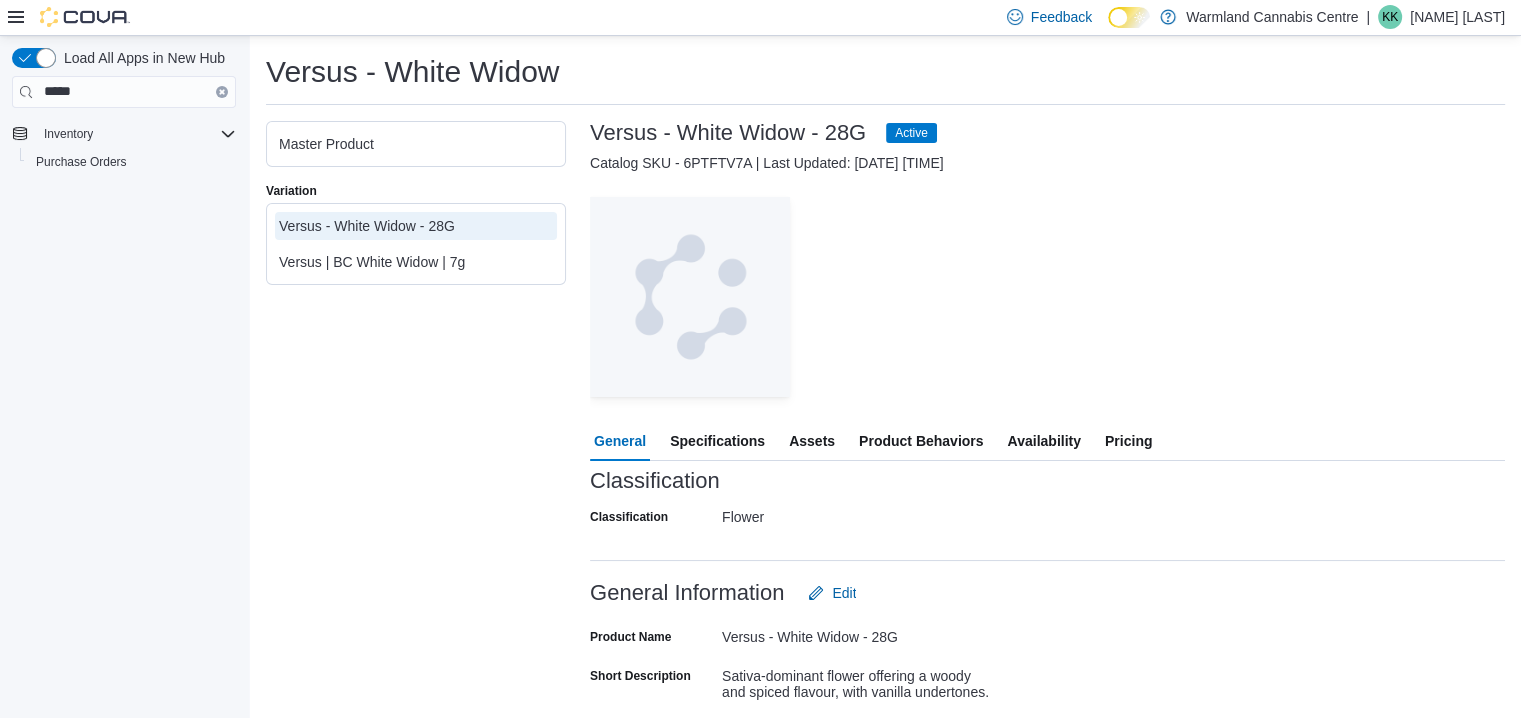 click on "Versus | BC White Widow | 7g" at bounding box center [416, 262] 